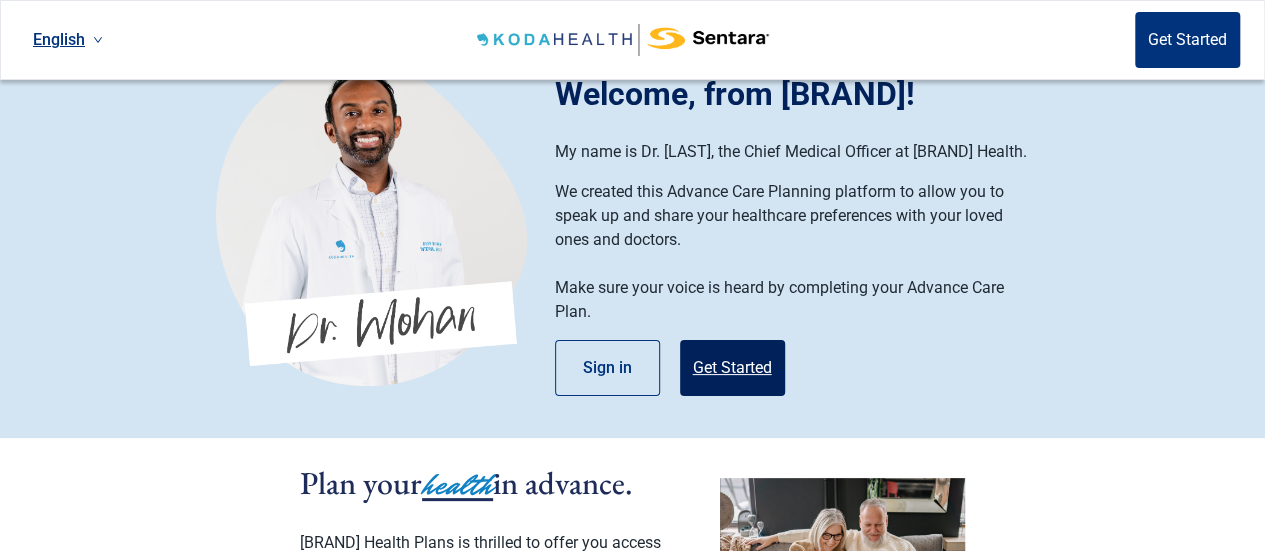 scroll, scrollTop: 0, scrollLeft: 0, axis: both 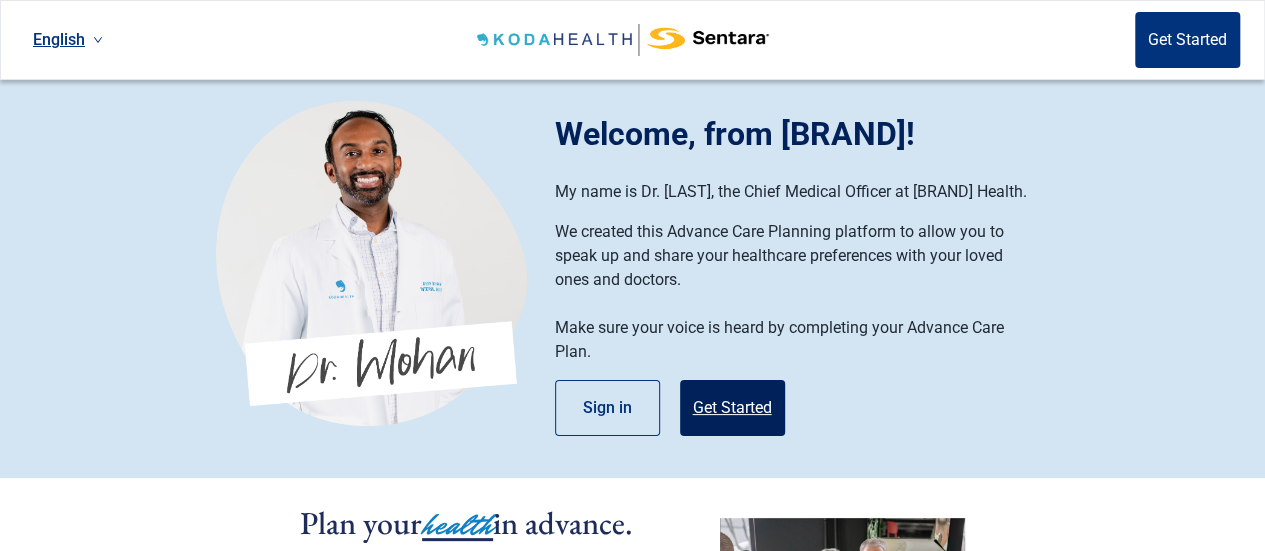 click on "Get Started" at bounding box center (732, 408) 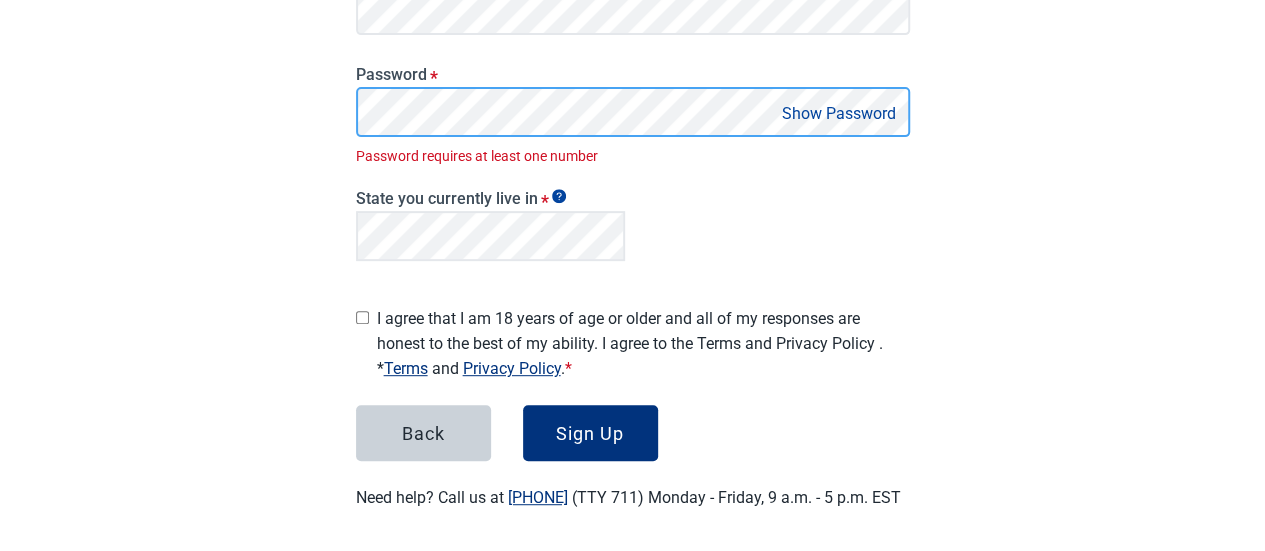 scroll, scrollTop: 306, scrollLeft: 0, axis: vertical 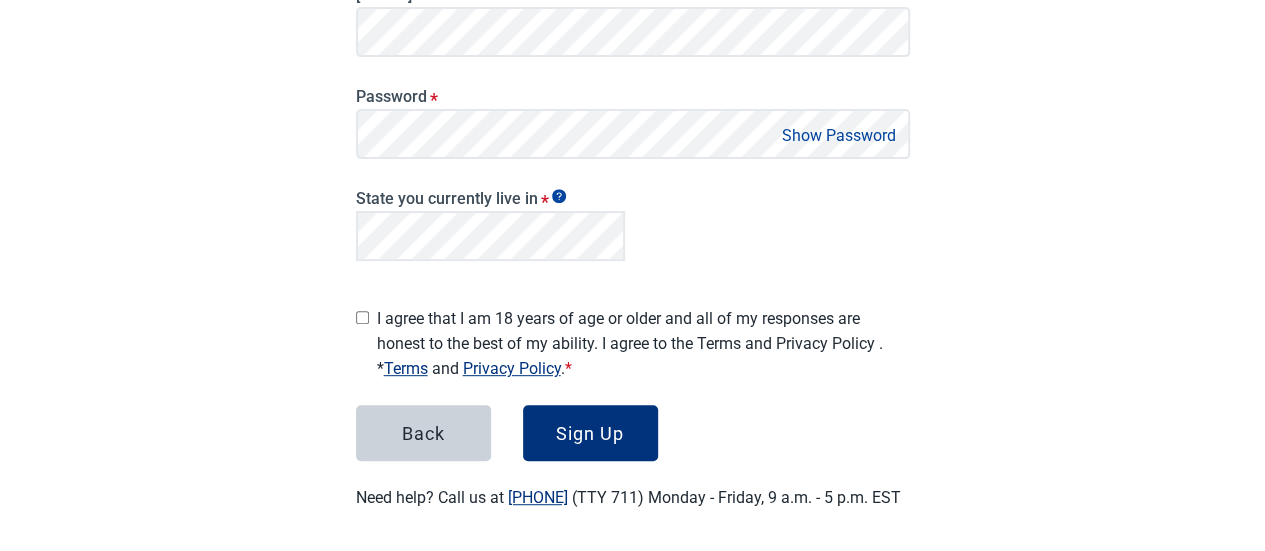 click on "I agree that I am 18 years of age or older and all of my responses are honest to the best of my ability. I agree to the Terms and Privacy Policy . *" at bounding box center (362, 317) 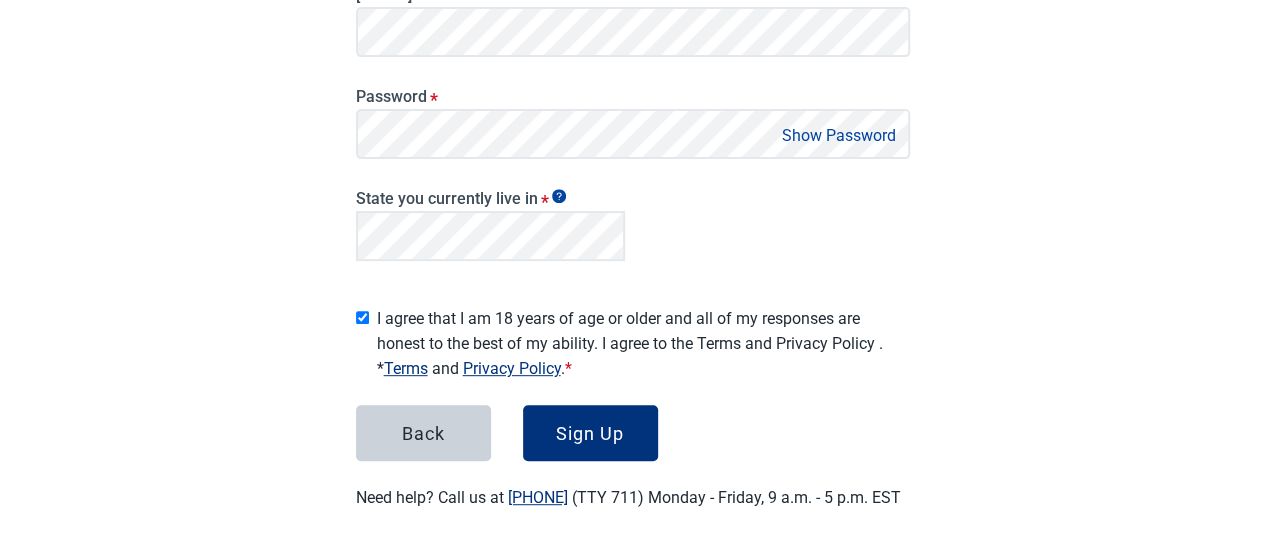 checkbox on "true" 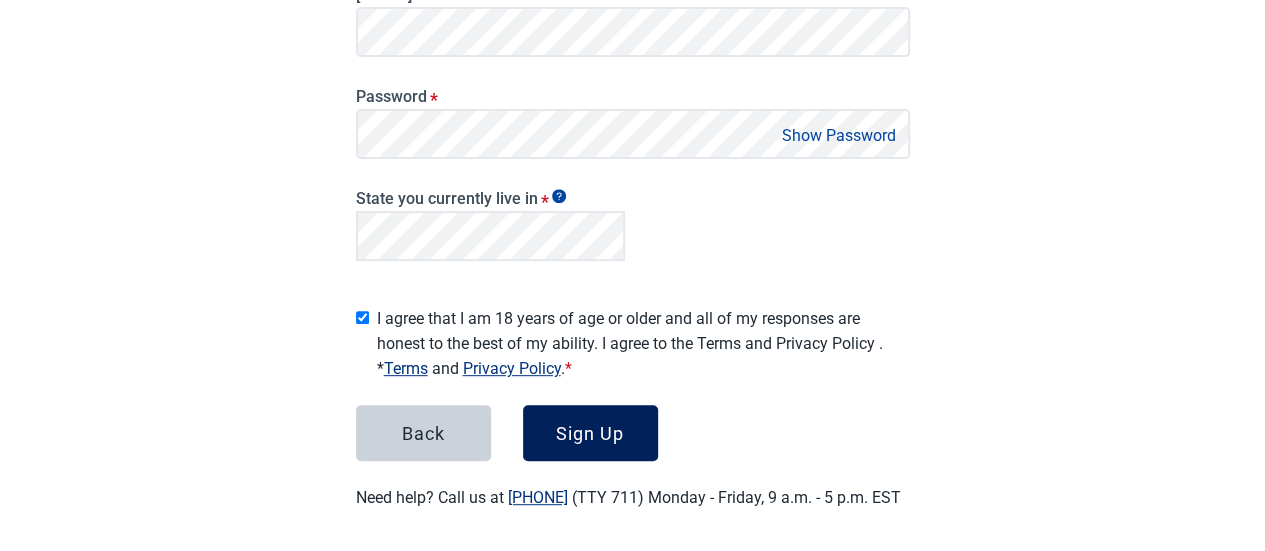 click on "Sign Up" at bounding box center [590, 433] 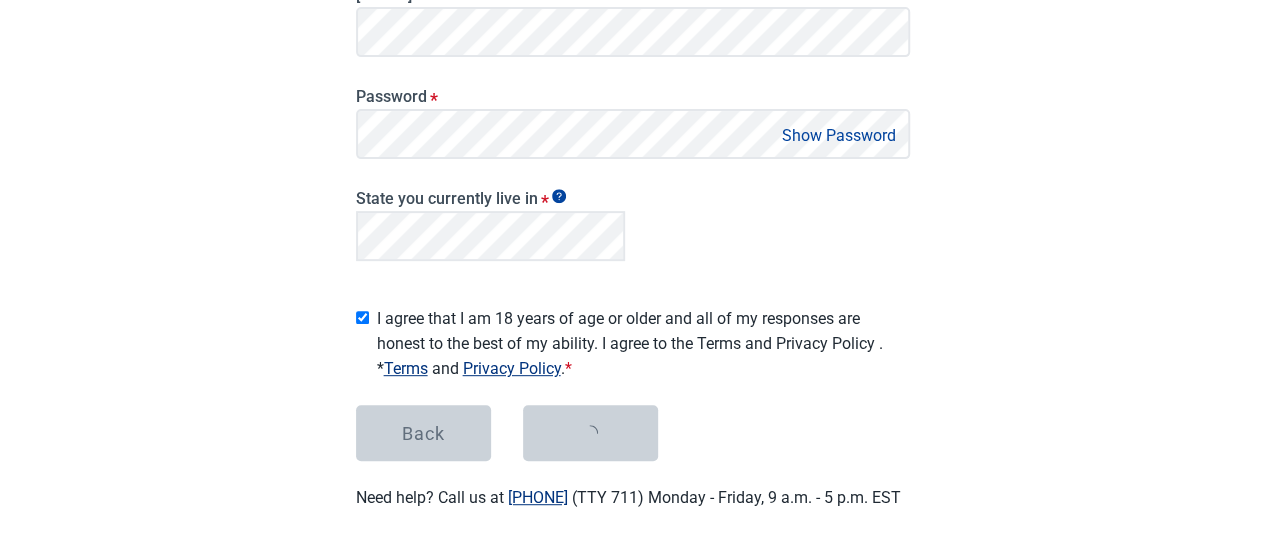 scroll, scrollTop: 0, scrollLeft: 0, axis: both 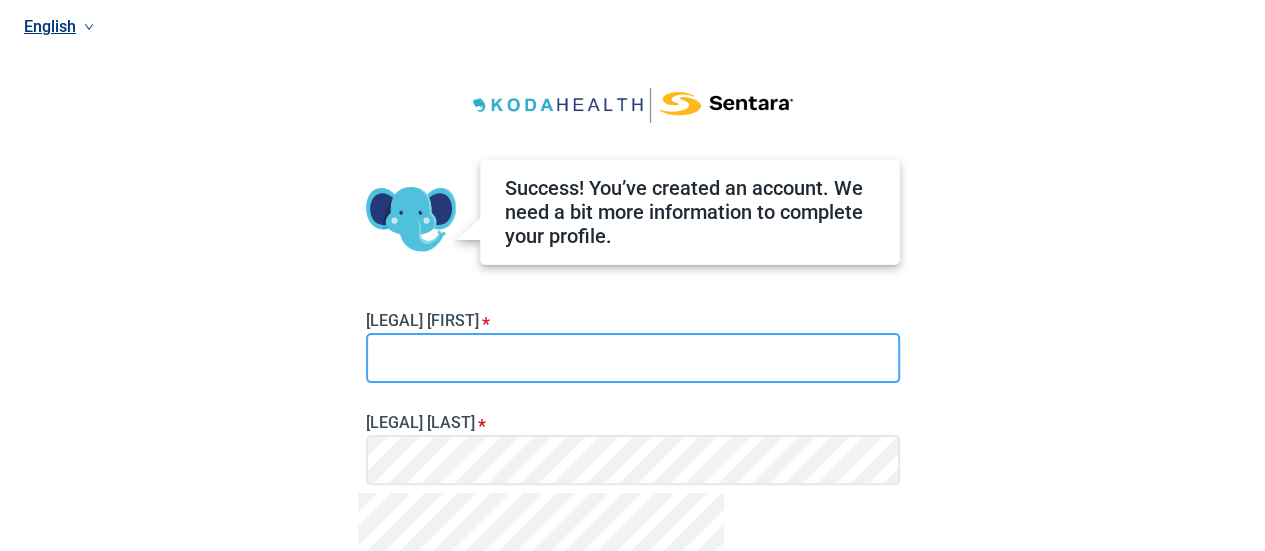 click on "Legal First Name *" at bounding box center [633, 358] 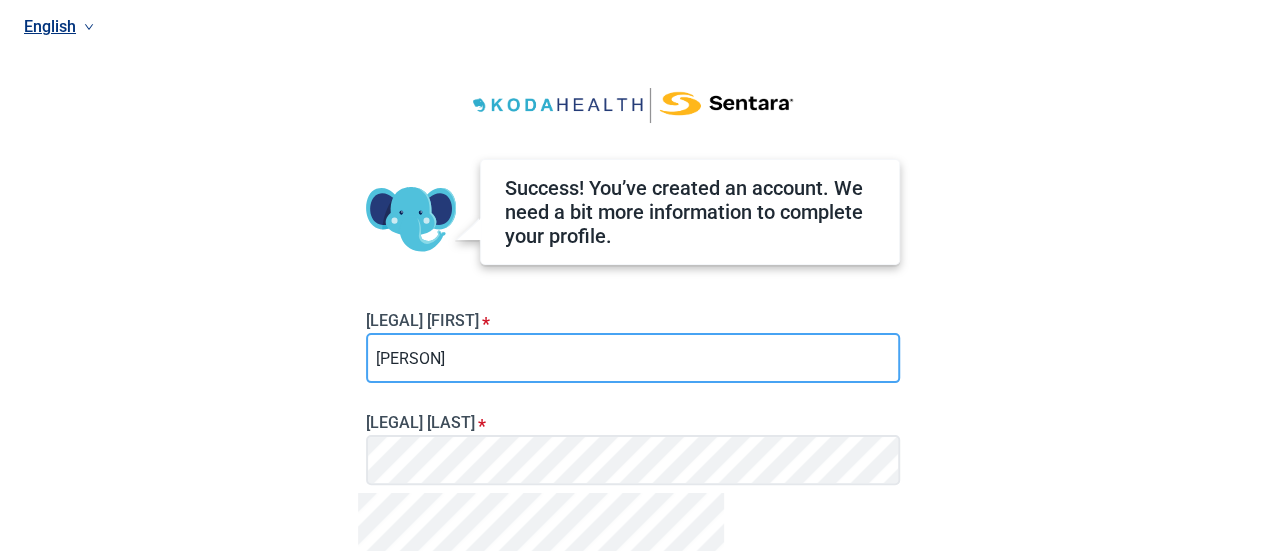 type on "[PERSON]" 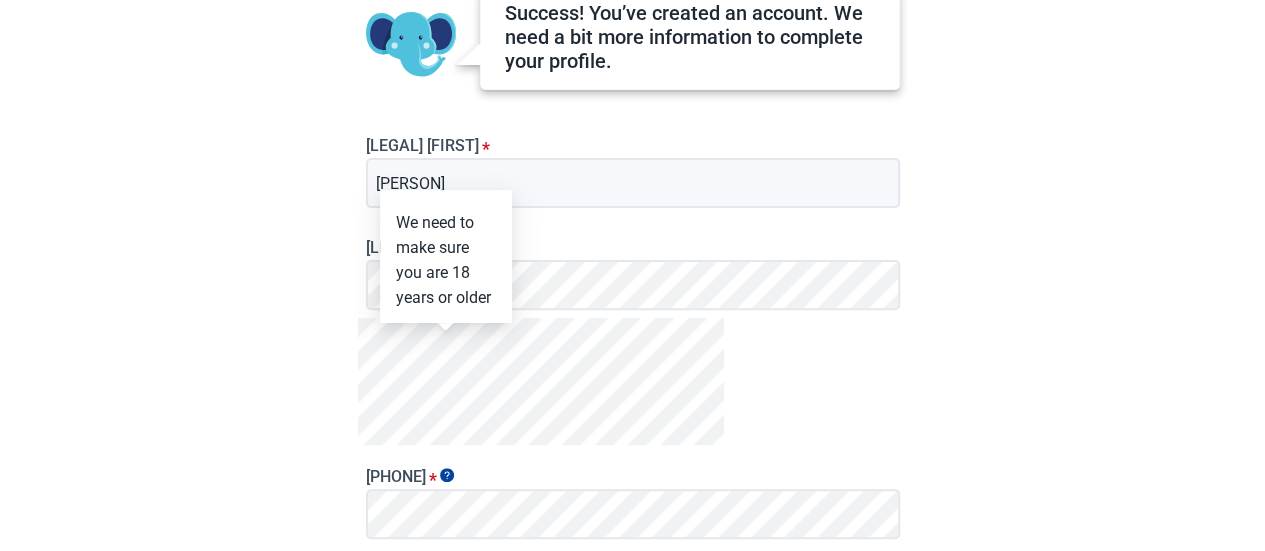 scroll, scrollTop: 200, scrollLeft: 0, axis: vertical 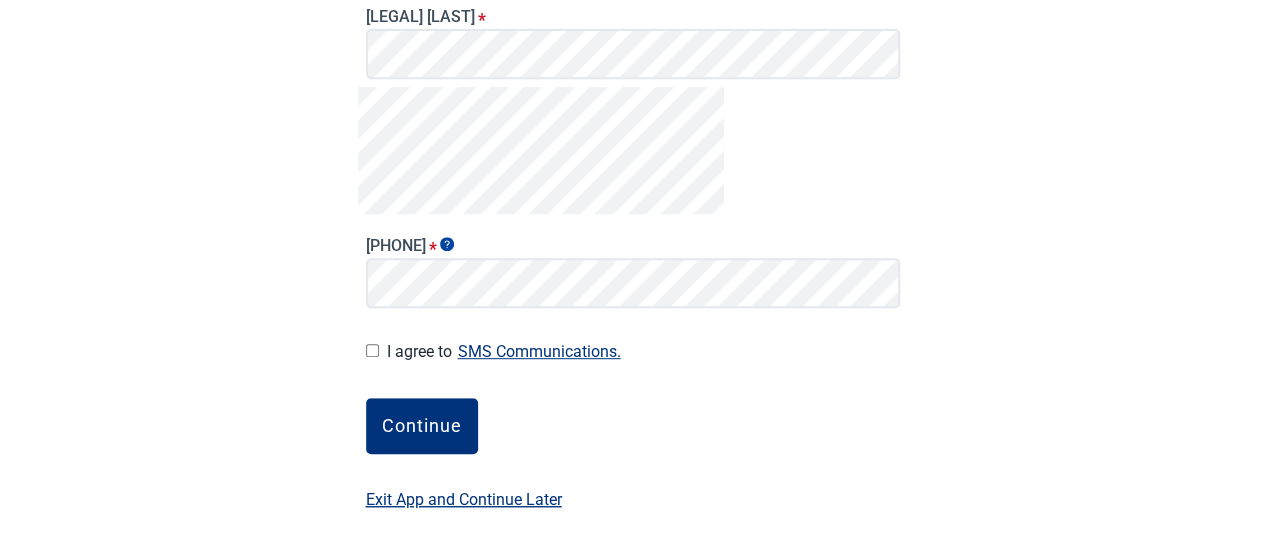 click on "I agree to SMS Communications." at bounding box center (372, 350) 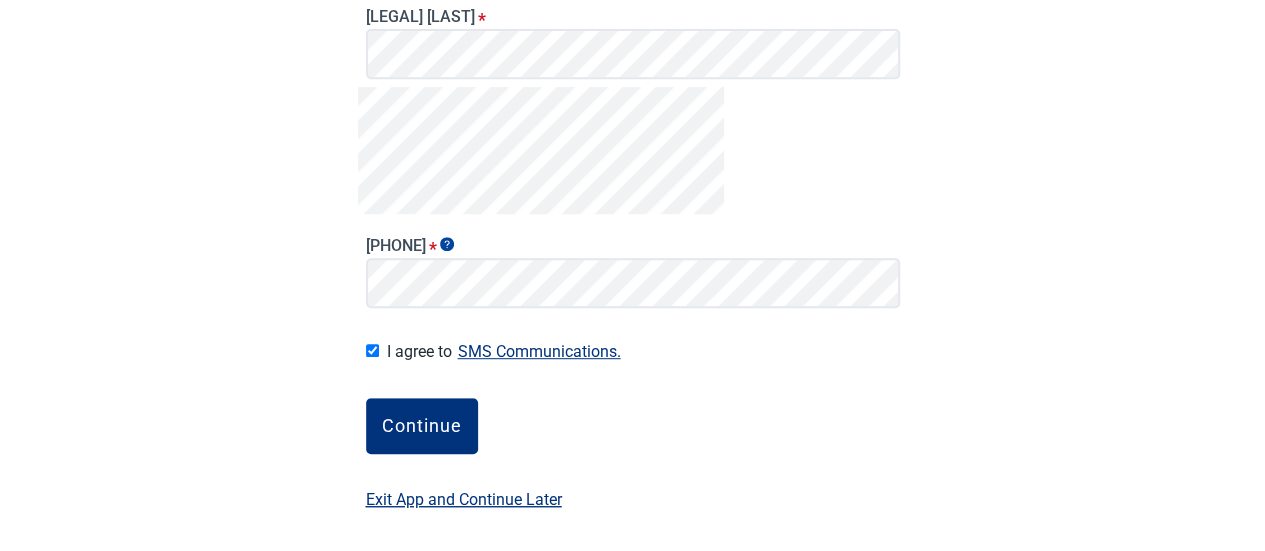 checkbox on "true" 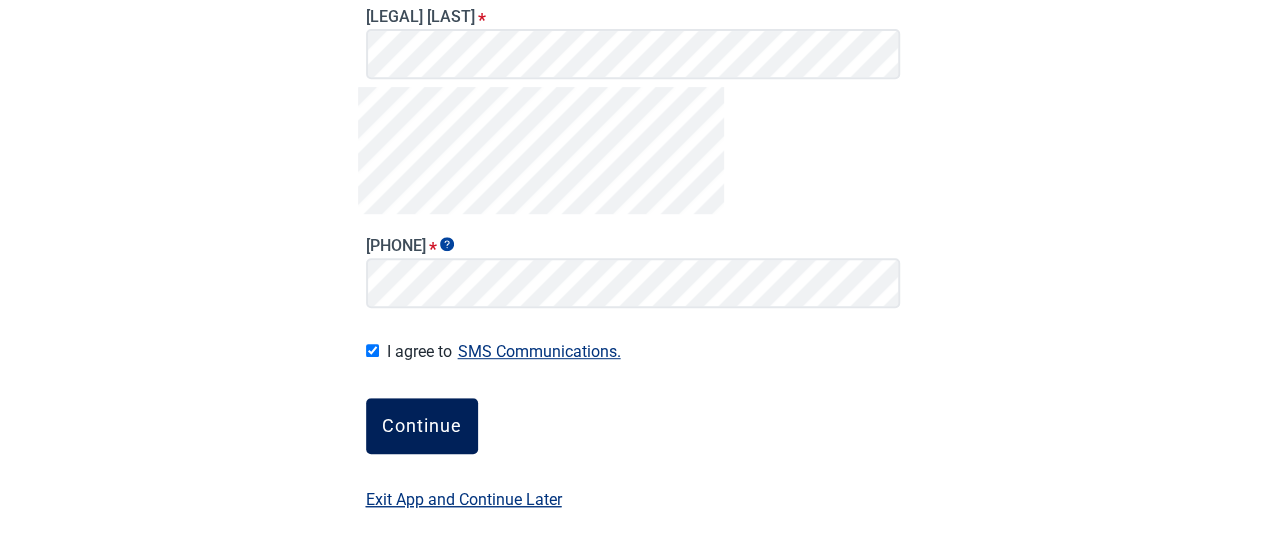 click on "Continue" at bounding box center (422, 426) 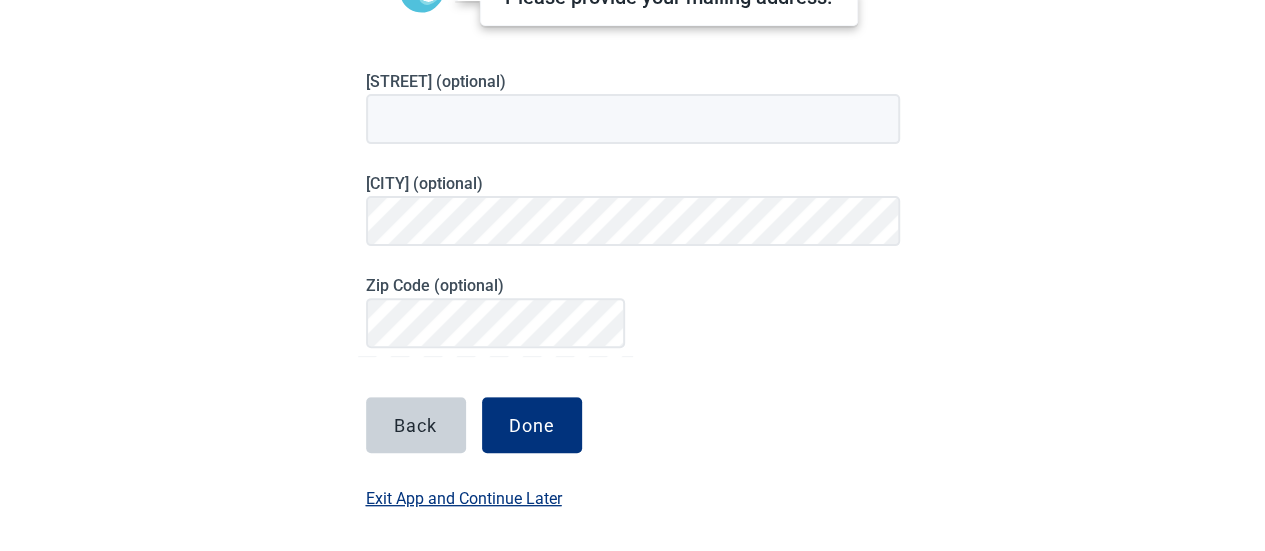 scroll, scrollTop: 325, scrollLeft: 0, axis: vertical 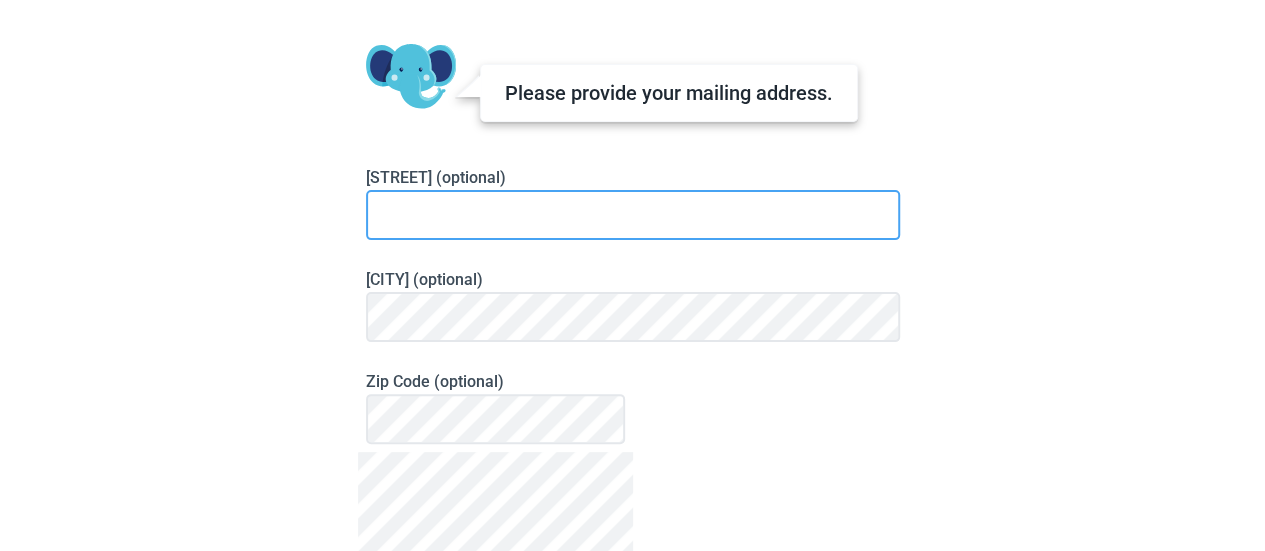 click at bounding box center [633, 215] 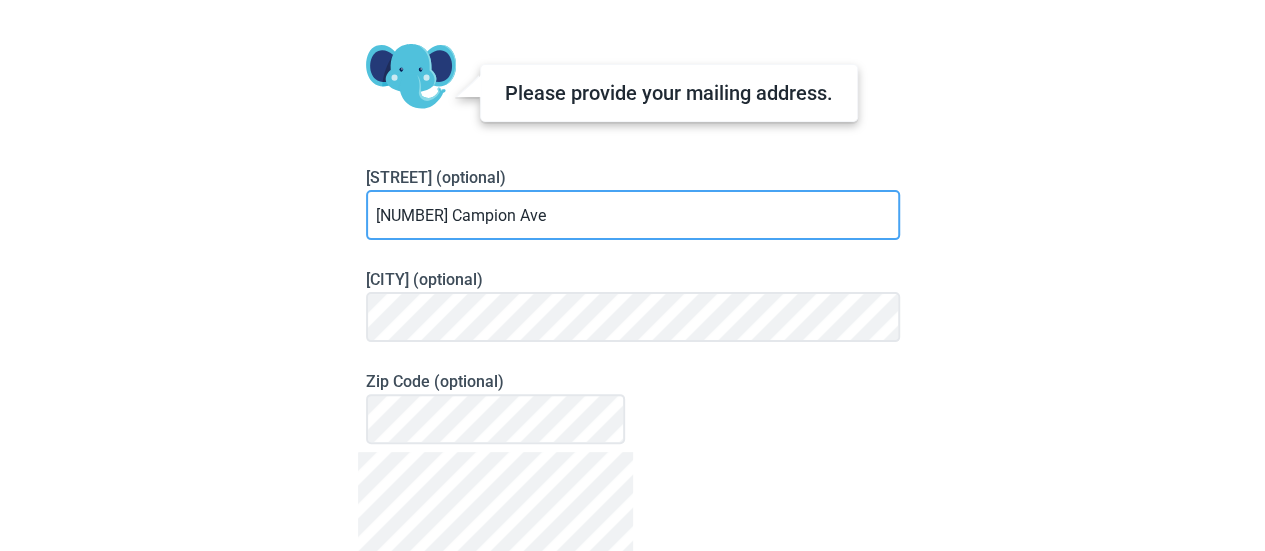 type on "[NUMBER] Campion Ave" 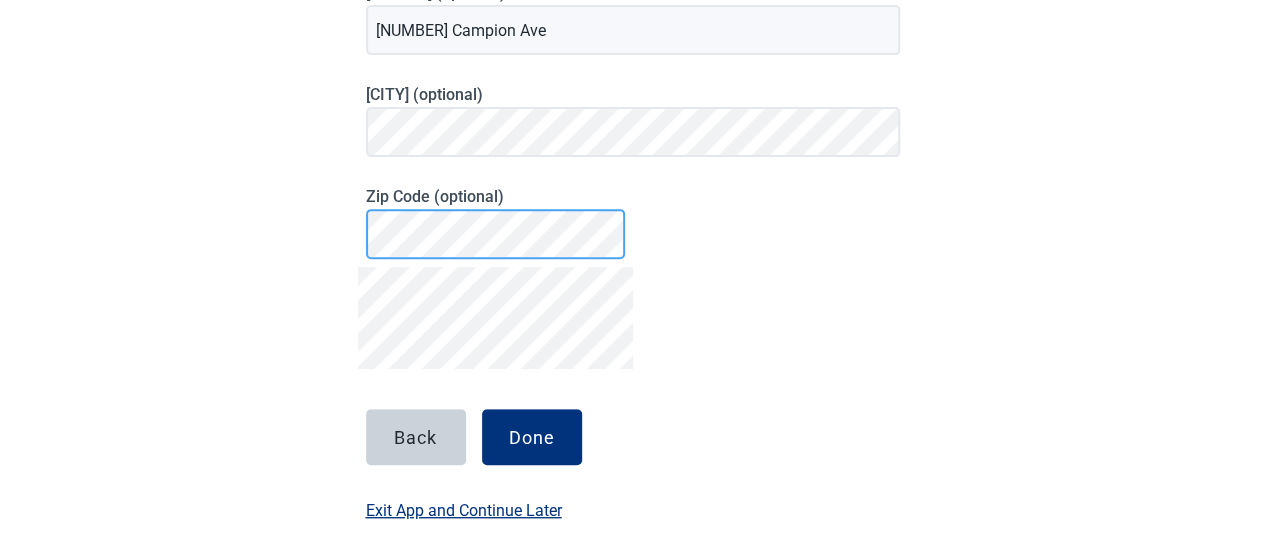 scroll, scrollTop: 325, scrollLeft: 0, axis: vertical 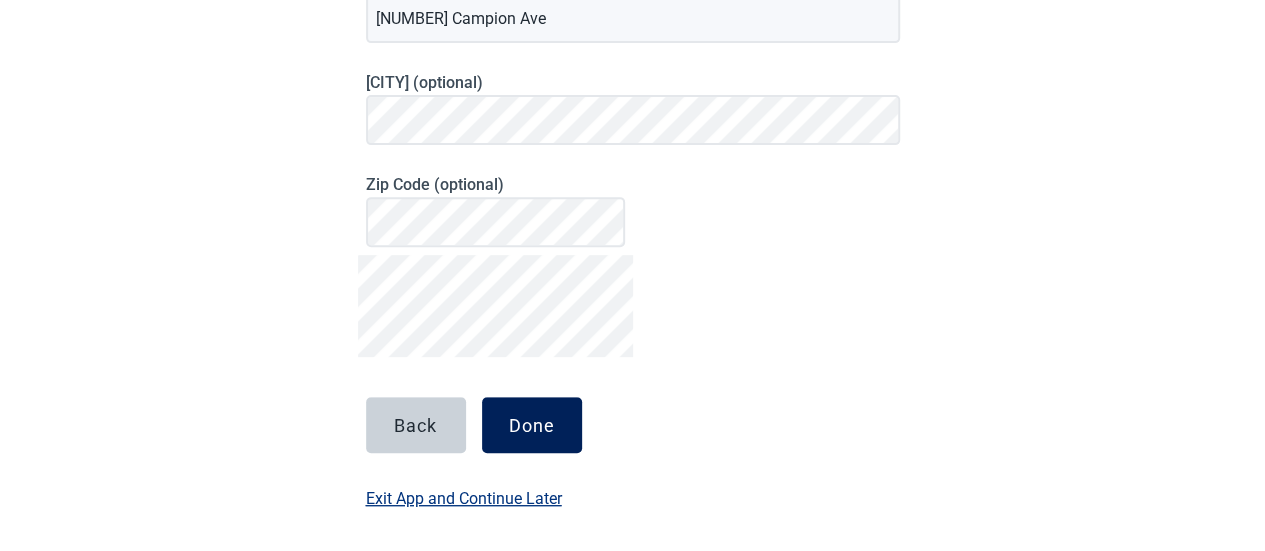 click on "Done" at bounding box center [532, 425] 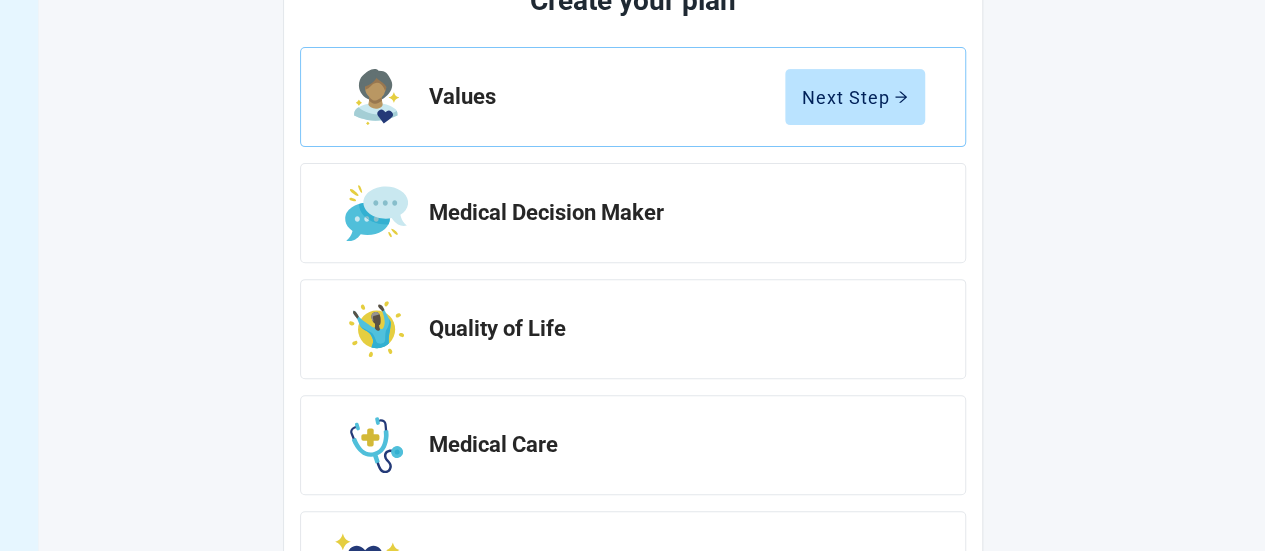 scroll, scrollTop: 288, scrollLeft: 0, axis: vertical 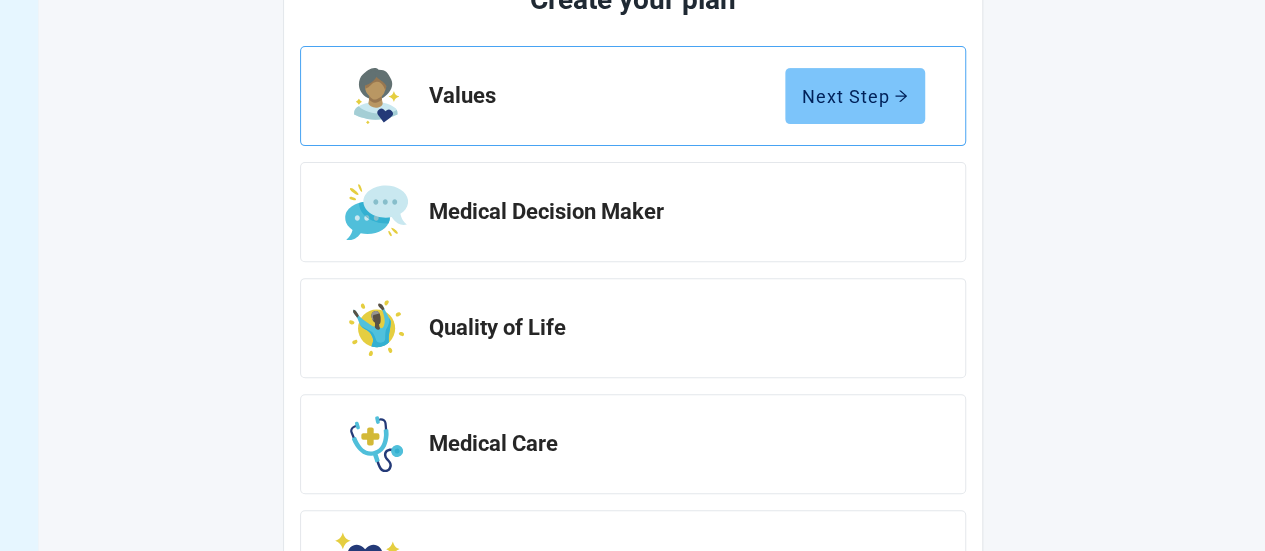 click on "Next Step" at bounding box center (855, 96) 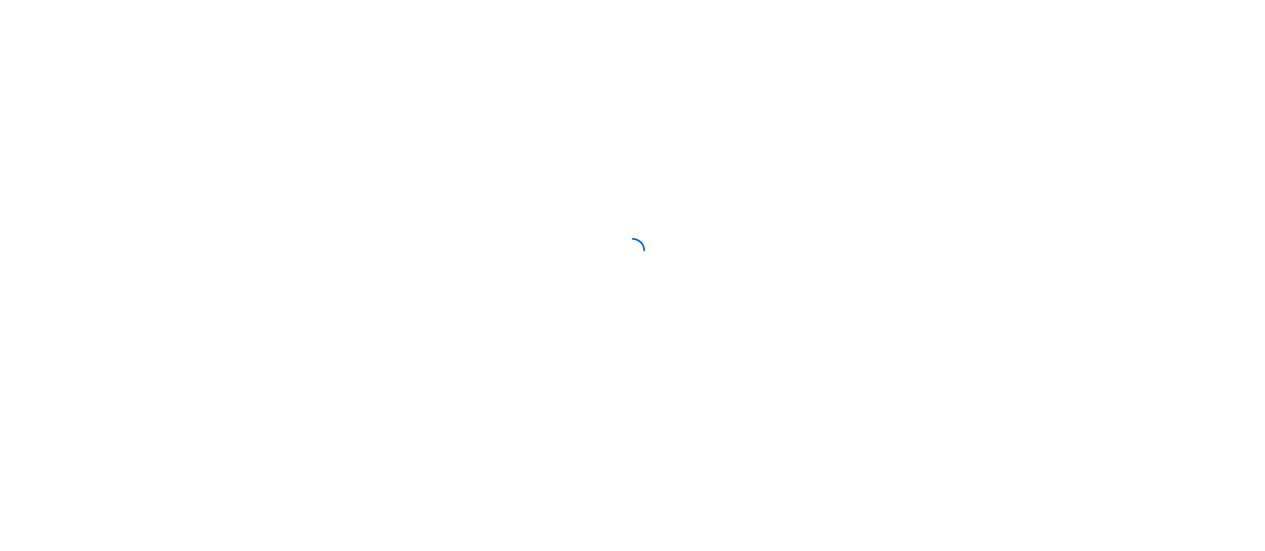 scroll, scrollTop: 0, scrollLeft: 0, axis: both 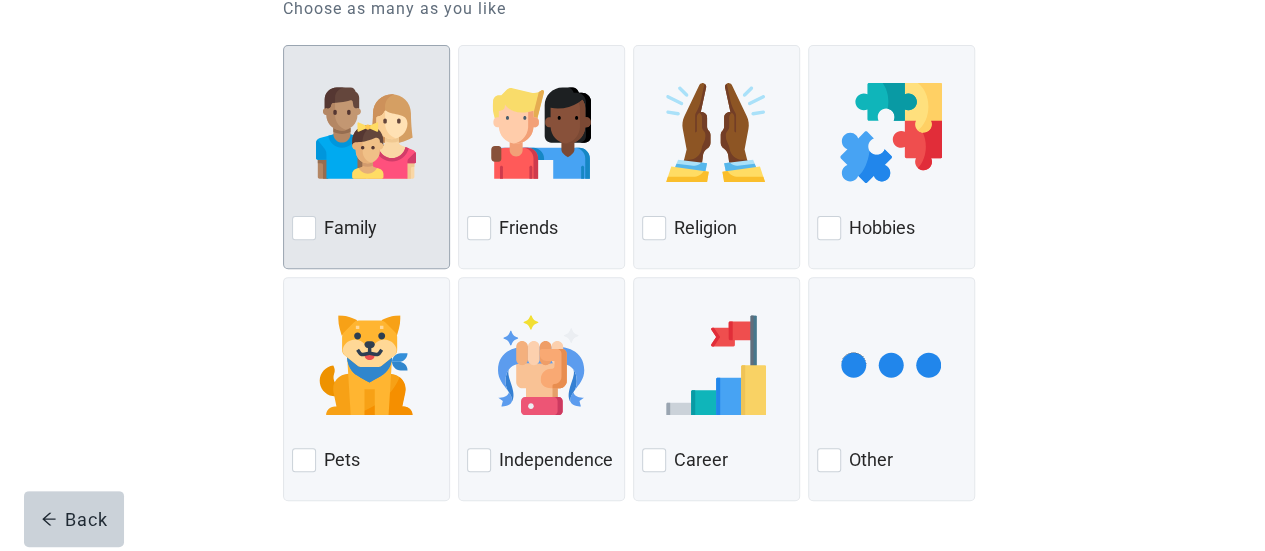 click at bounding box center (304, 228) 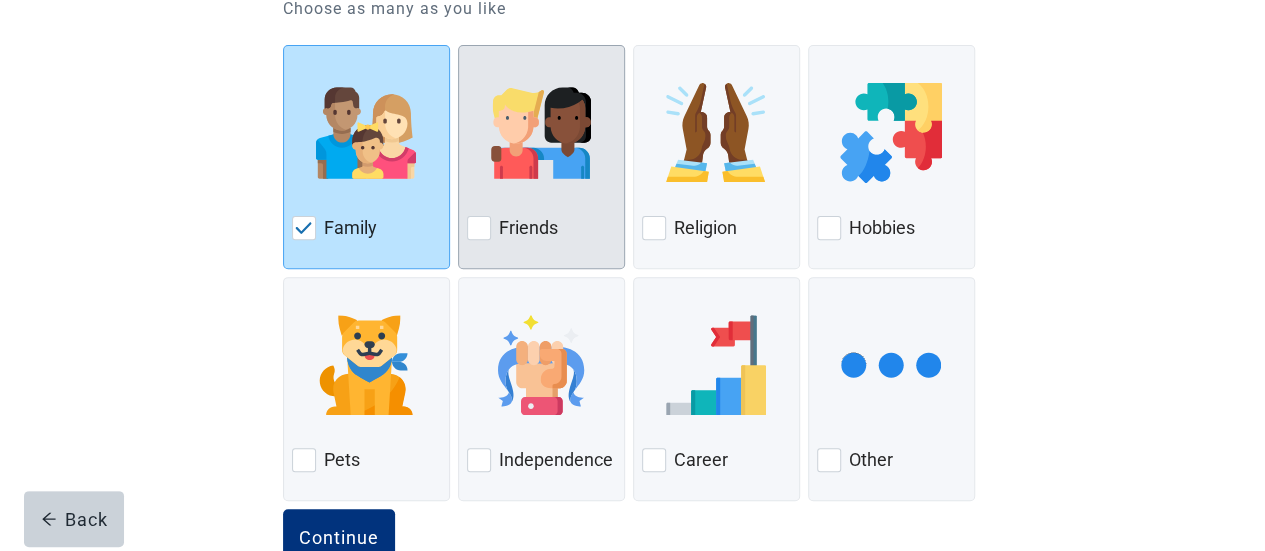 click at bounding box center [479, 228] 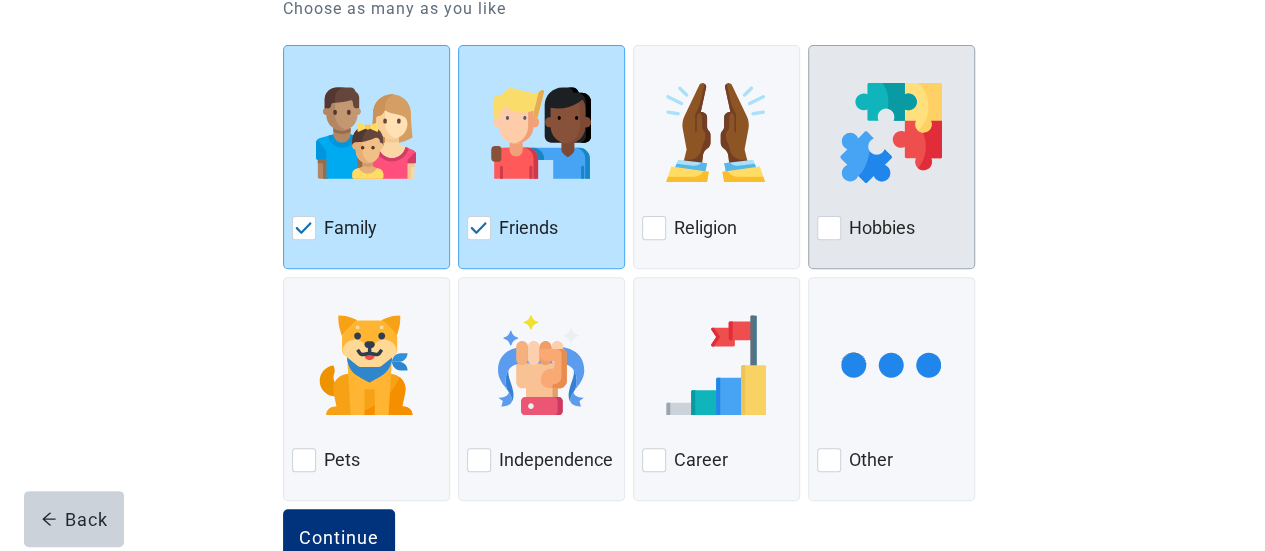 click at bounding box center [829, 228] 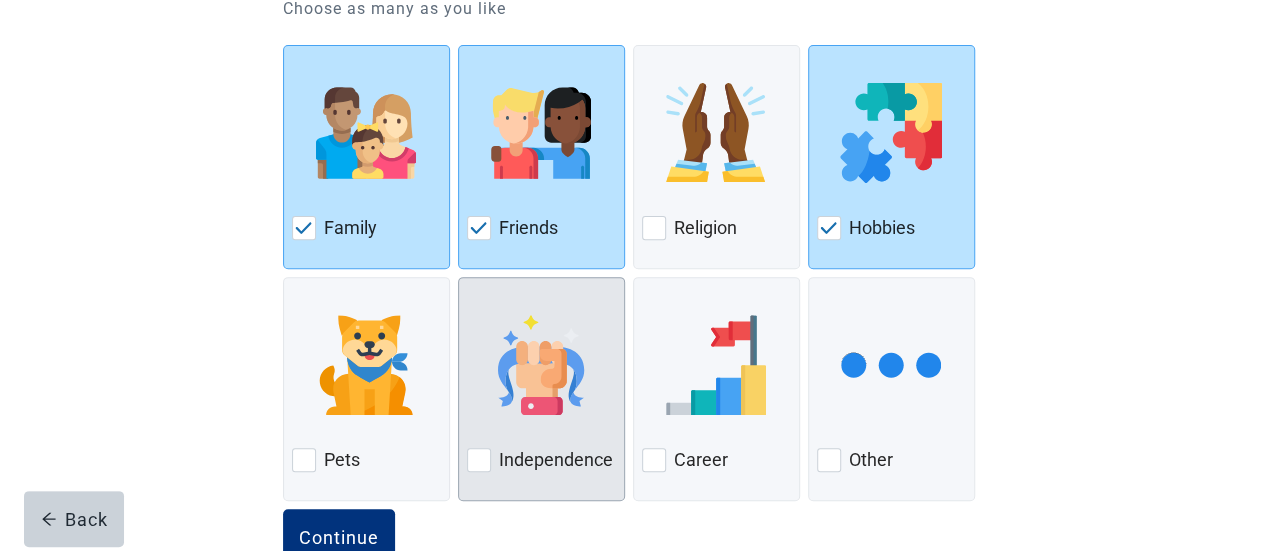click at bounding box center (479, 460) 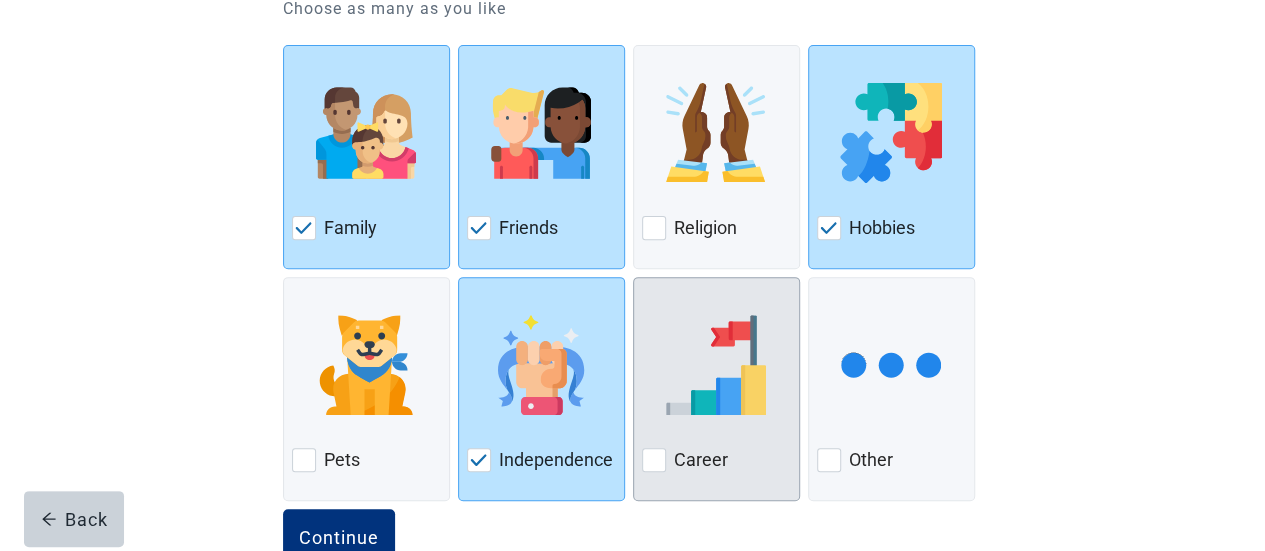 click at bounding box center [654, 460] 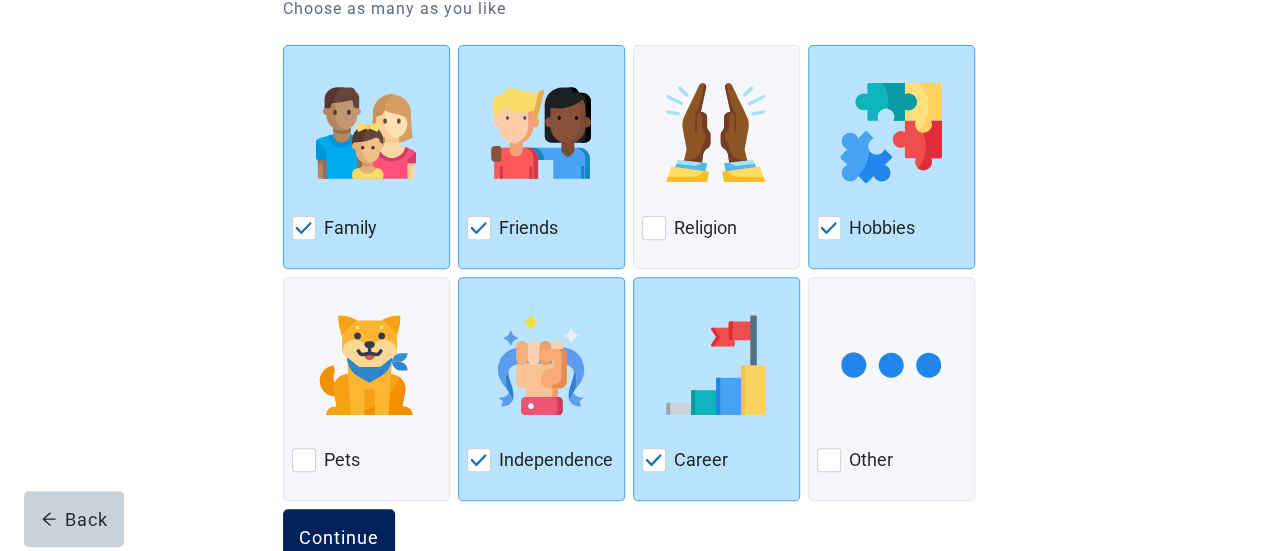 click on "Continue" at bounding box center (339, 537) 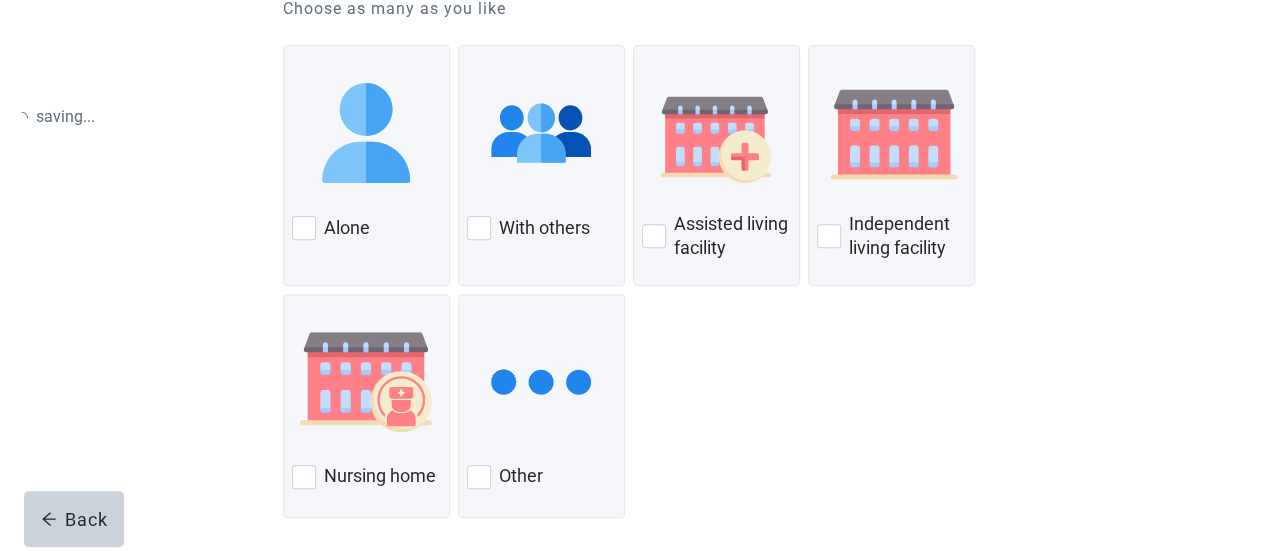 scroll, scrollTop: 0, scrollLeft: 0, axis: both 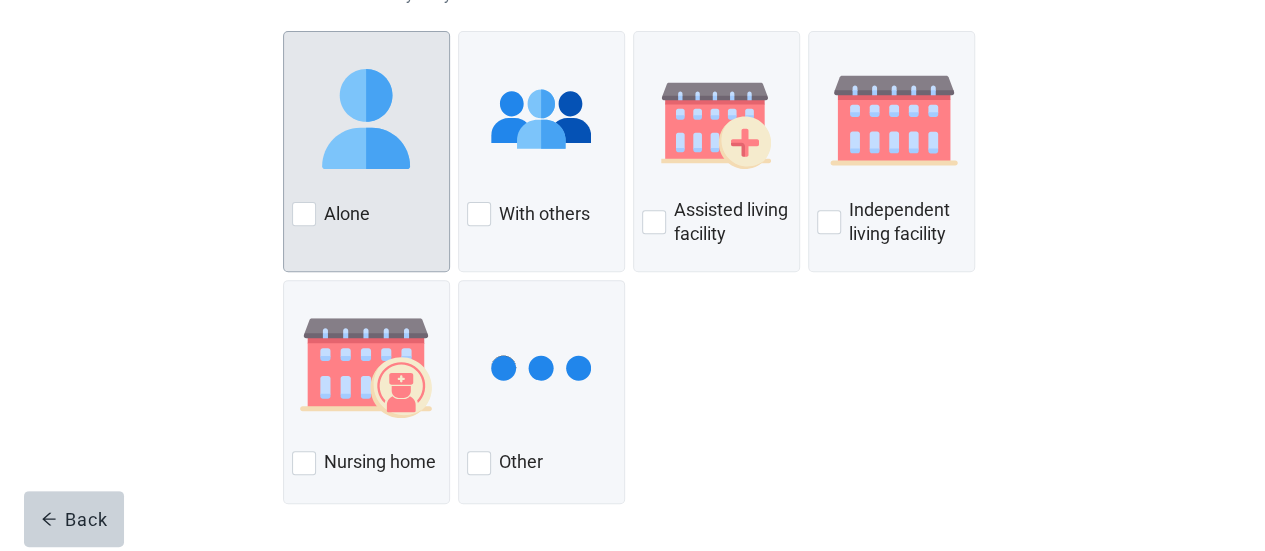 click at bounding box center [304, 214] 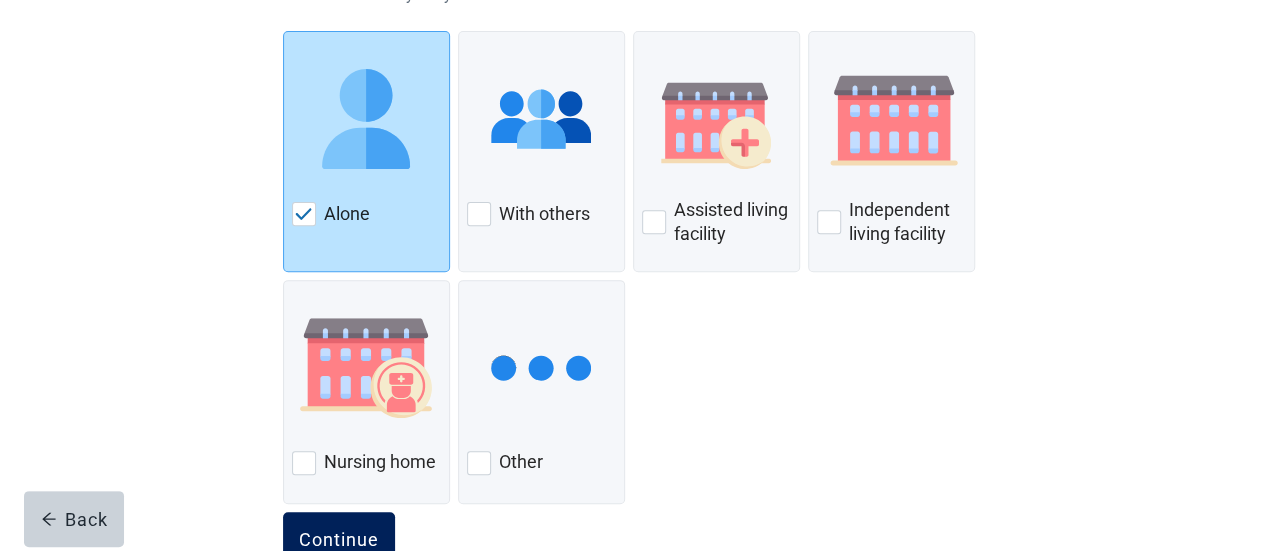 click on "Continue" at bounding box center (339, 540) 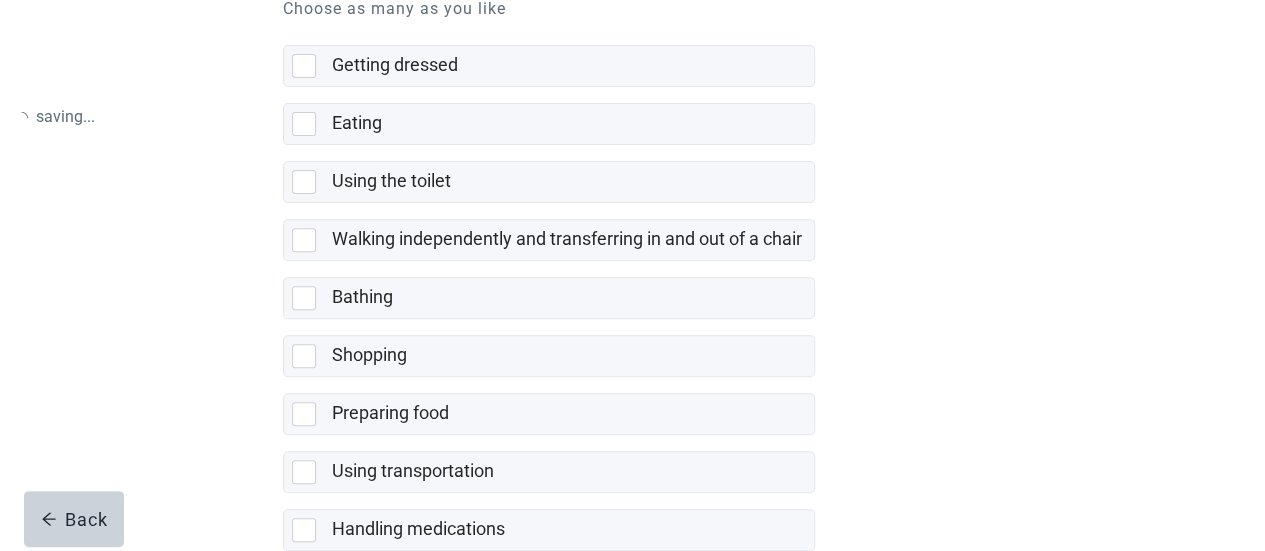 scroll, scrollTop: 0, scrollLeft: 0, axis: both 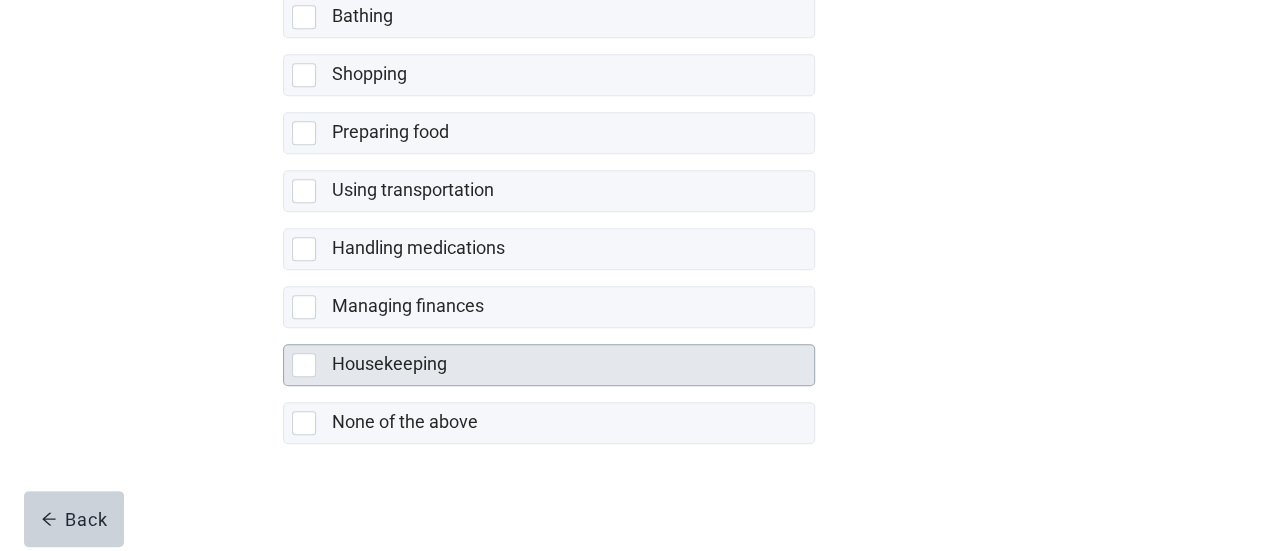 click at bounding box center (304, 365) 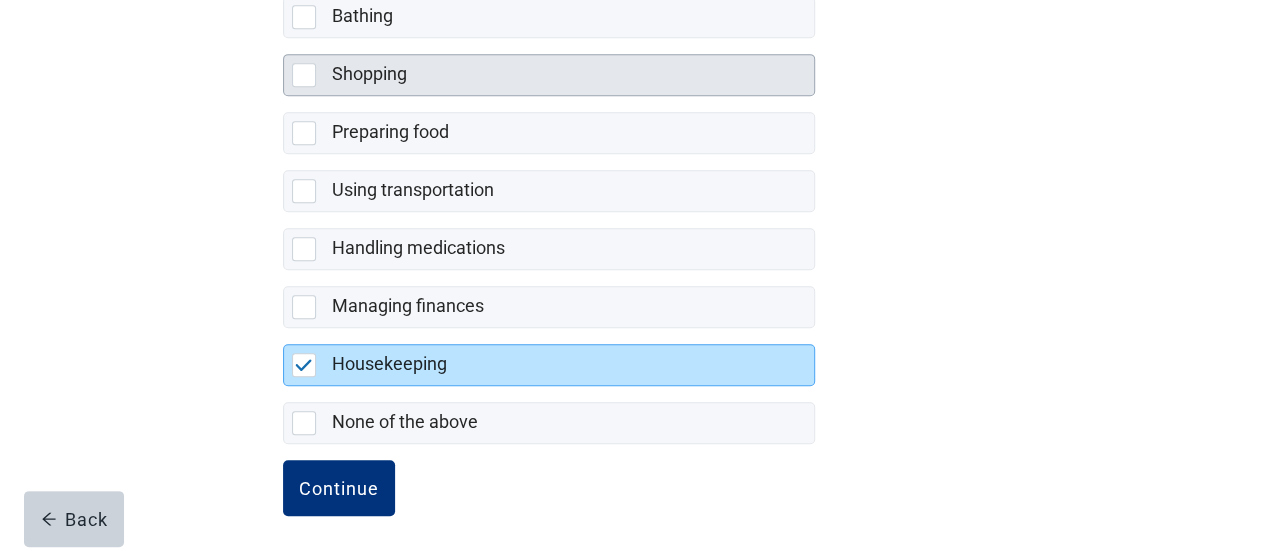 click at bounding box center (304, 75) 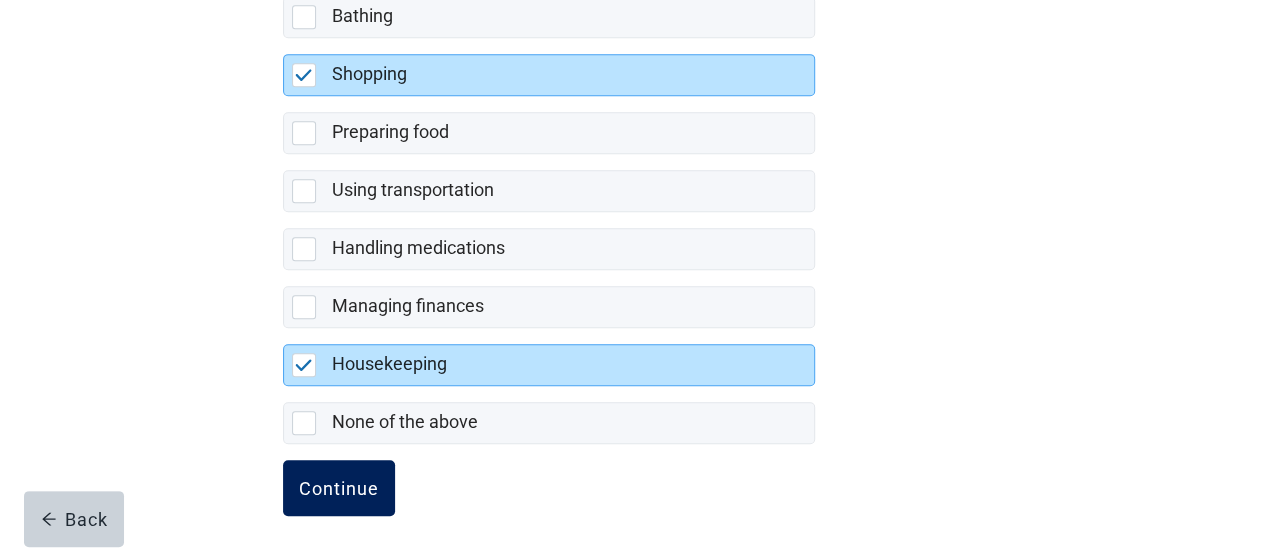 click on "Continue" at bounding box center (339, 488) 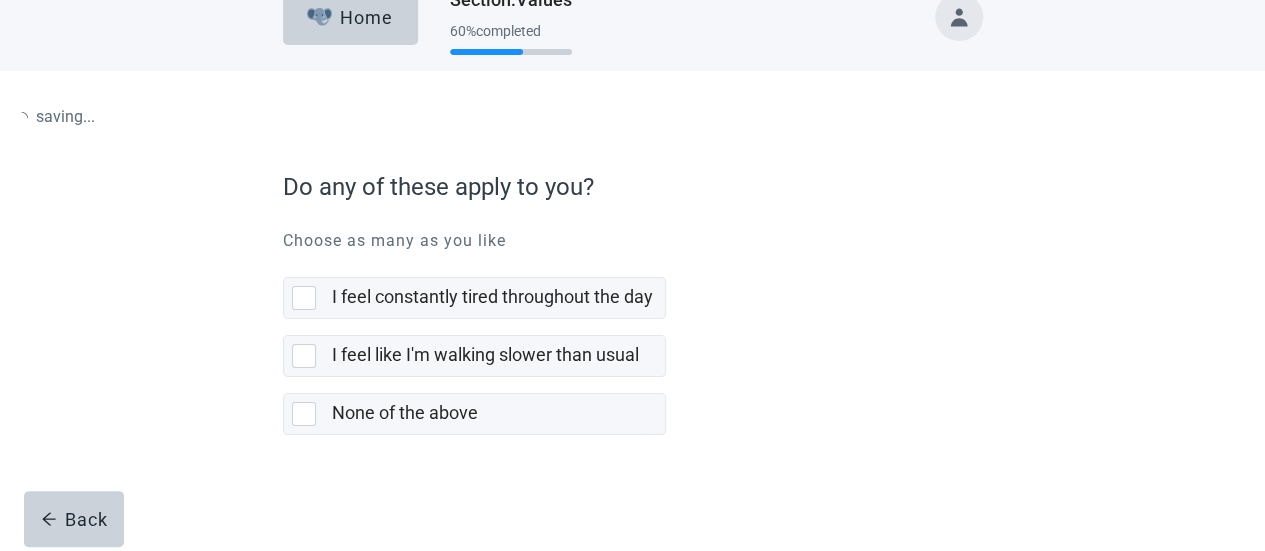 scroll, scrollTop: 0, scrollLeft: 0, axis: both 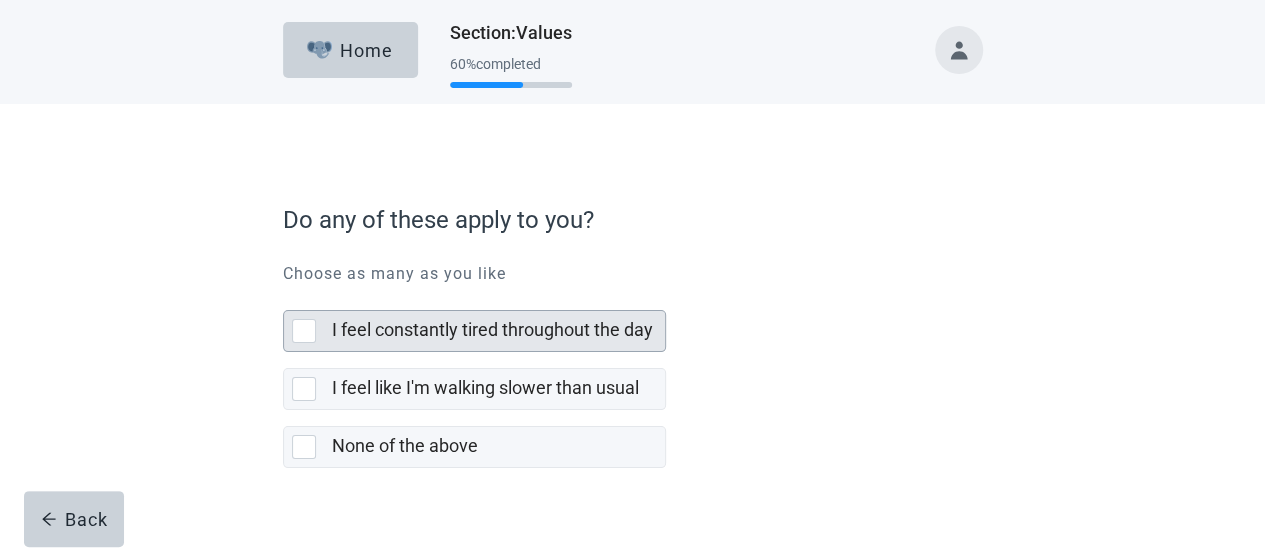 click on "I feel constantly tired throughout the day" at bounding box center (474, 331) 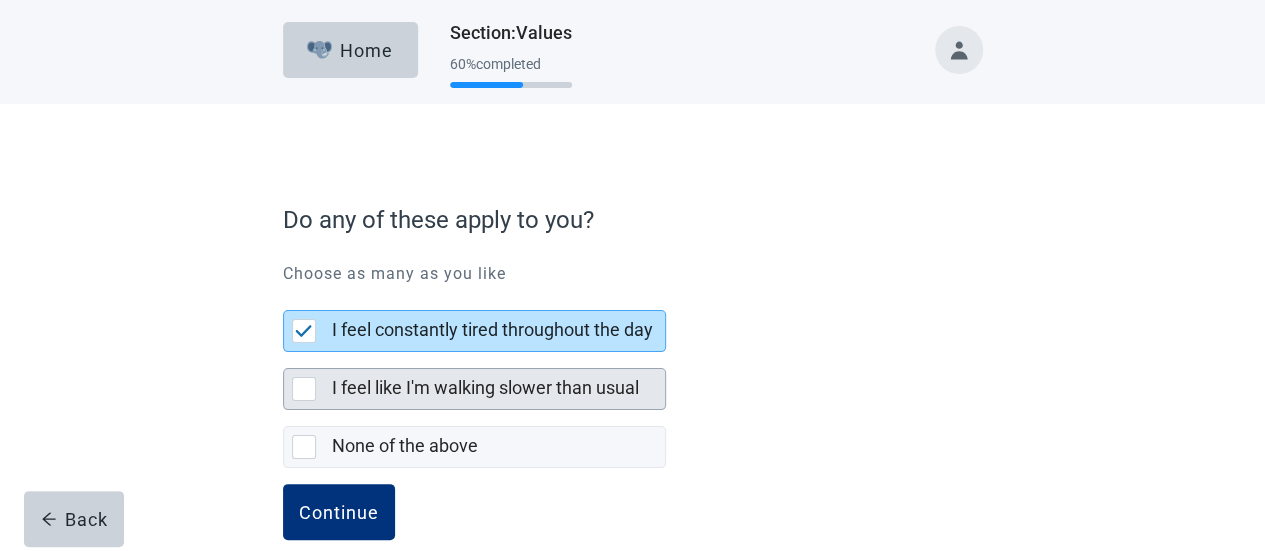 click on "I feel like I'm walking slower than usual" at bounding box center (474, 389) 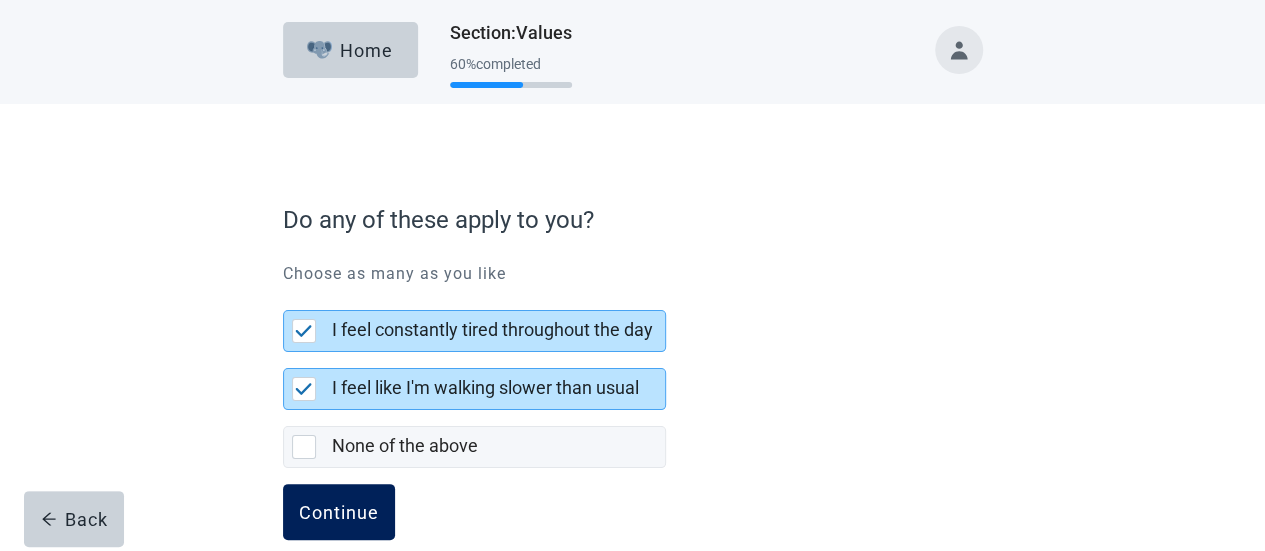 click on "Continue" at bounding box center (339, 512) 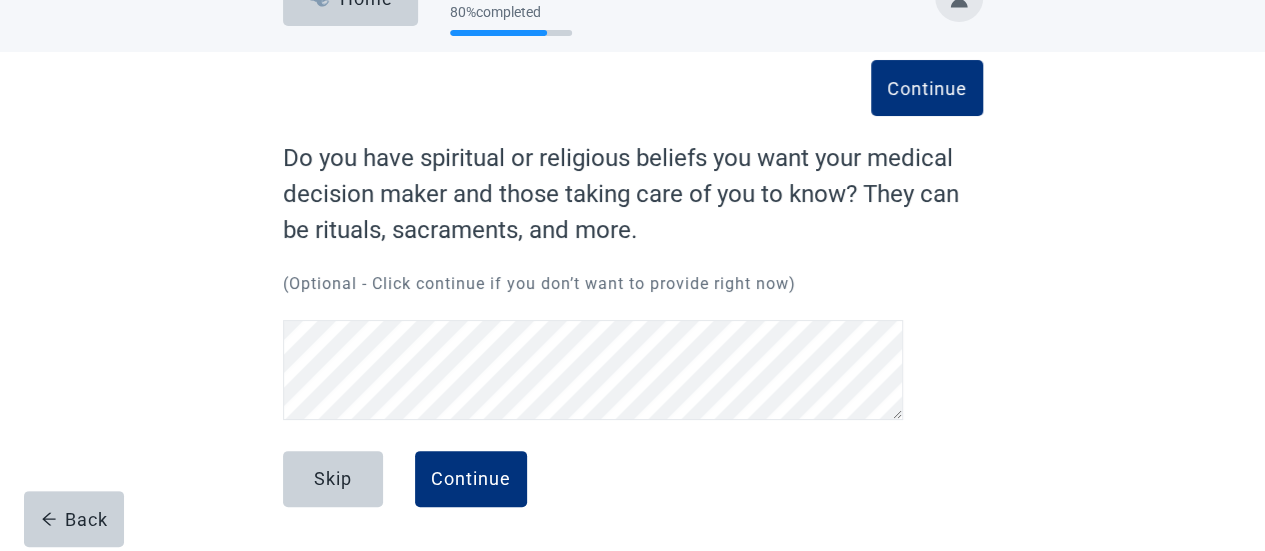 scroll, scrollTop: 51, scrollLeft: 0, axis: vertical 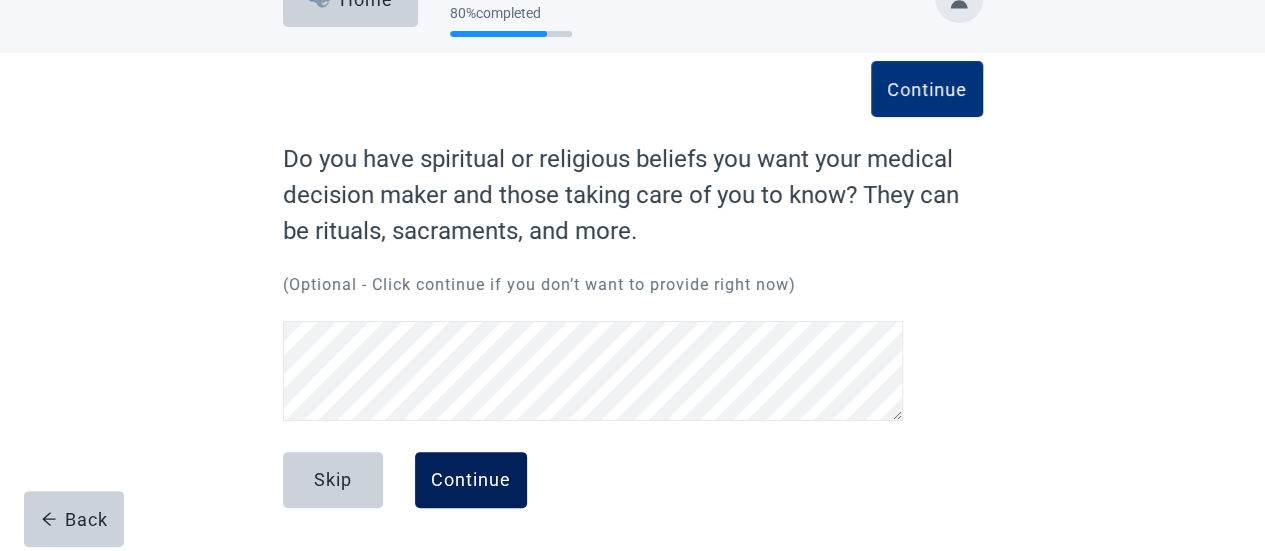 click on "Continue" at bounding box center [471, 480] 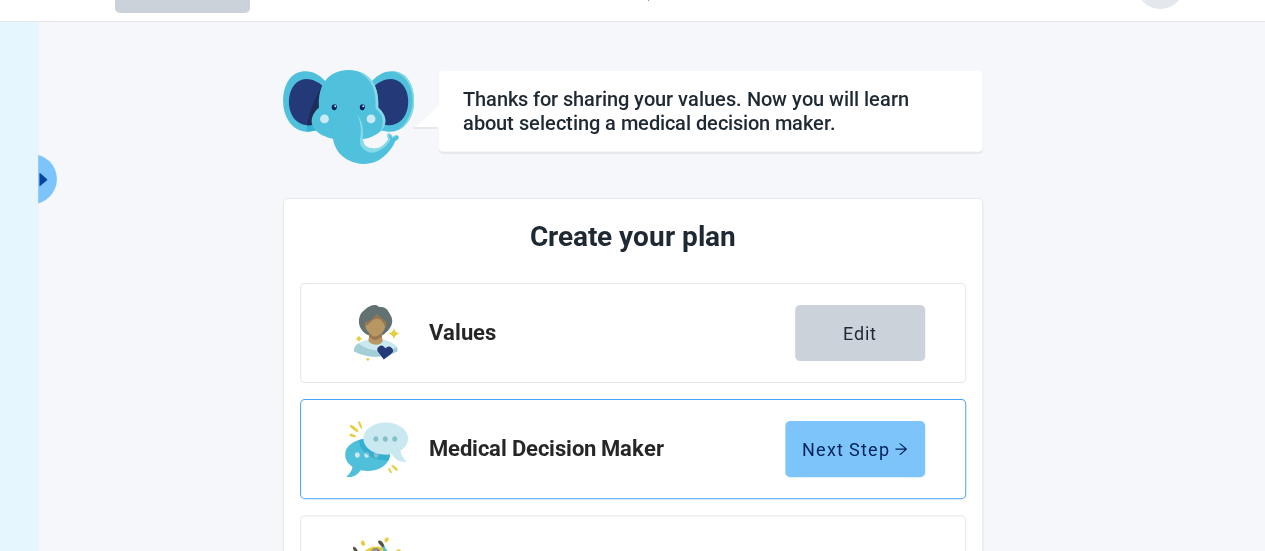click on "Next Step" at bounding box center [855, 449] 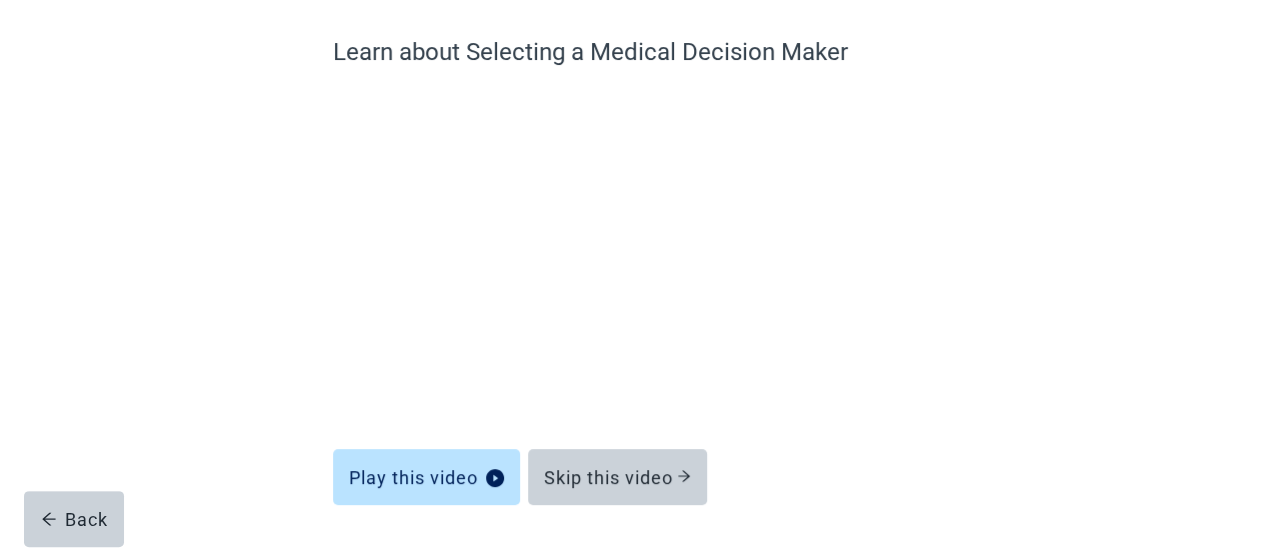 scroll, scrollTop: 164, scrollLeft: 0, axis: vertical 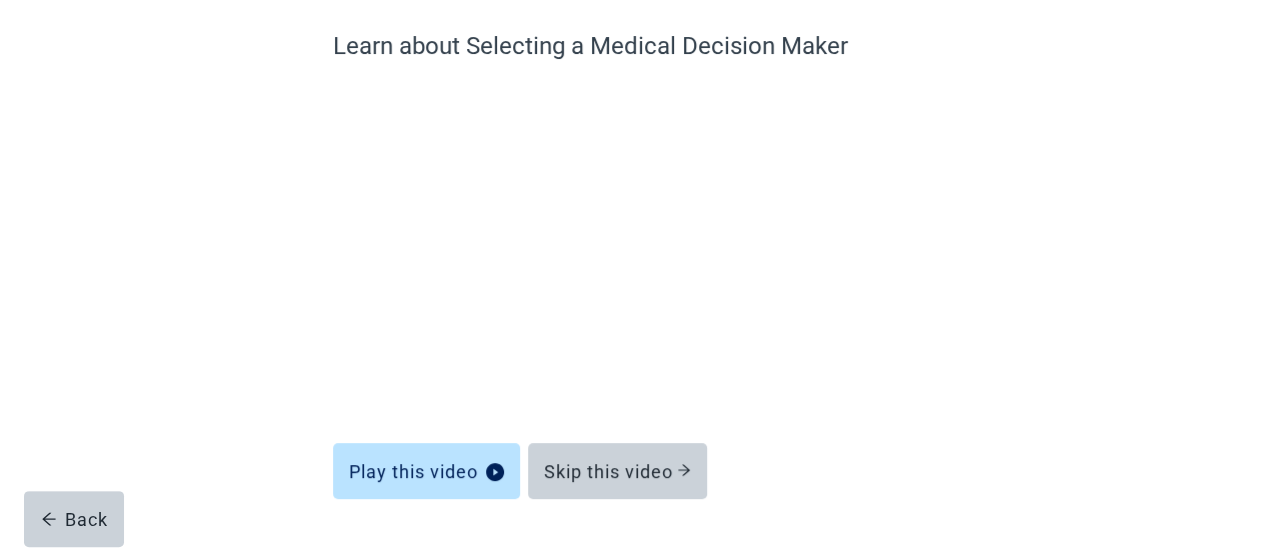 click on "Play this video Skip this video" at bounding box center (633, 459) 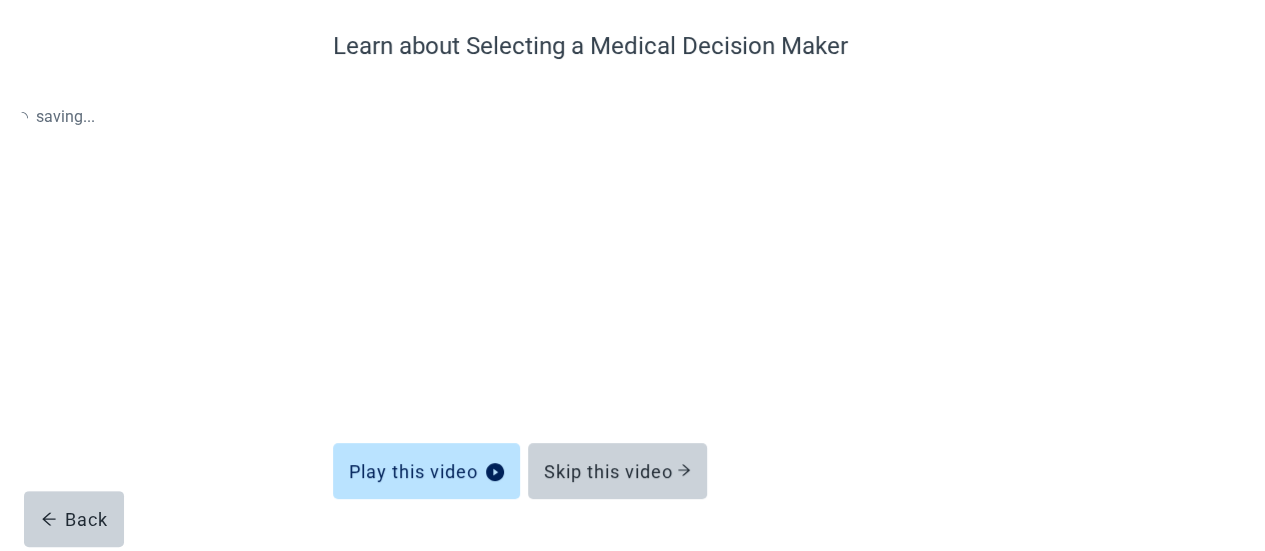 scroll, scrollTop: 0, scrollLeft: 0, axis: both 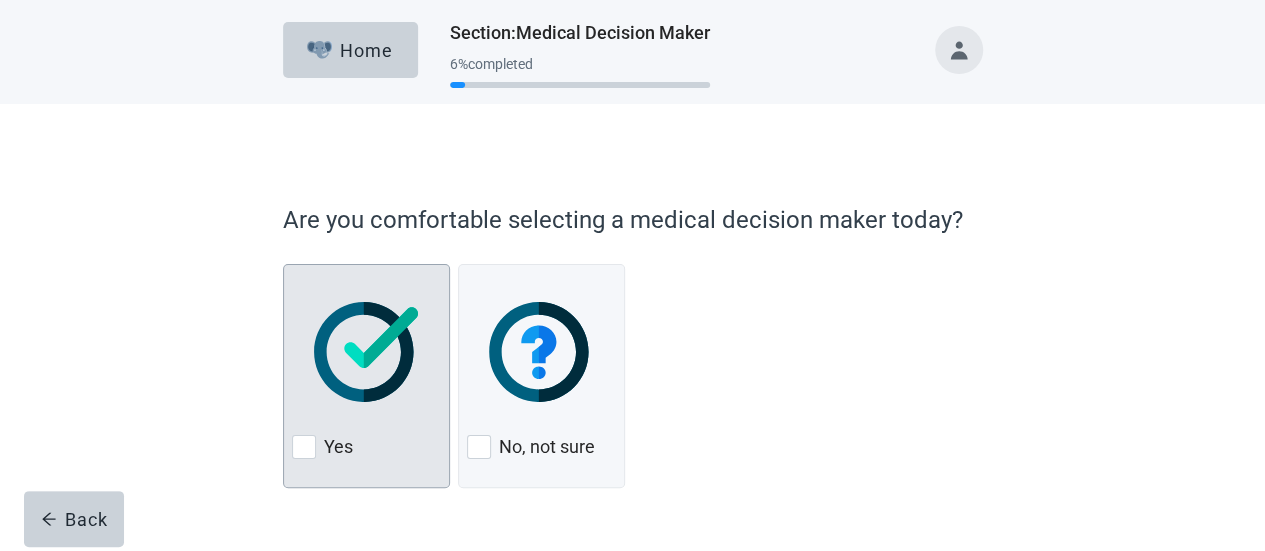 click at bounding box center [304, 447] 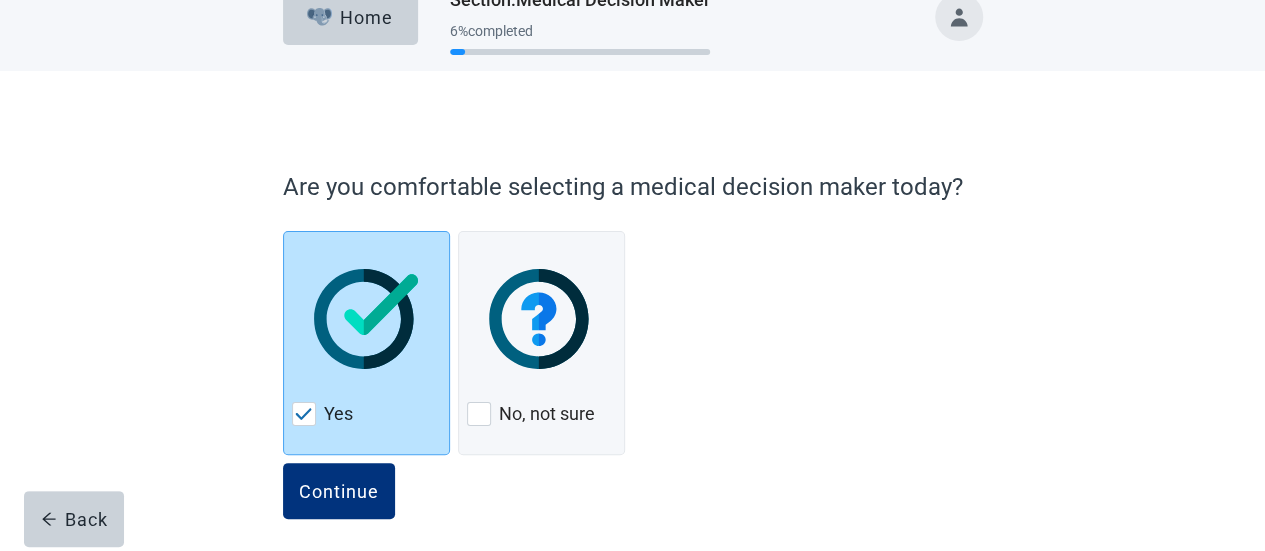 scroll, scrollTop: 44, scrollLeft: 0, axis: vertical 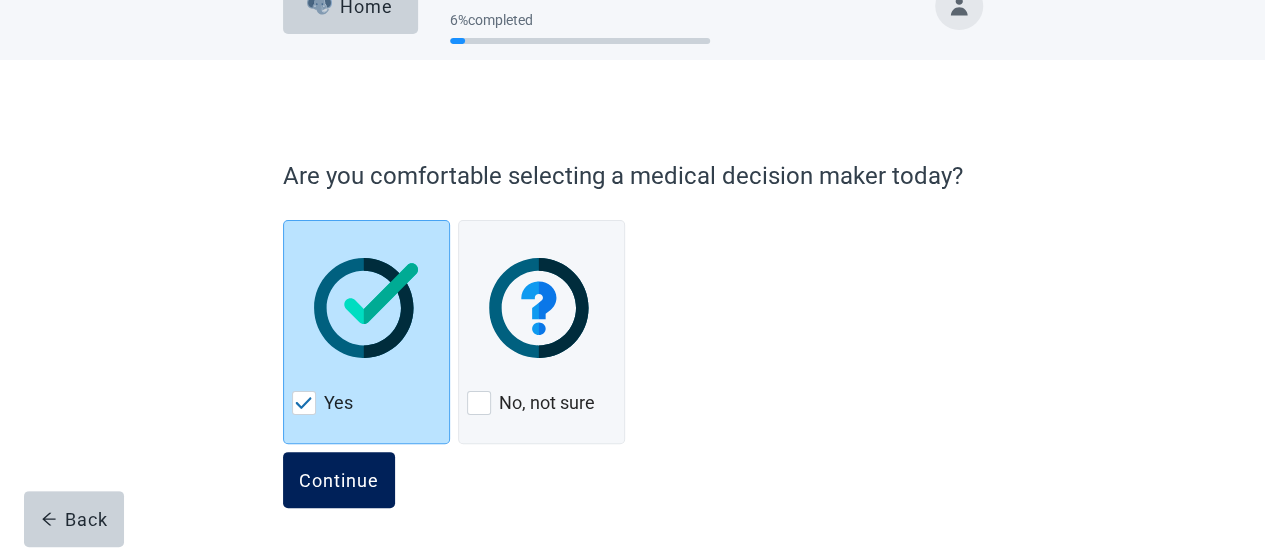 click on "Continue" at bounding box center (339, 480) 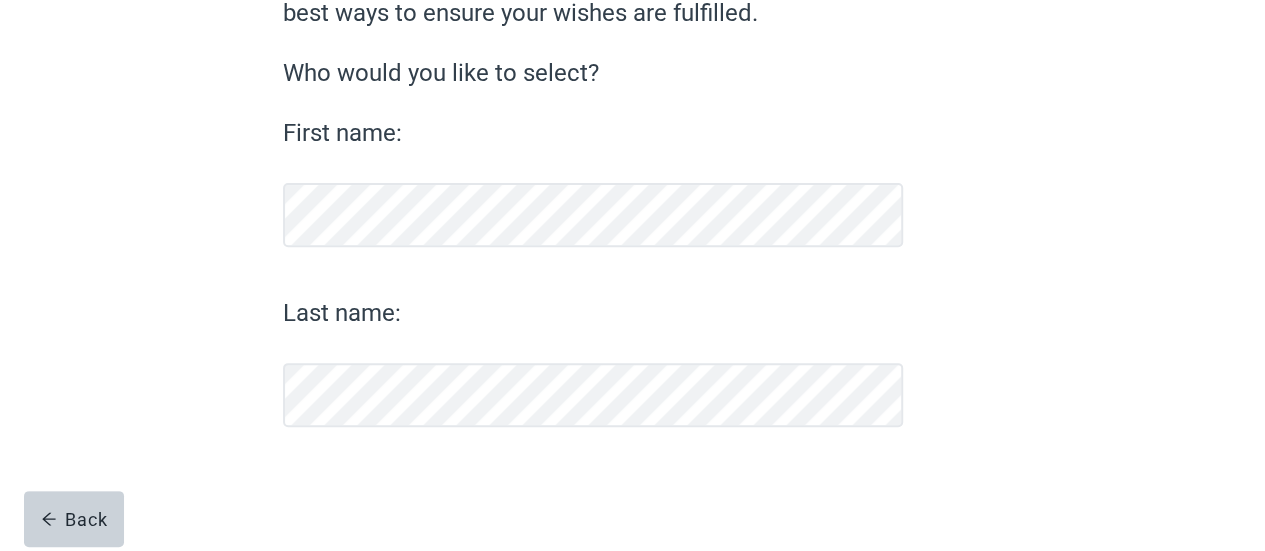 scroll, scrollTop: 232, scrollLeft: 0, axis: vertical 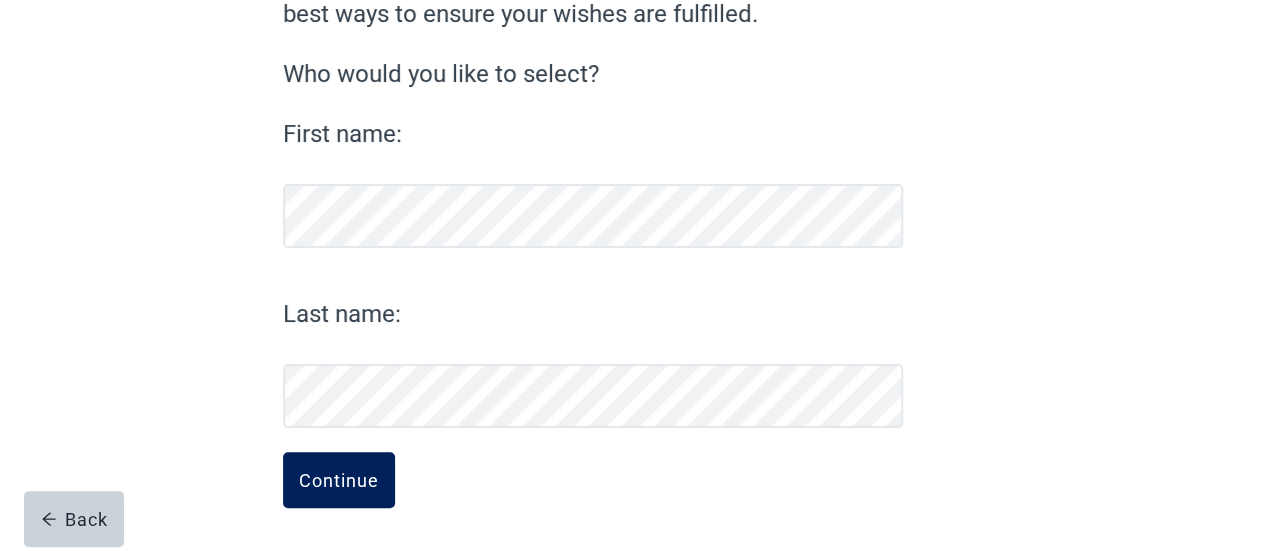 click on "Continue" at bounding box center [339, 480] 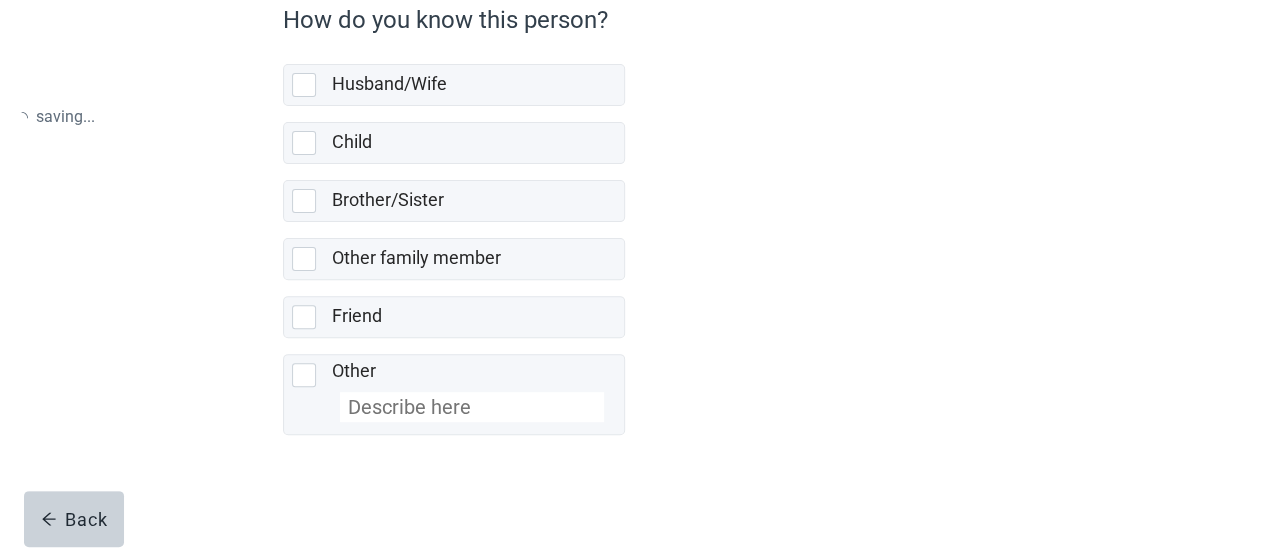 scroll, scrollTop: 0, scrollLeft: 0, axis: both 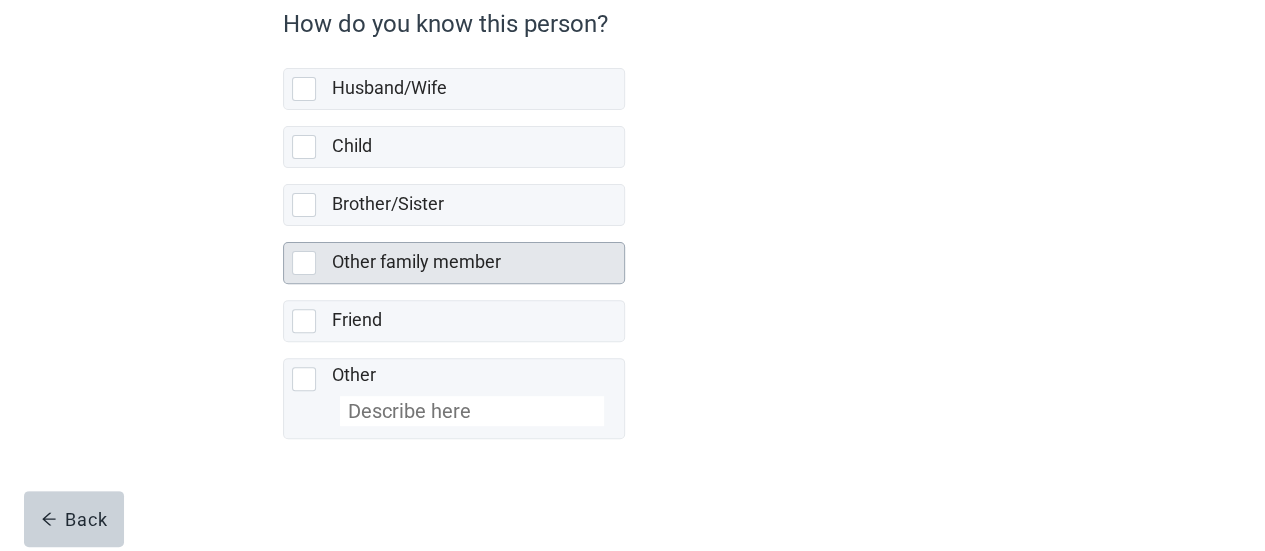 click at bounding box center (304, 263) 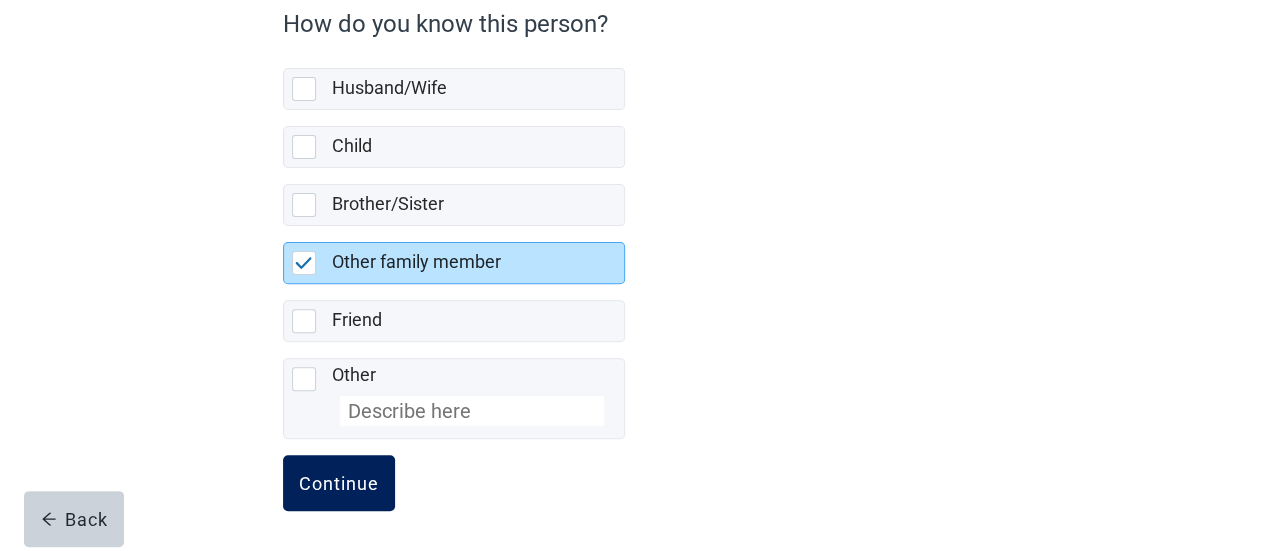 click on "Continue" at bounding box center [339, 483] 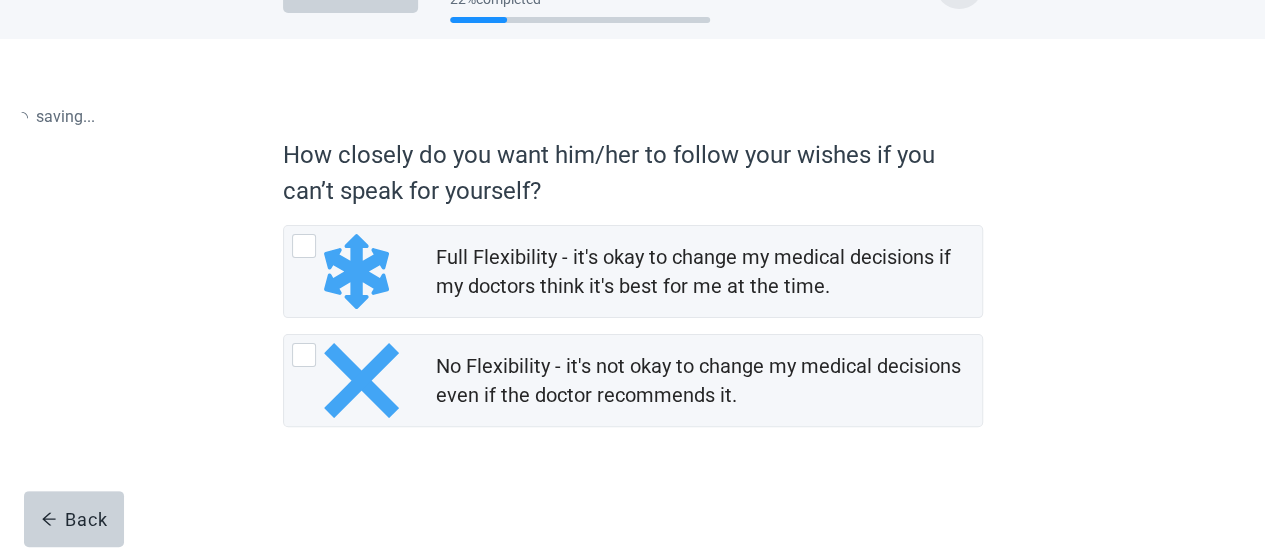 scroll, scrollTop: 0, scrollLeft: 0, axis: both 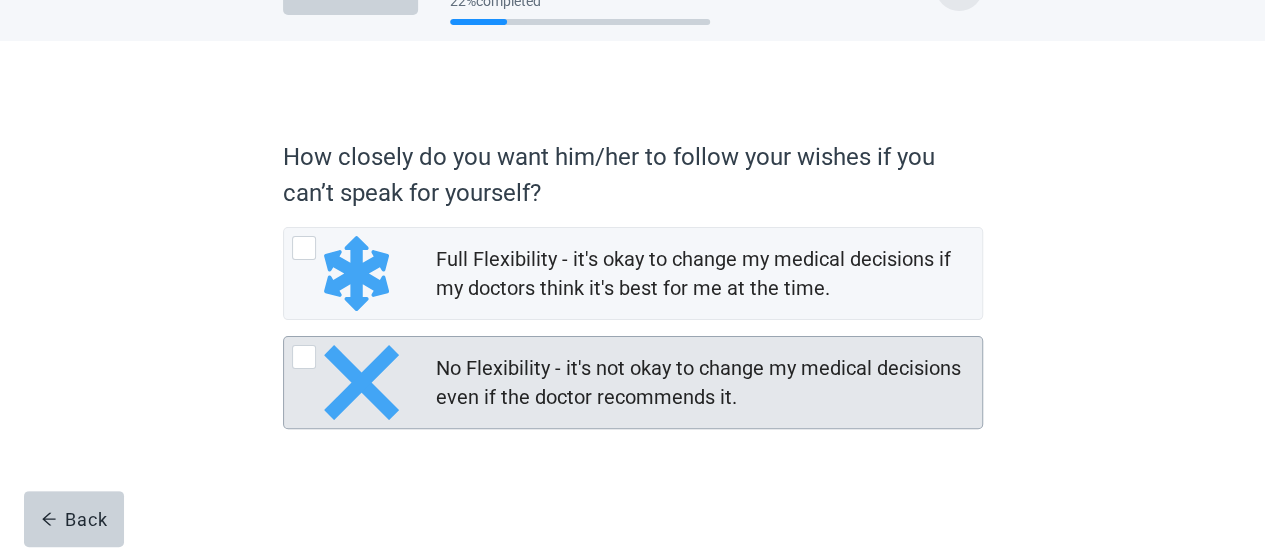 click at bounding box center [304, 357] 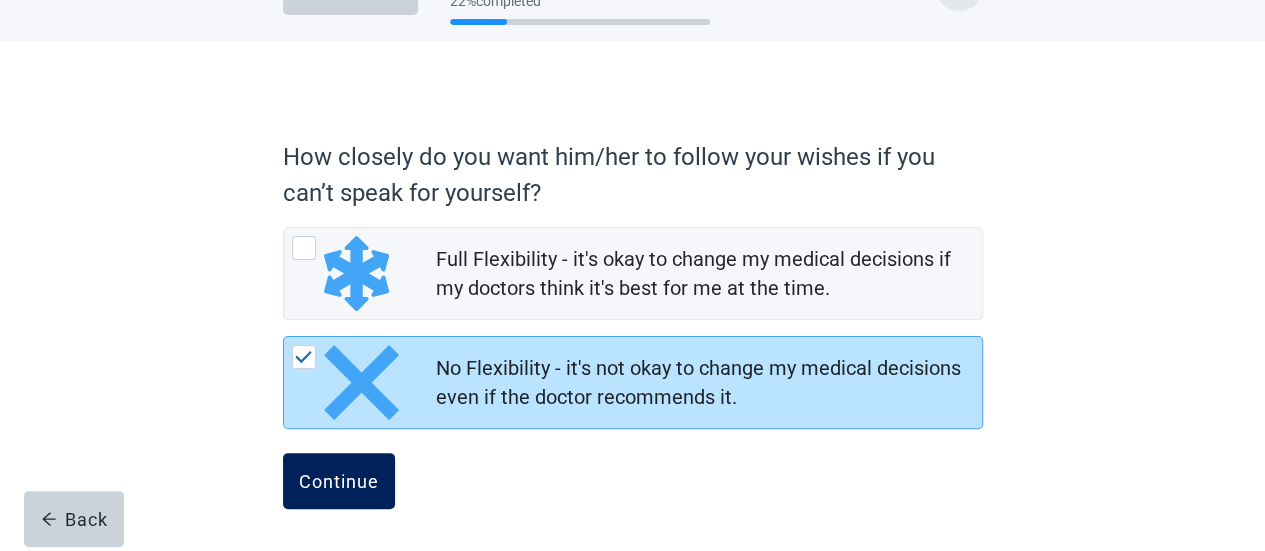 click on "Continue" at bounding box center [339, 481] 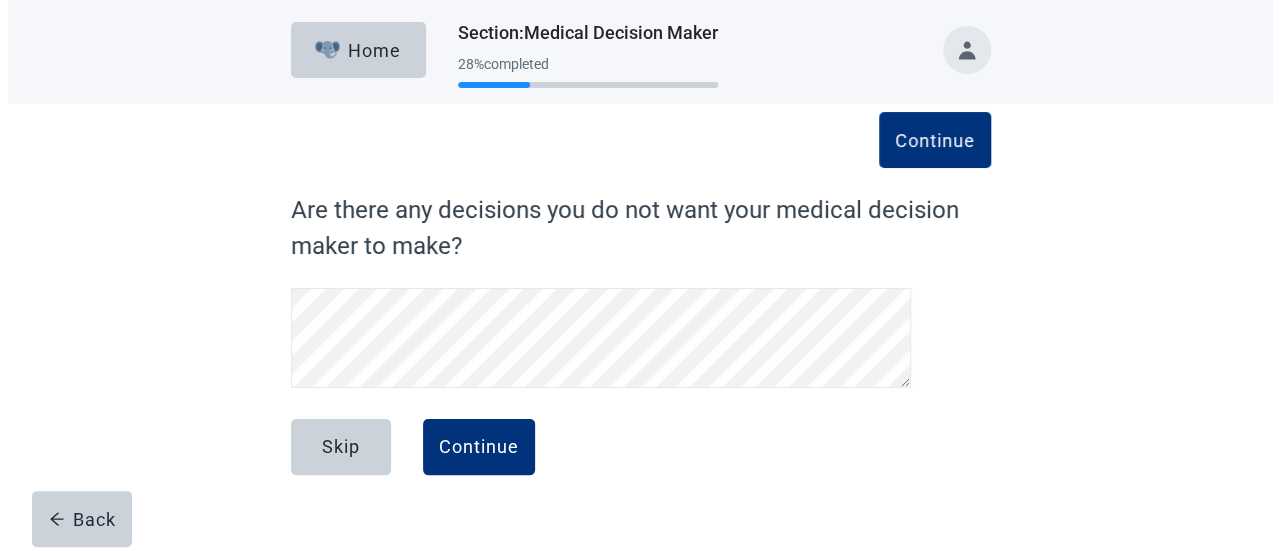 scroll, scrollTop: 0, scrollLeft: 0, axis: both 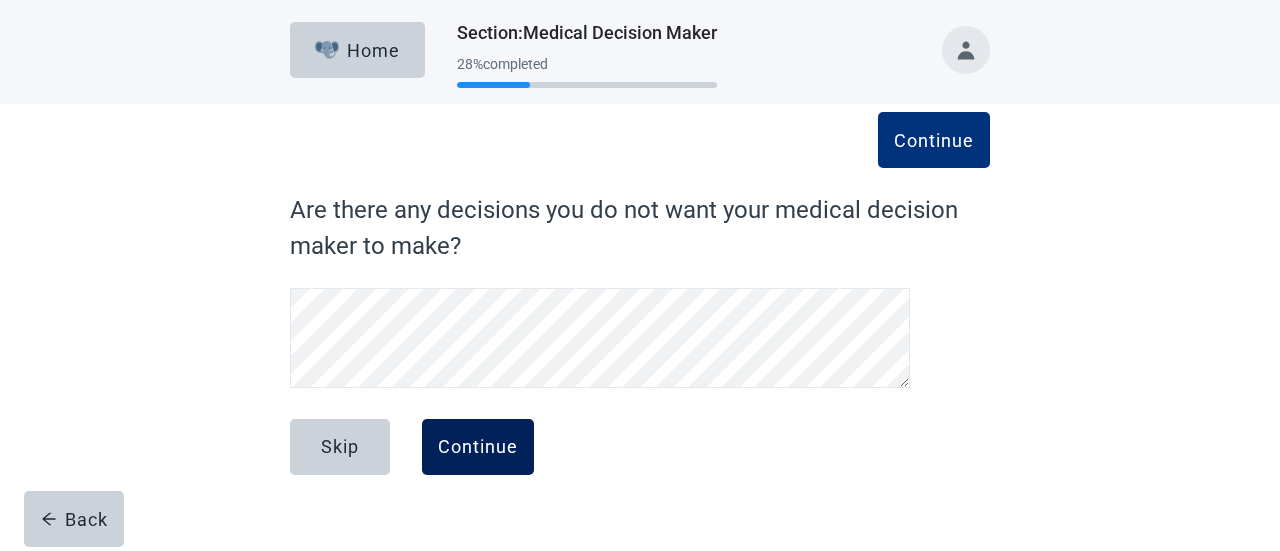 click on "Continue" at bounding box center (478, 447) 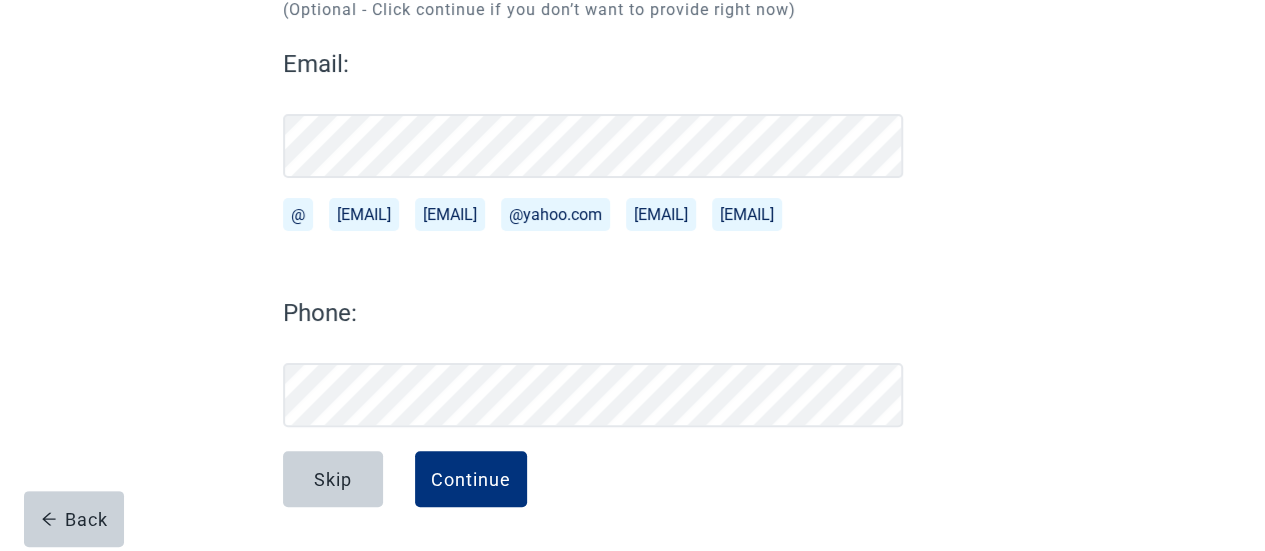 scroll, scrollTop: 294, scrollLeft: 0, axis: vertical 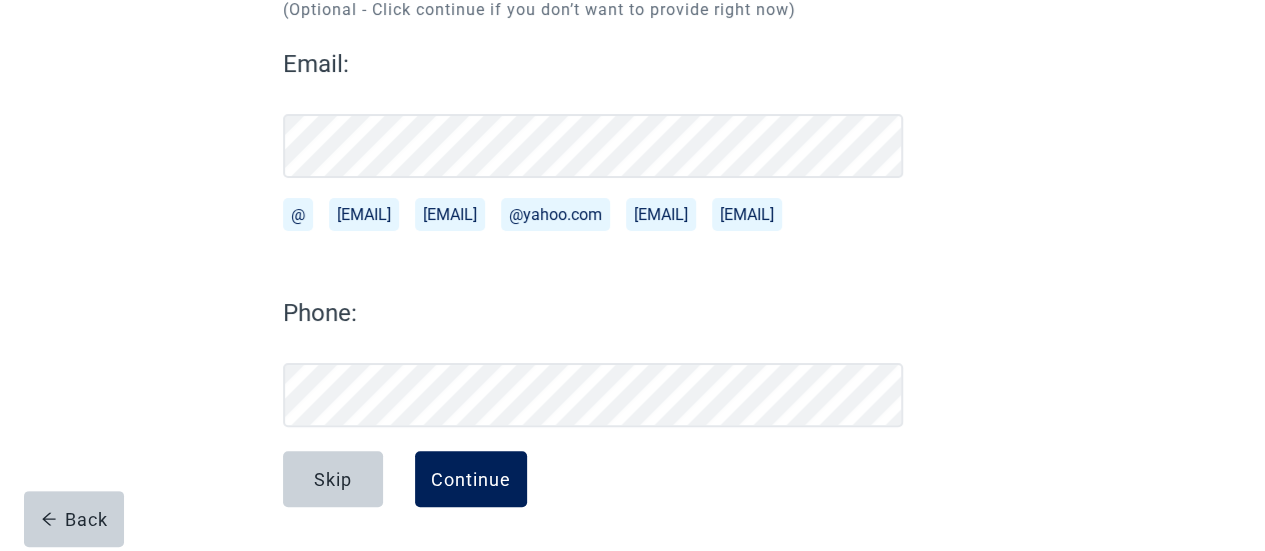 click on "Continue" at bounding box center [471, 479] 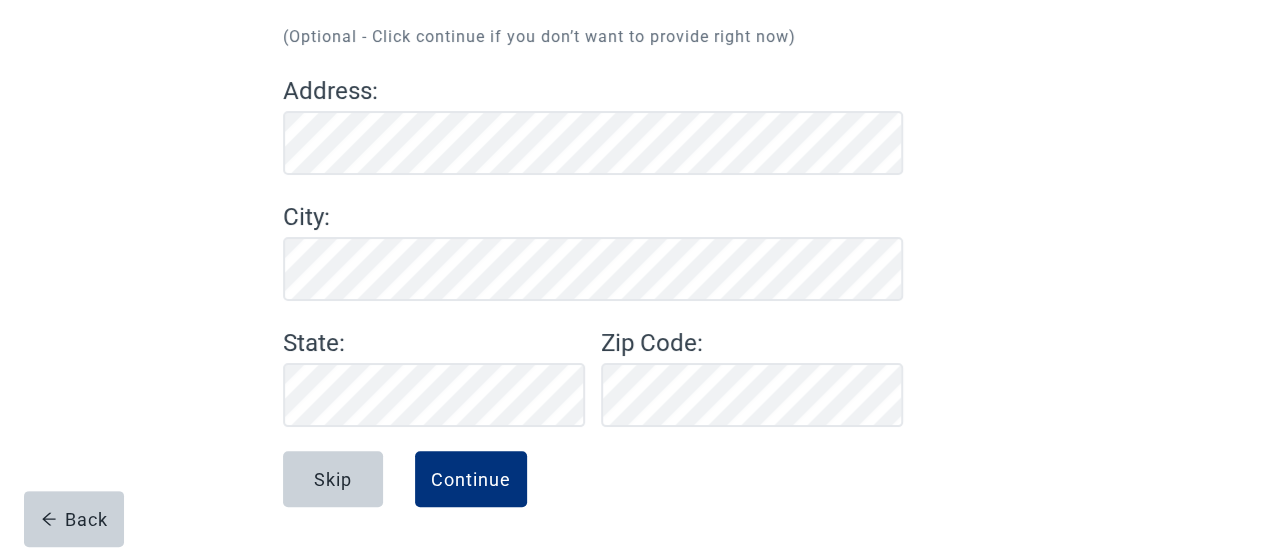 scroll, scrollTop: 226, scrollLeft: 0, axis: vertical 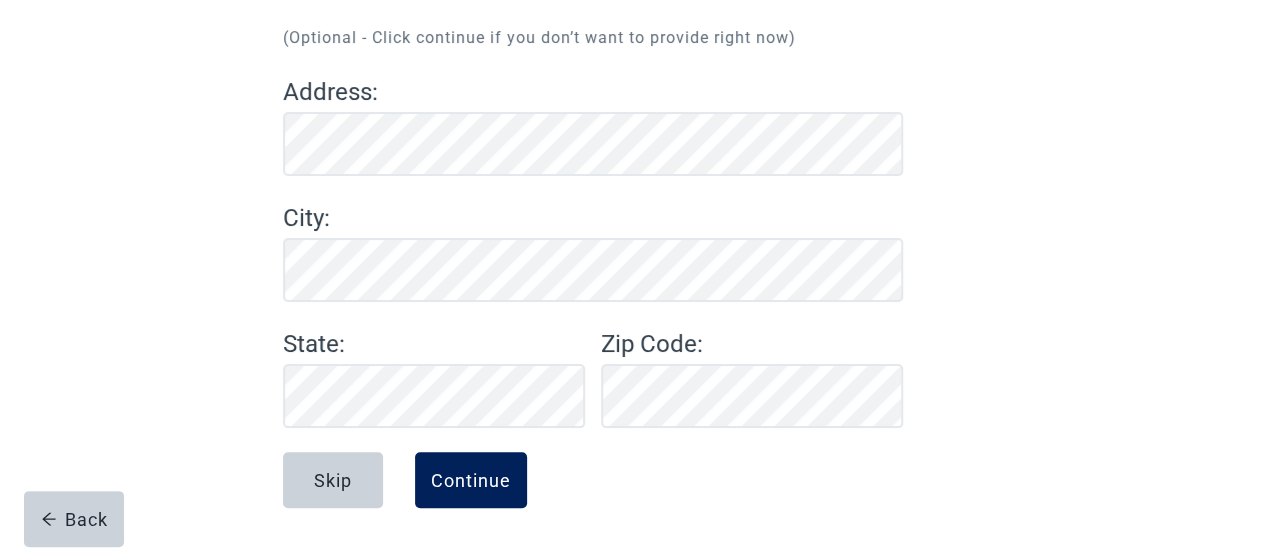 click on "Continue" at bounding box center [471, 480] 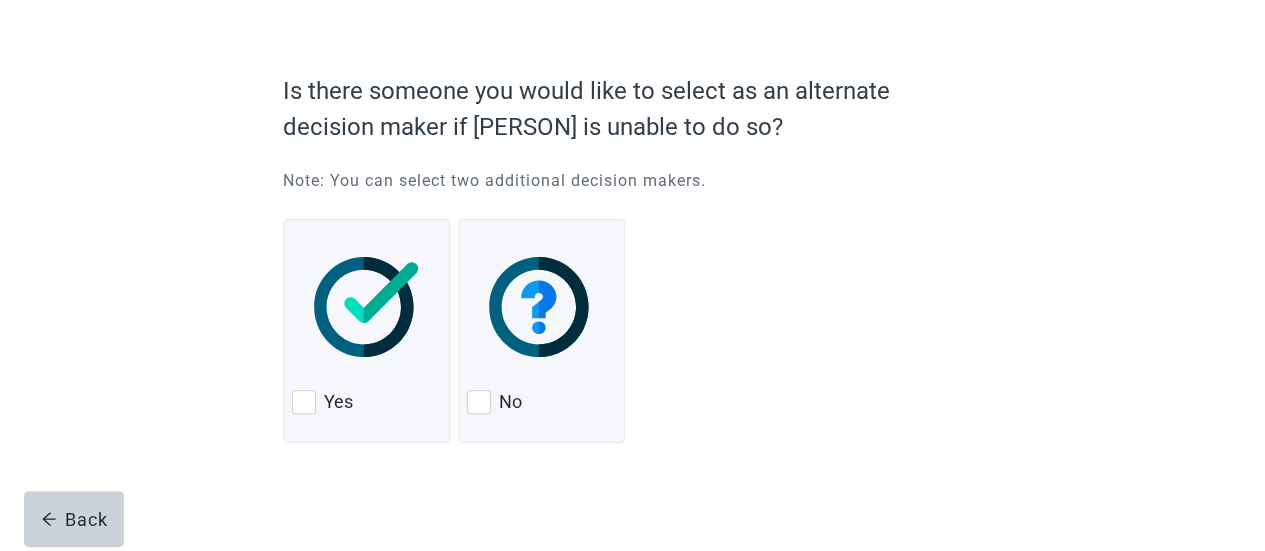 scroll, scrollTop: 0, scrollLeft: 0, axis: both 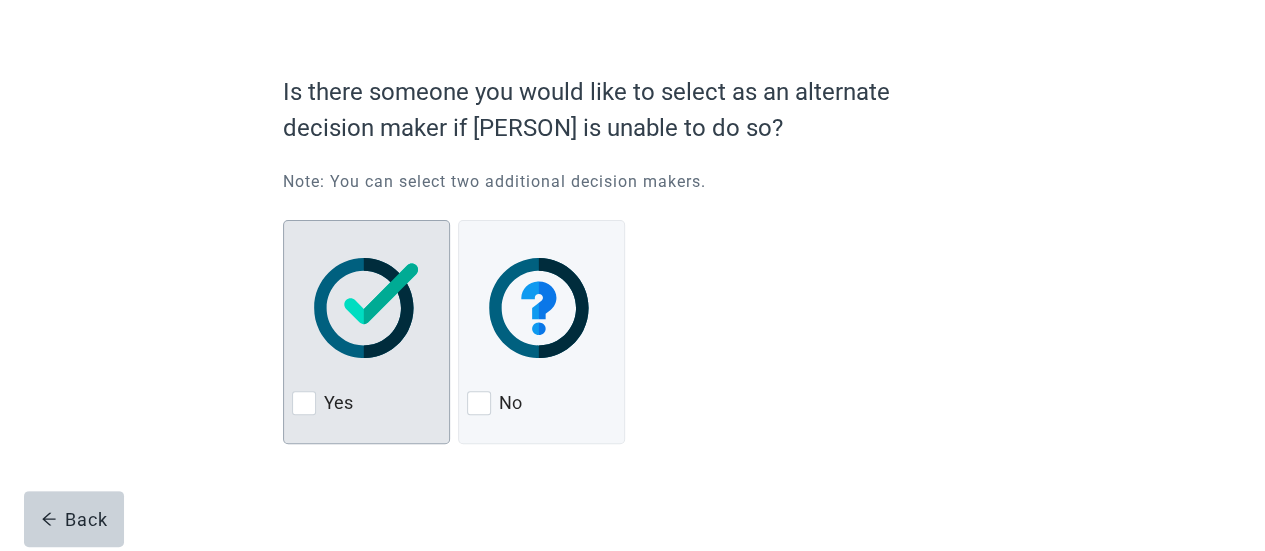 click at bounding box center [304, 403] 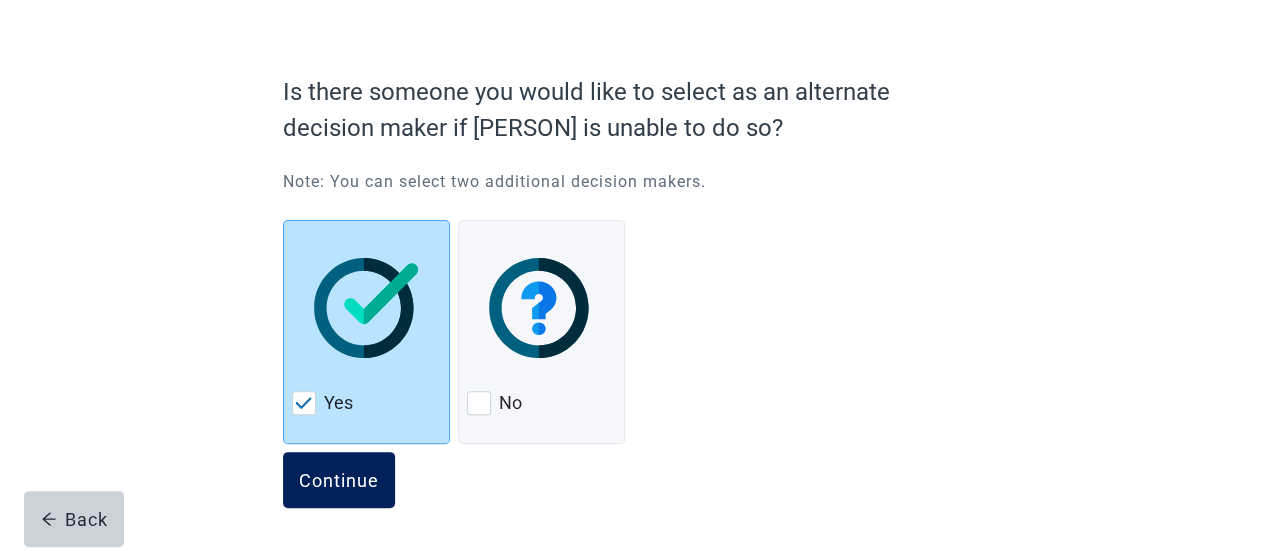click on "Continue" at bounding box center [339, 480] 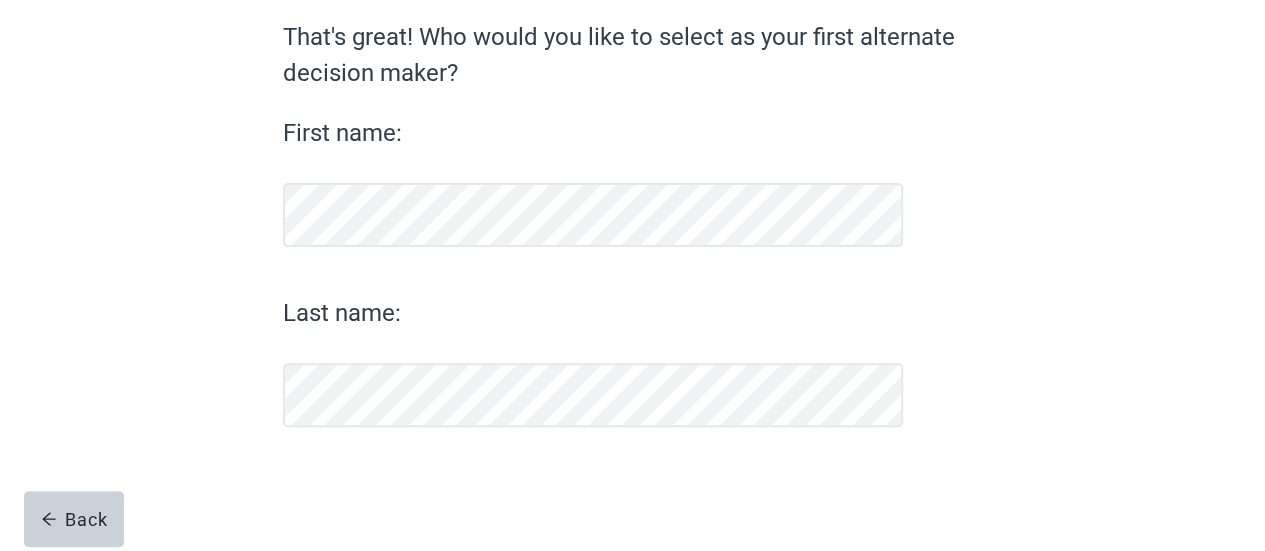scroll, scrollTop: 172, scrollLeft: 0, axis: vertical 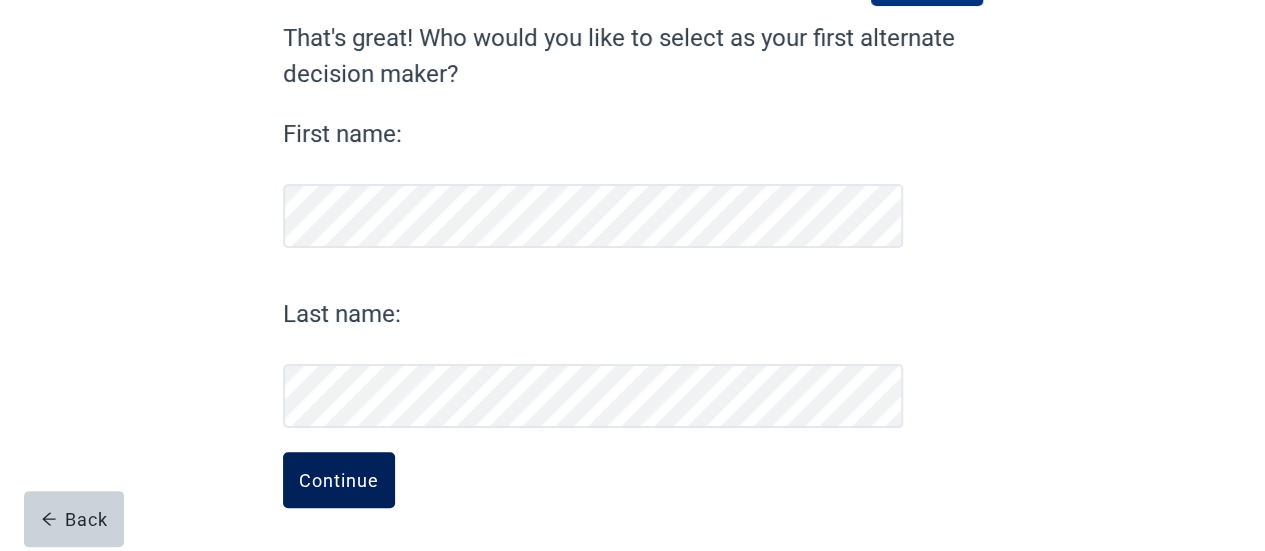 click on "Continue" at bounding box center (339, 480) 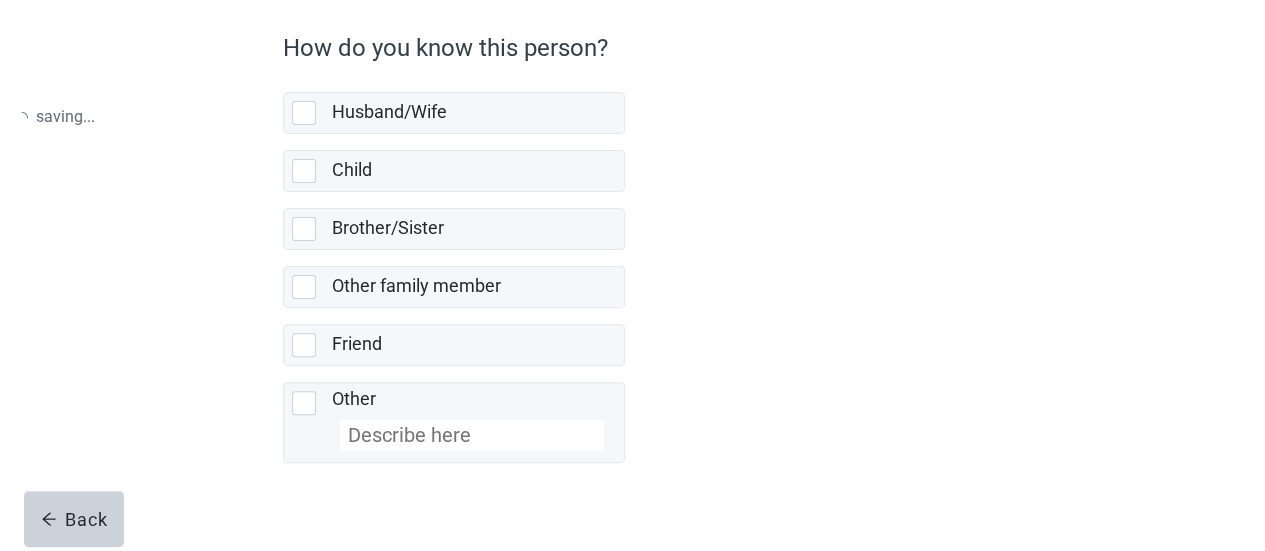 scroll, scrollTop: 0, scrollLeft: 0, axis: both 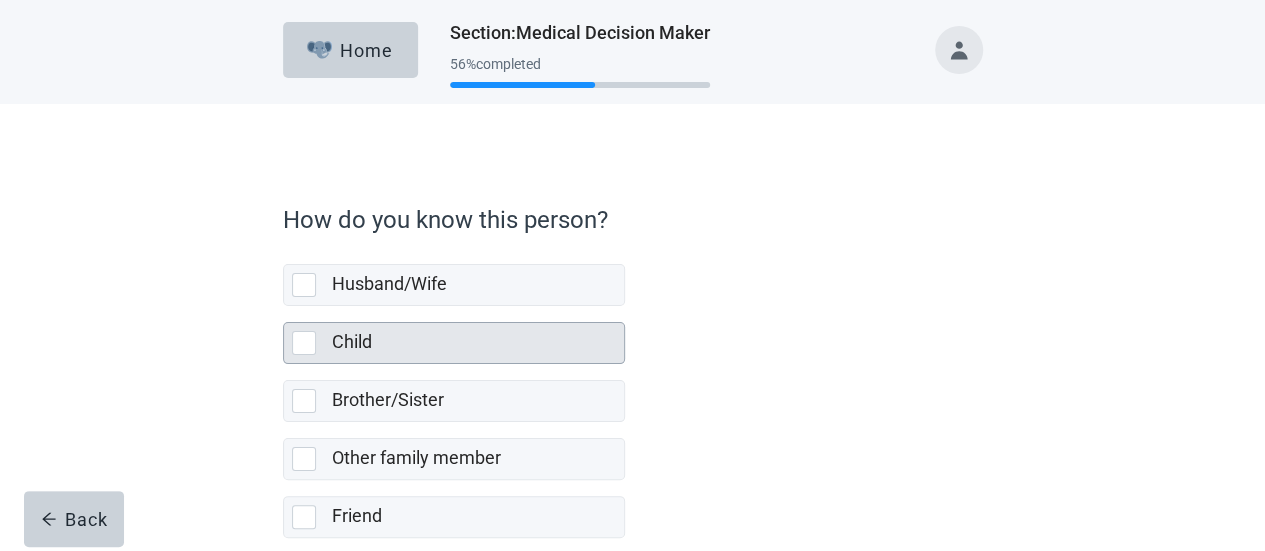 click at bounding box center [304, 343] 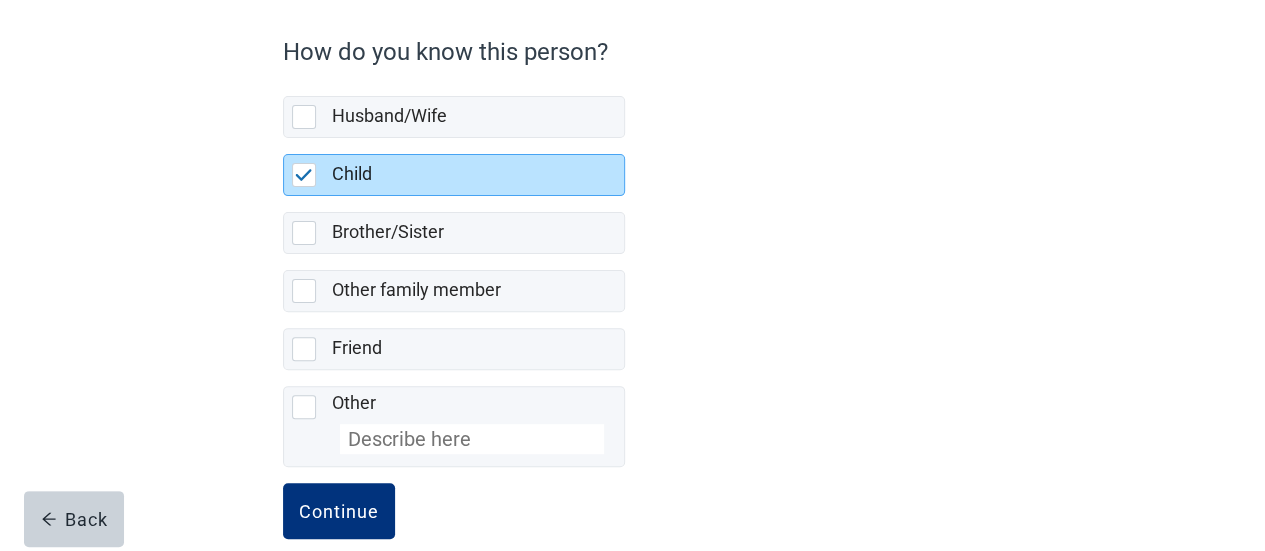 scroll, scrollTop: 196, scrollLeft: 0, axis: vertical 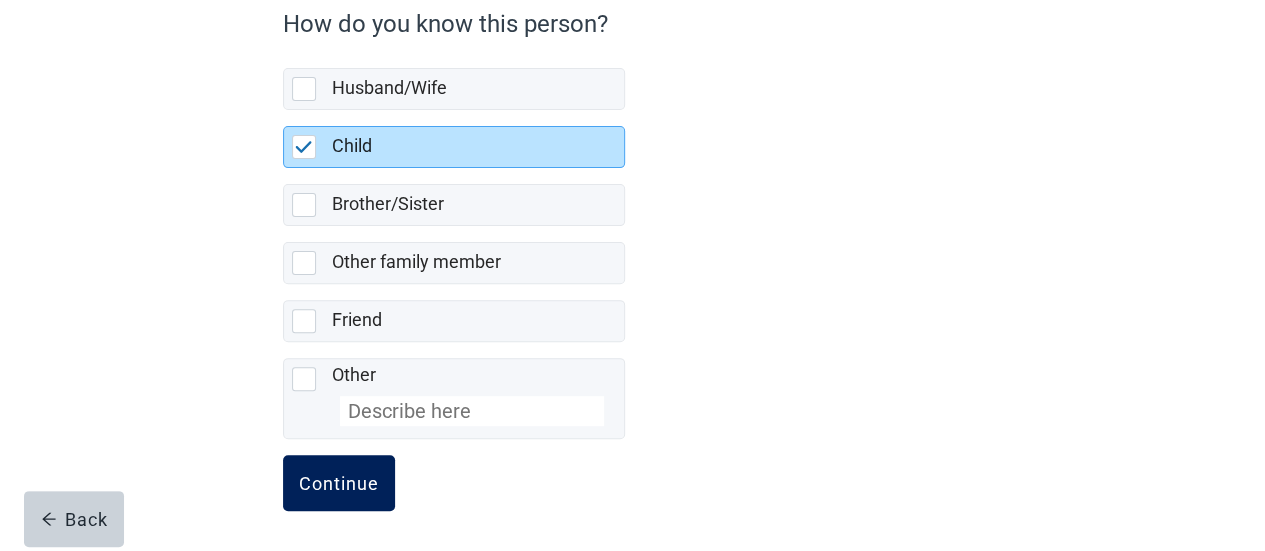 click on "Continue" at bounding box center [339, 483] 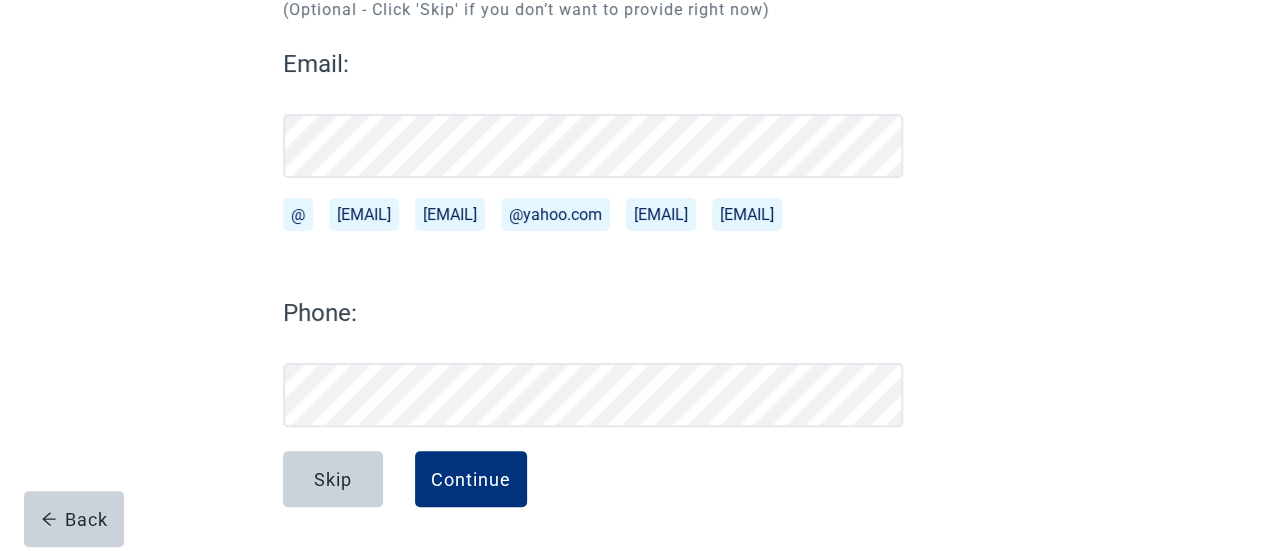 scroll, scrollTop: 294, scrollLeft: 0, axis: vertical 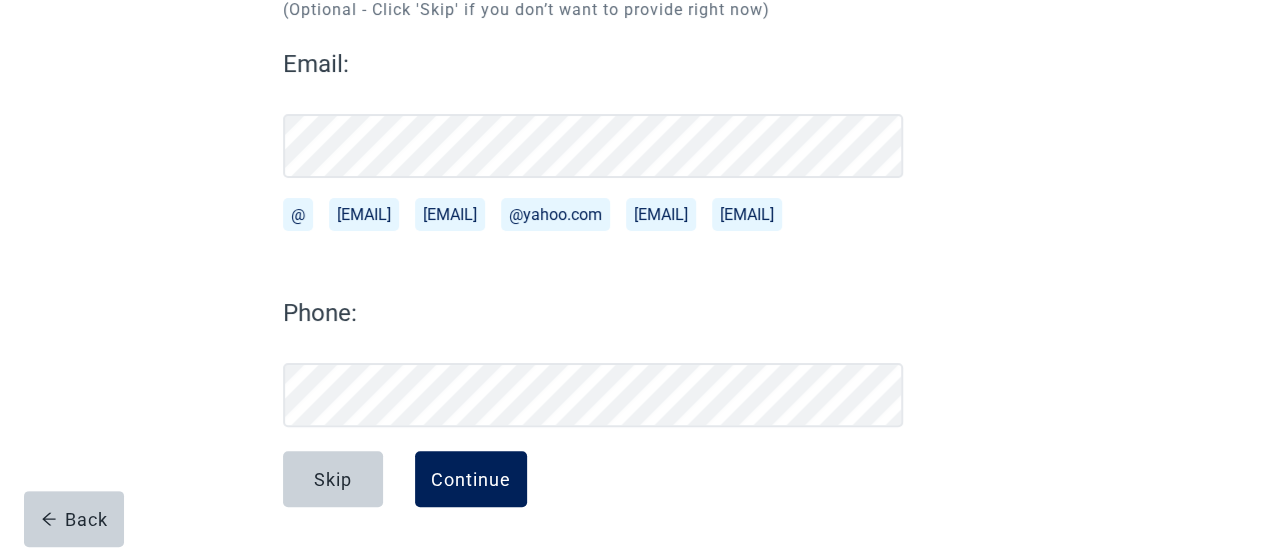 click on "Continue" at bounding box center (471, 479) 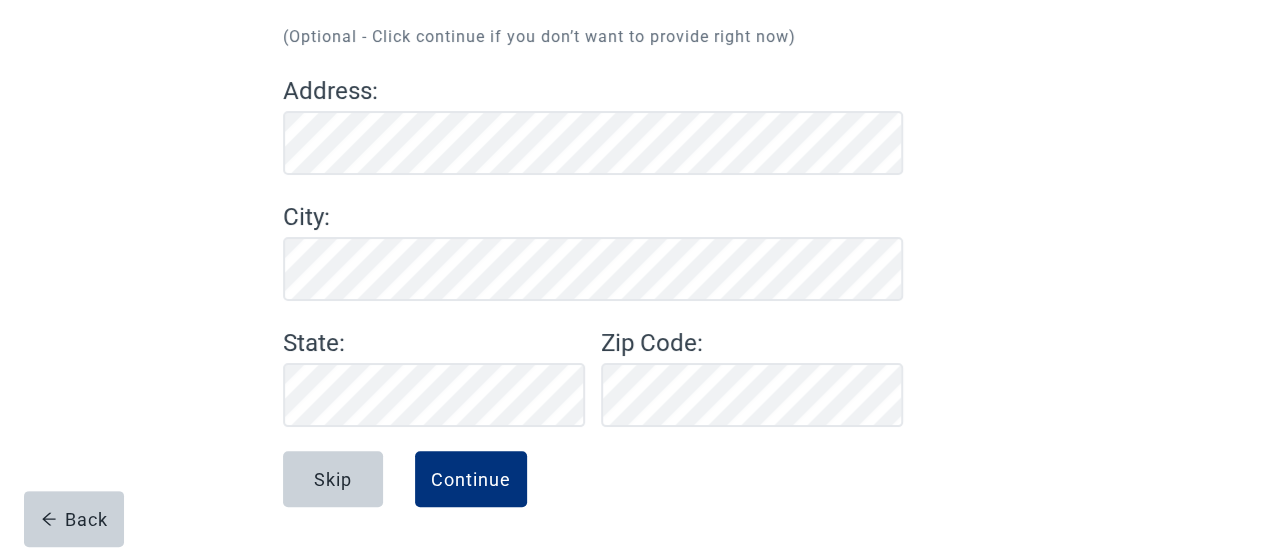 scroll, scrollTop: 226, scrollLeft: 0, axis: vertical 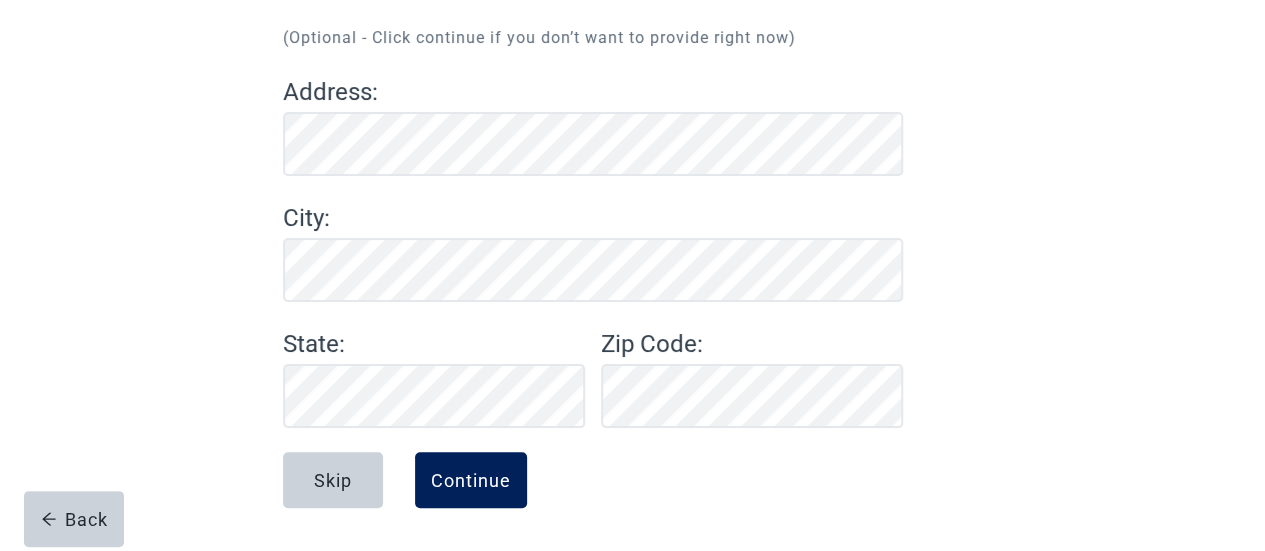 click on "Continue" at bounding box center (471, 480) 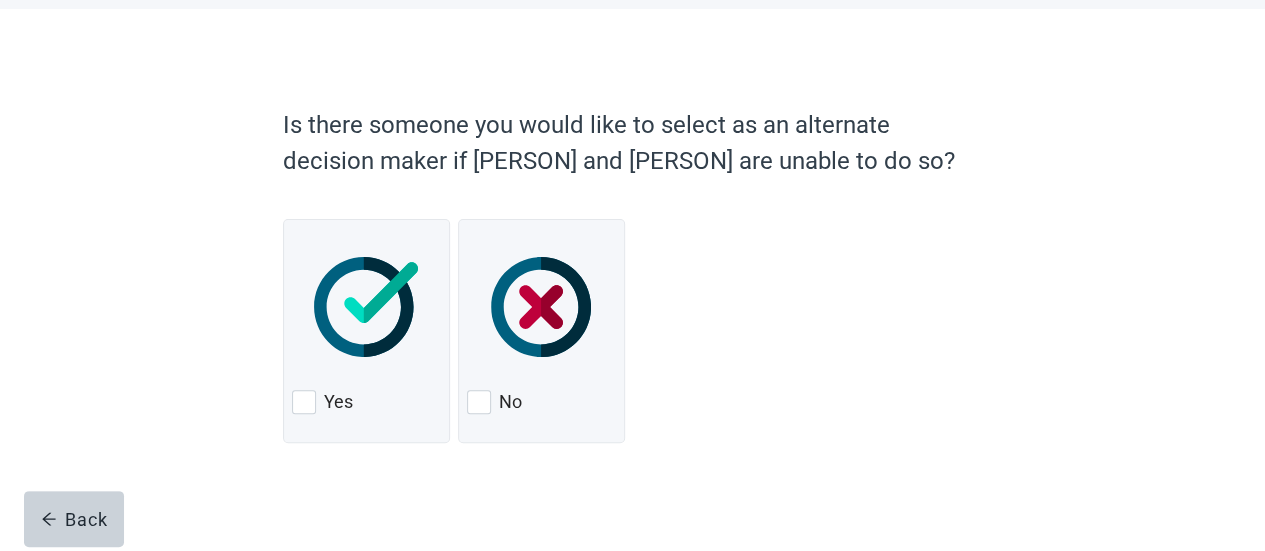 scroll, scrollTop: 0, scrollLeft: 0, axis: both 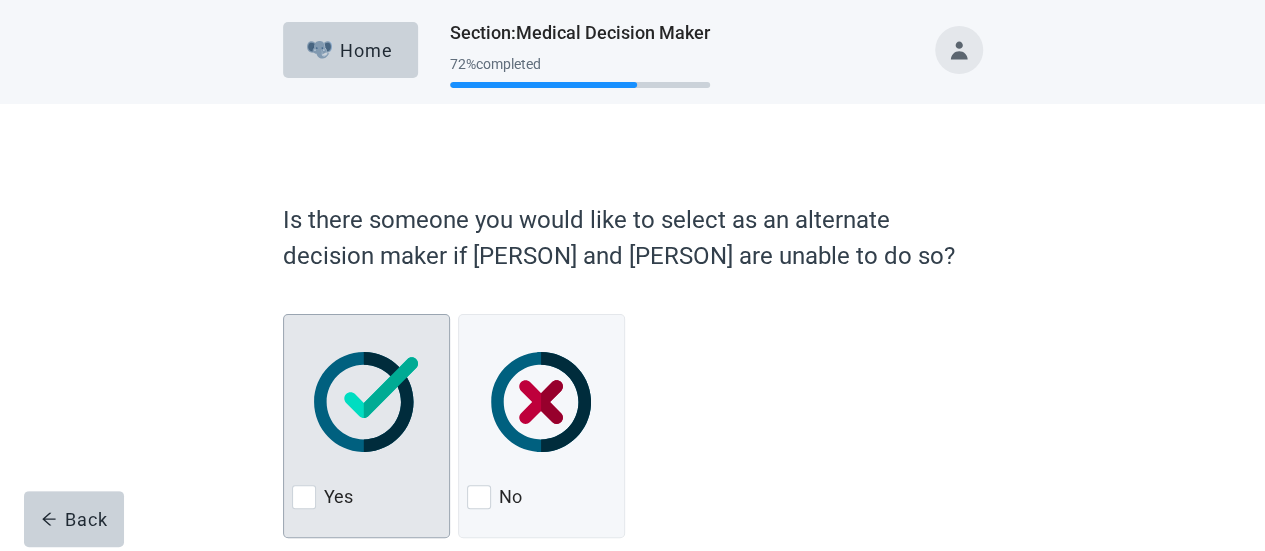 click at bounding box center (304, 497) 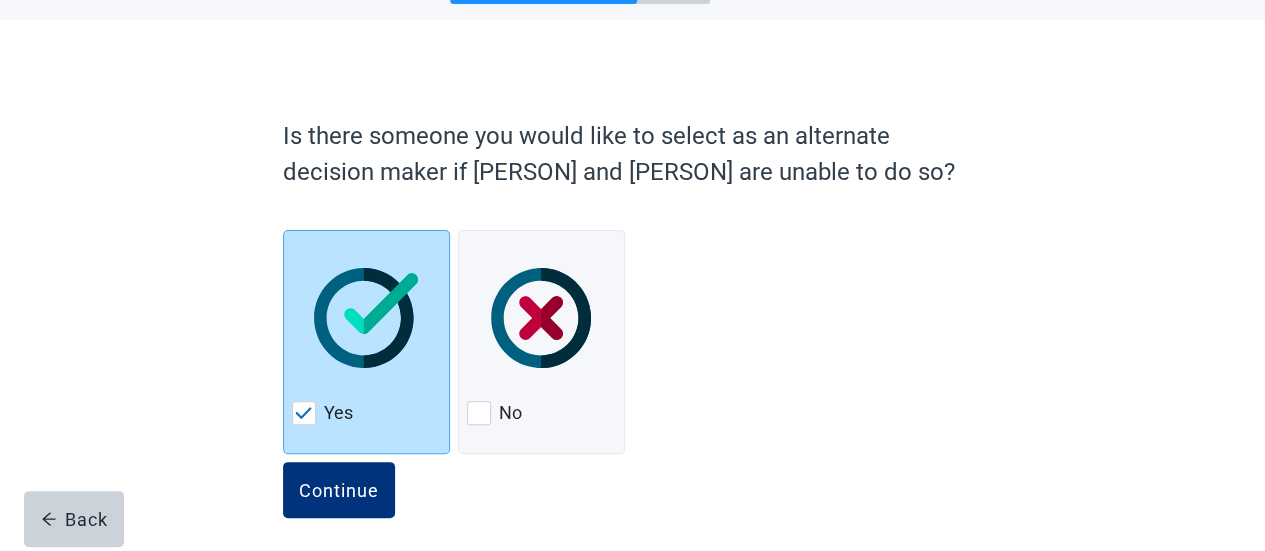scroll, scrollTop: 94, scrollLeft: 0, axis: vertical 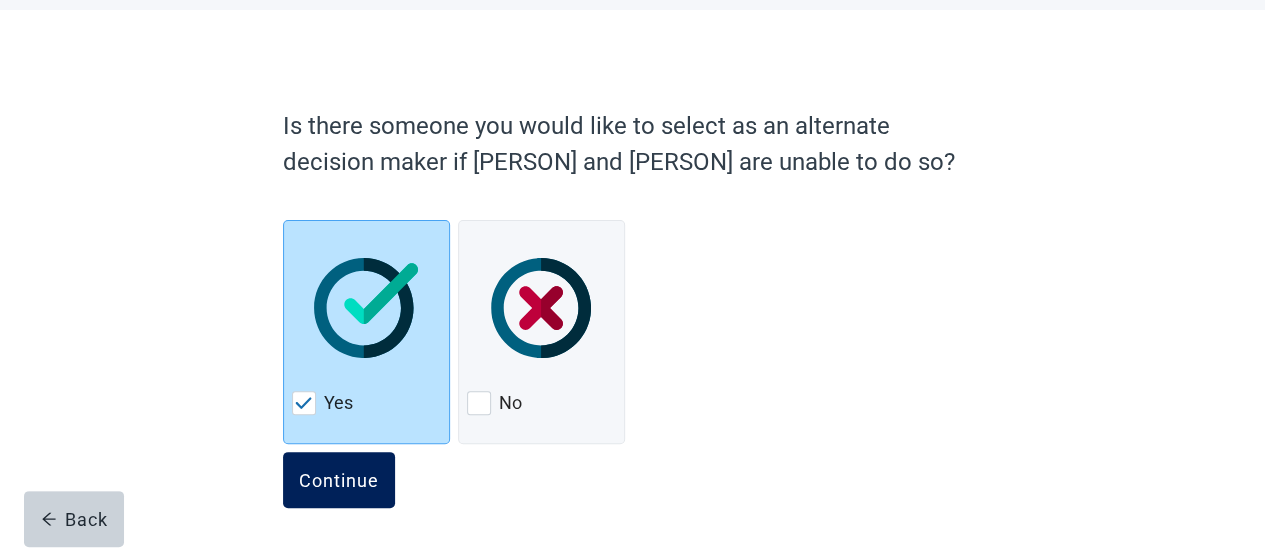 click on "Continue" at bounding box center (339, 480) 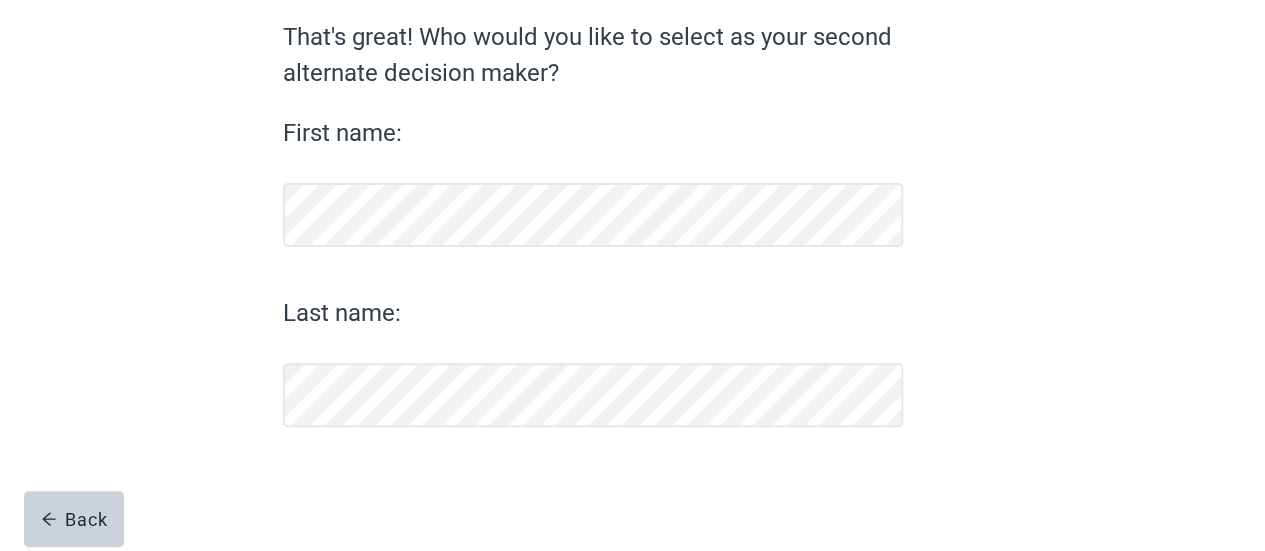 scroll, scrollTop: 172, scrollLeft: 0, axis: vertical 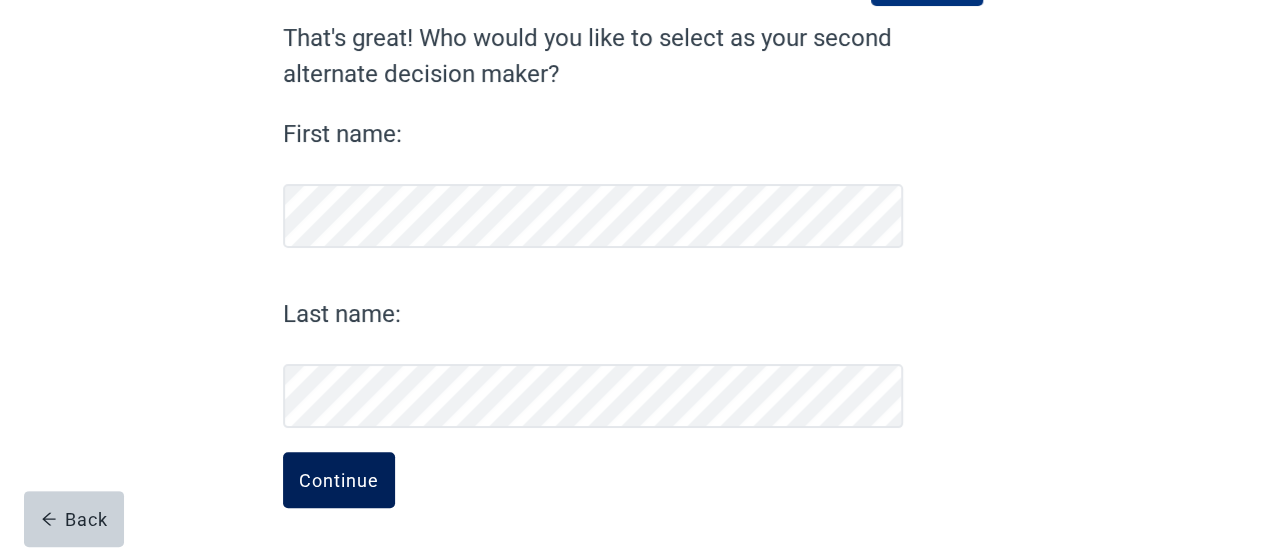 click on "Continue" at bounding box center [339, 480] 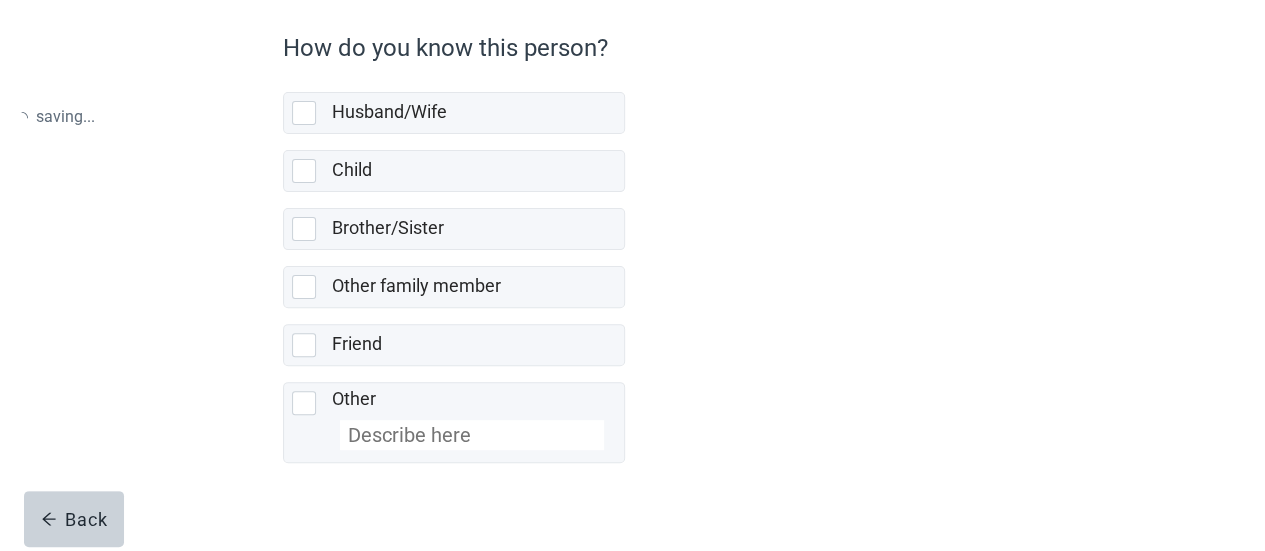 scroll, scrollTop: 0, scrollLeft: 0, axis: both 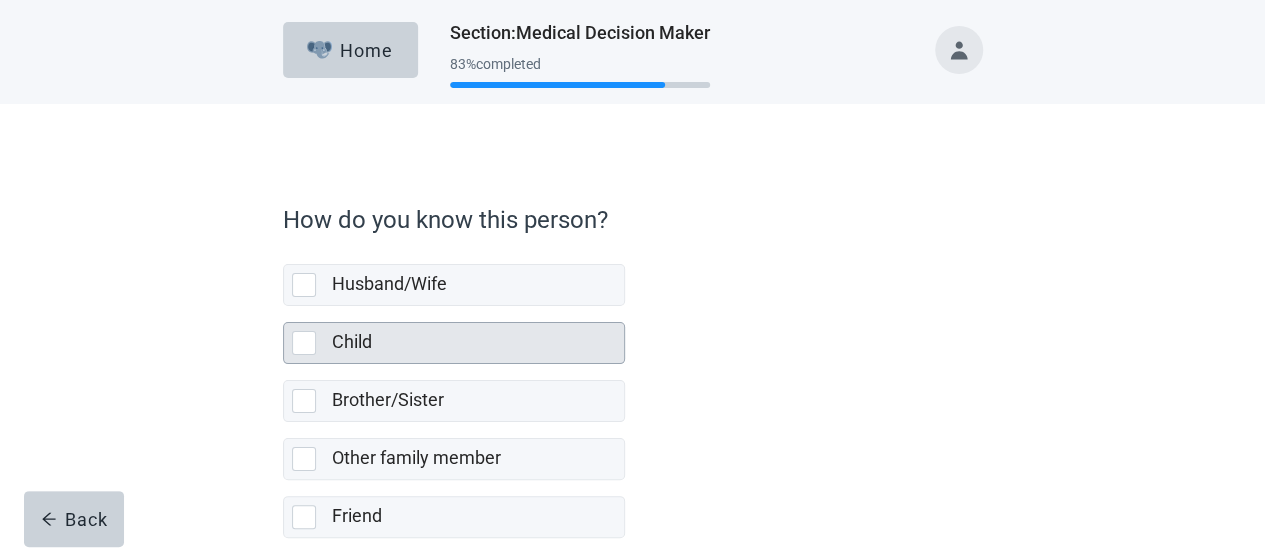 click at bounding box center (304, 343) 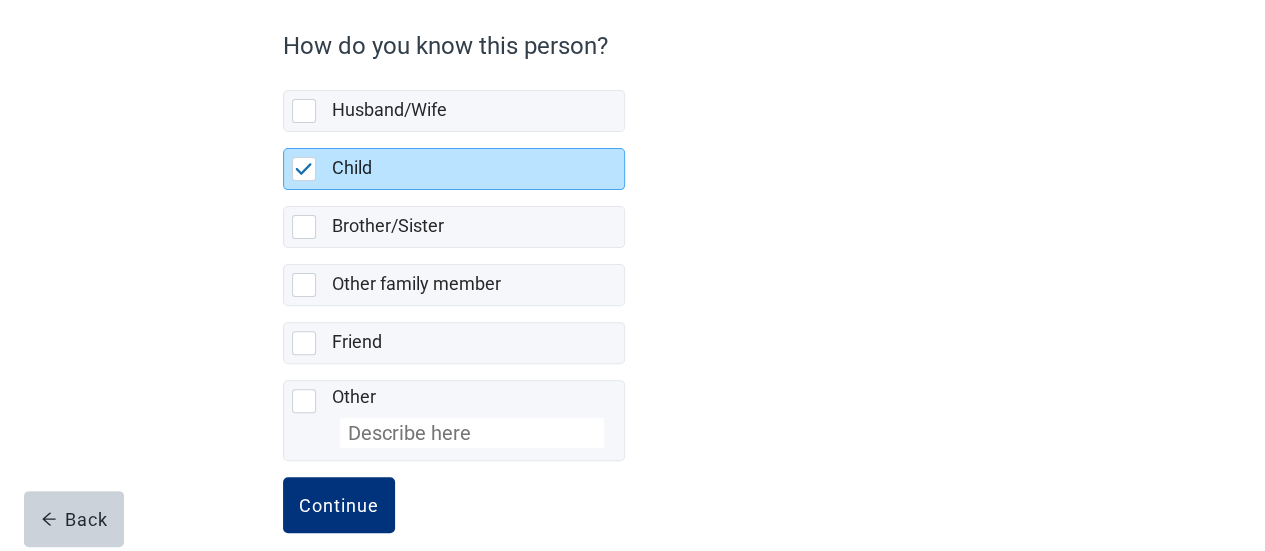 scroll, scrollTop: 196, scrollLeft: 0, axis: vertical 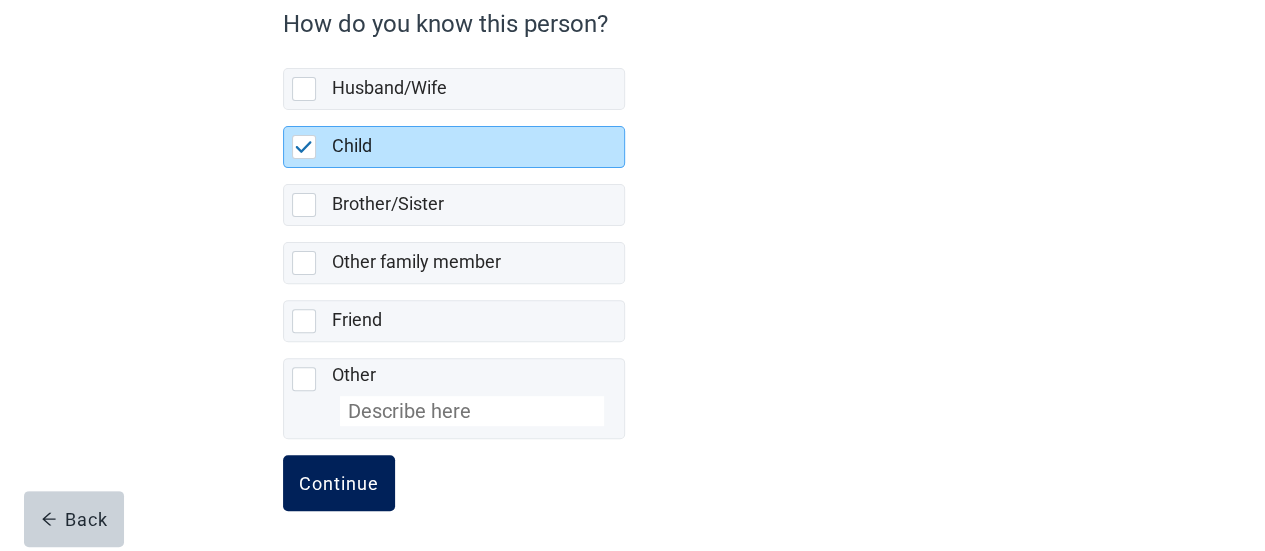 click on "Continue" at bounding box center [339, 483] 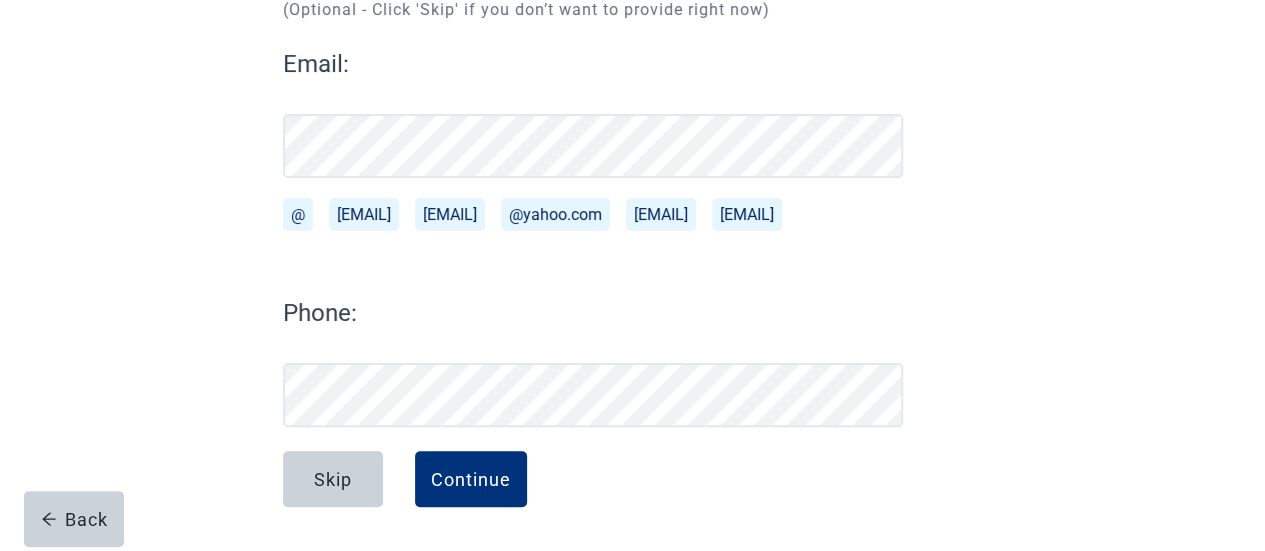 scroll, scrollTop: 294, scrollLeft: 0, axis: vertical 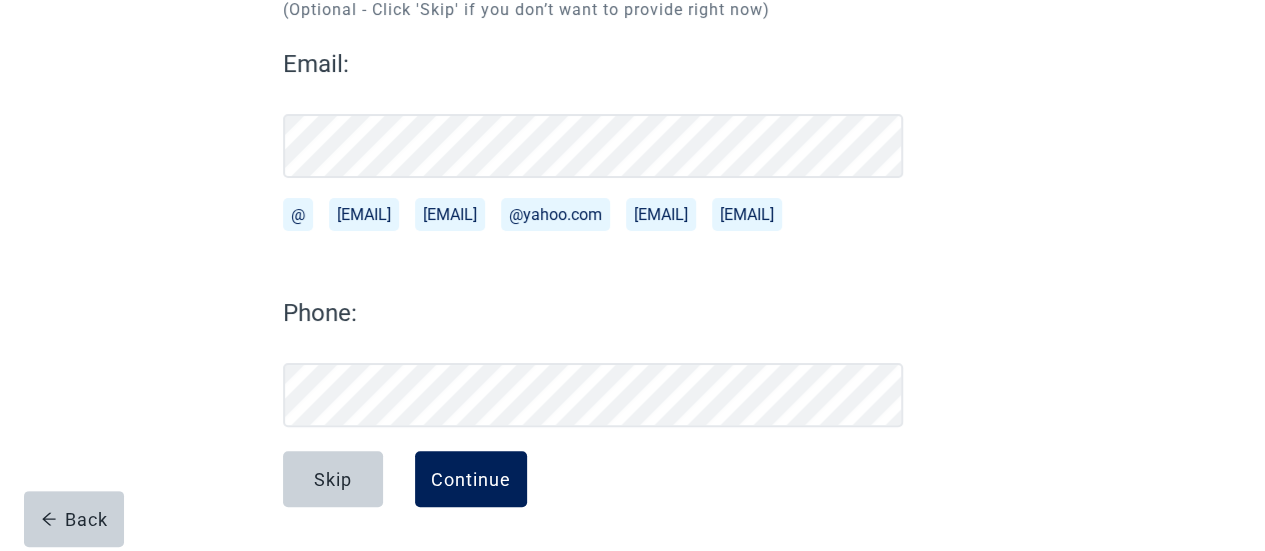 click on "Continue" at bounding box center [471, 479] 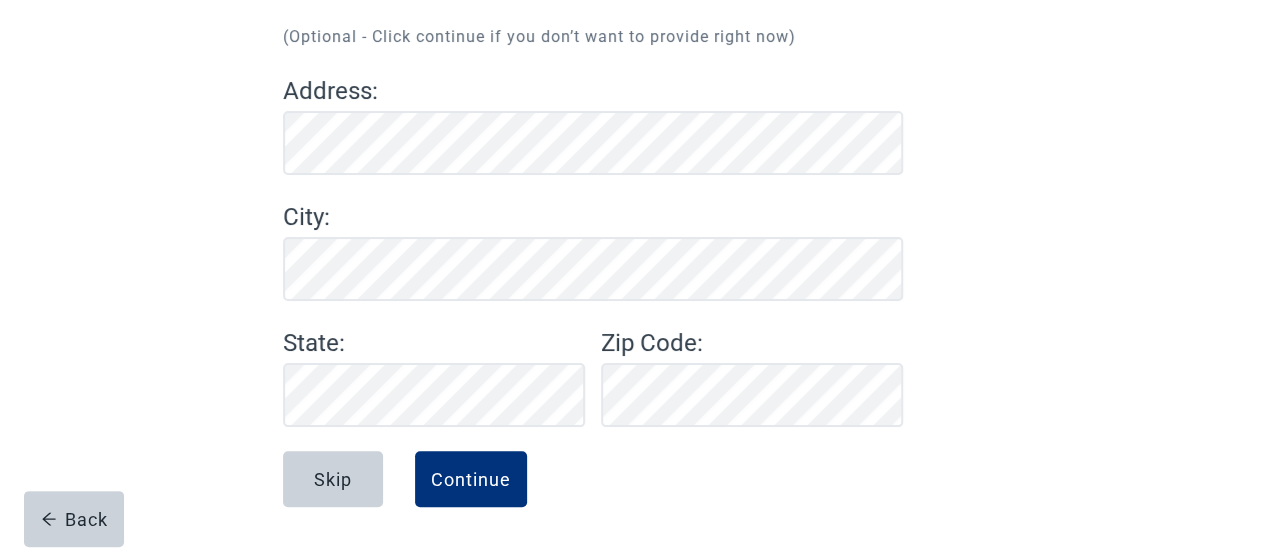 scroll, scrollTop: 226, scrollLeft: 0, axis: vertical 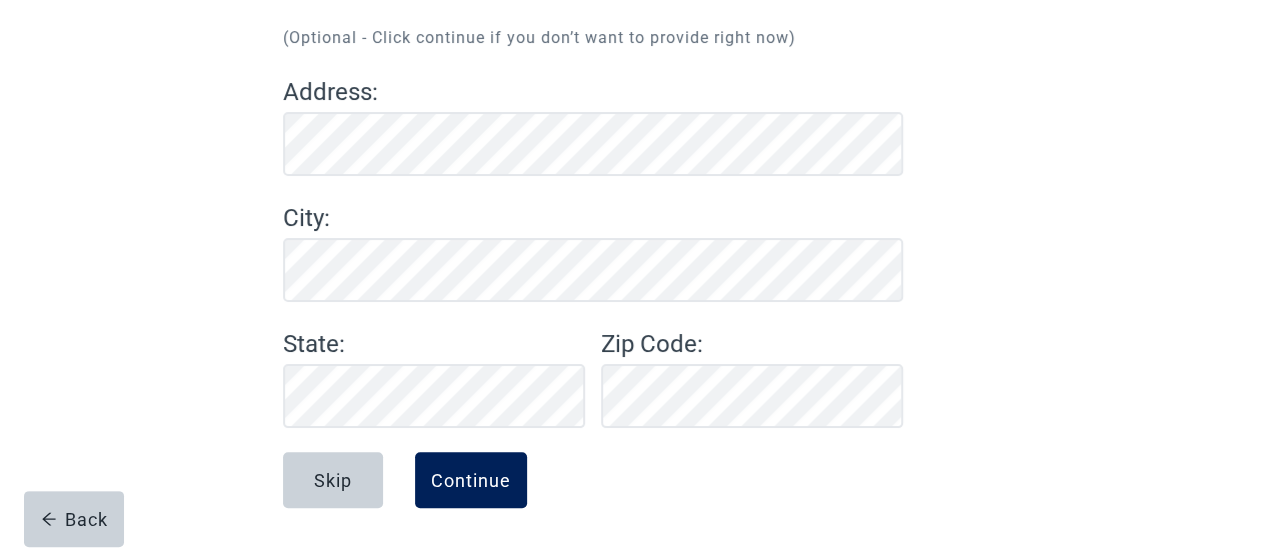 click on "Continue" at bounding box center [471, 480] 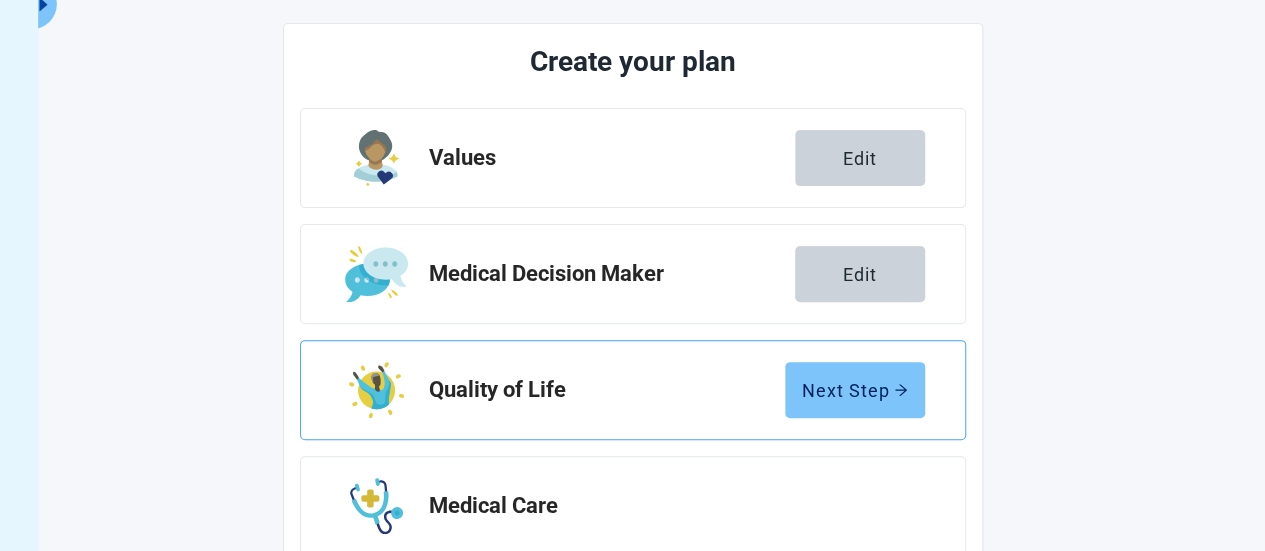 click on "Next Step" at bounding box center [855, 390] 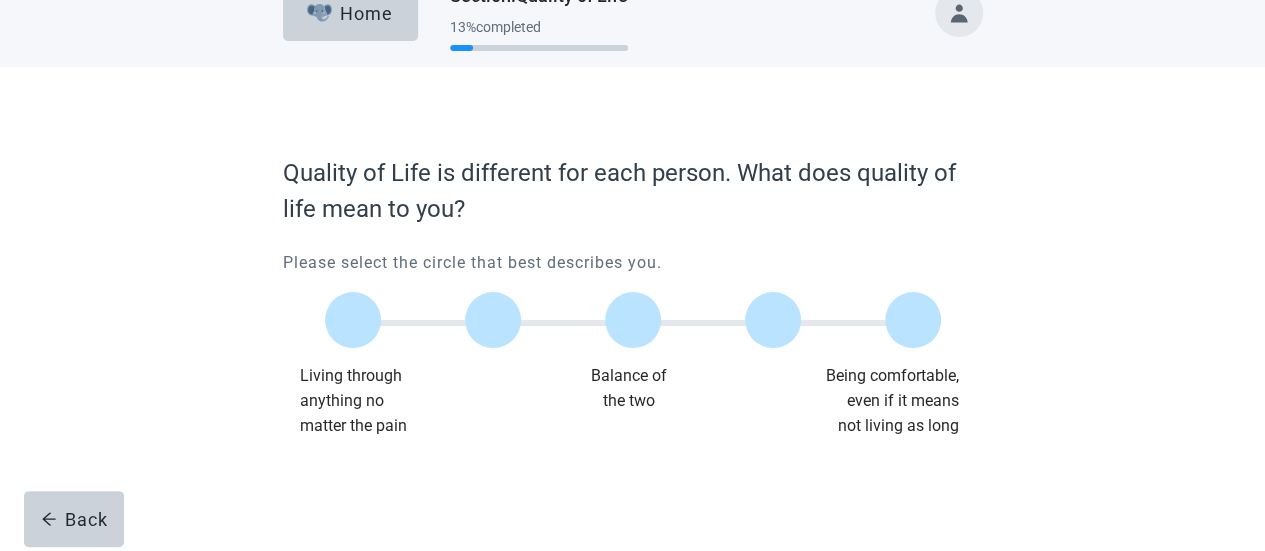 scroll, scrollTop: 36, scrollLeft: 0, axis: vertical 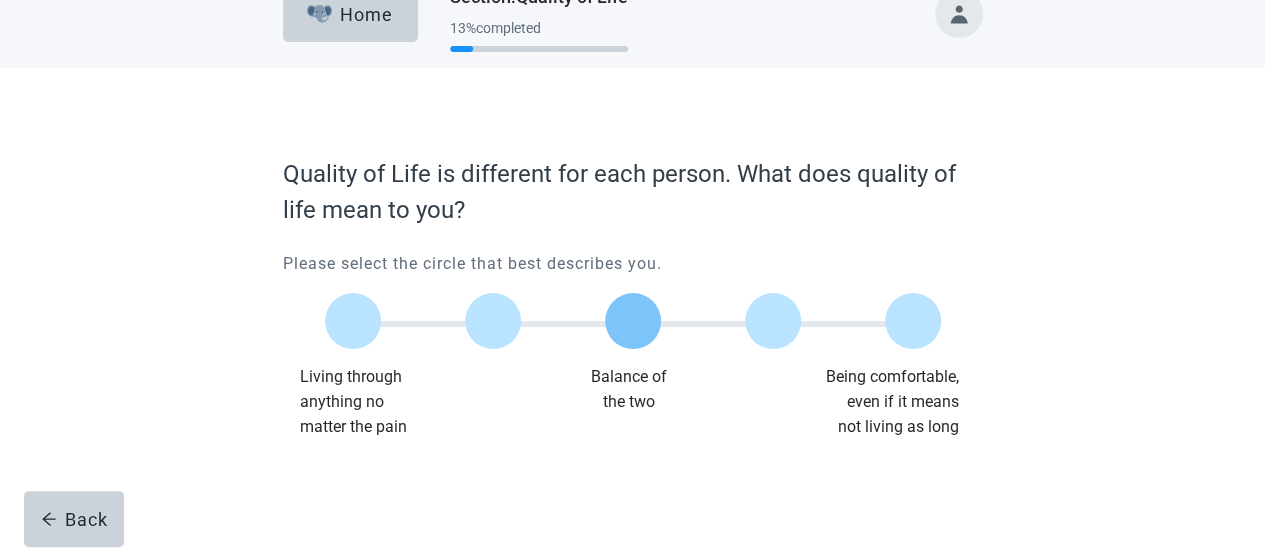 click at bounding box center [633, 321] 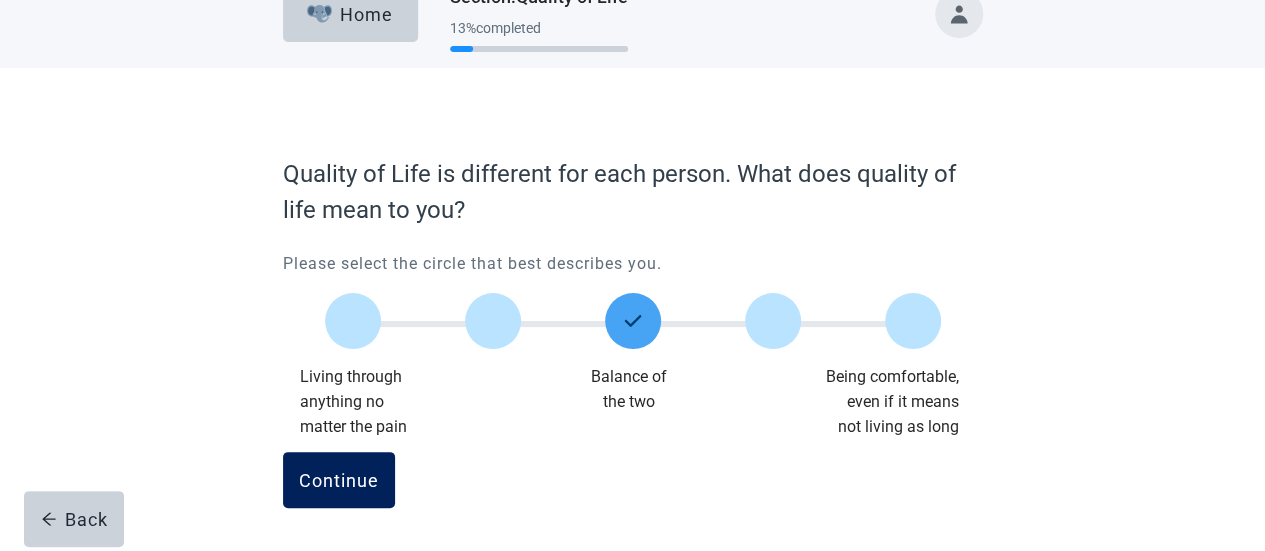click on "Continue" at bounding box center [339, 480] 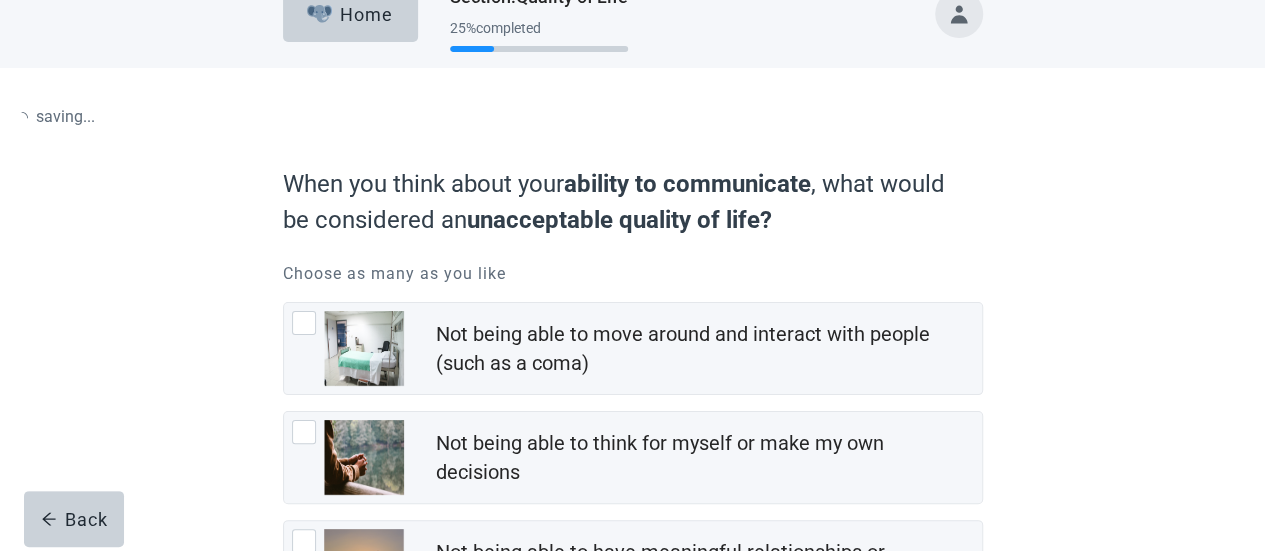 scroll, scrollTop: 0, scrollLeft: 0, axis: both 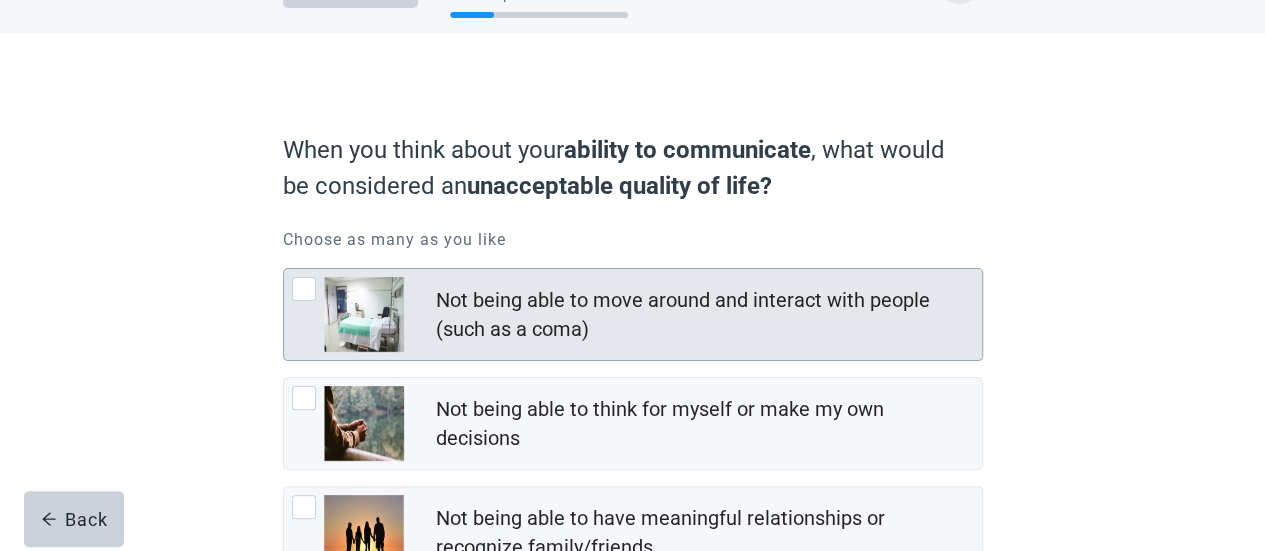 click at bounding box center [304, 289] 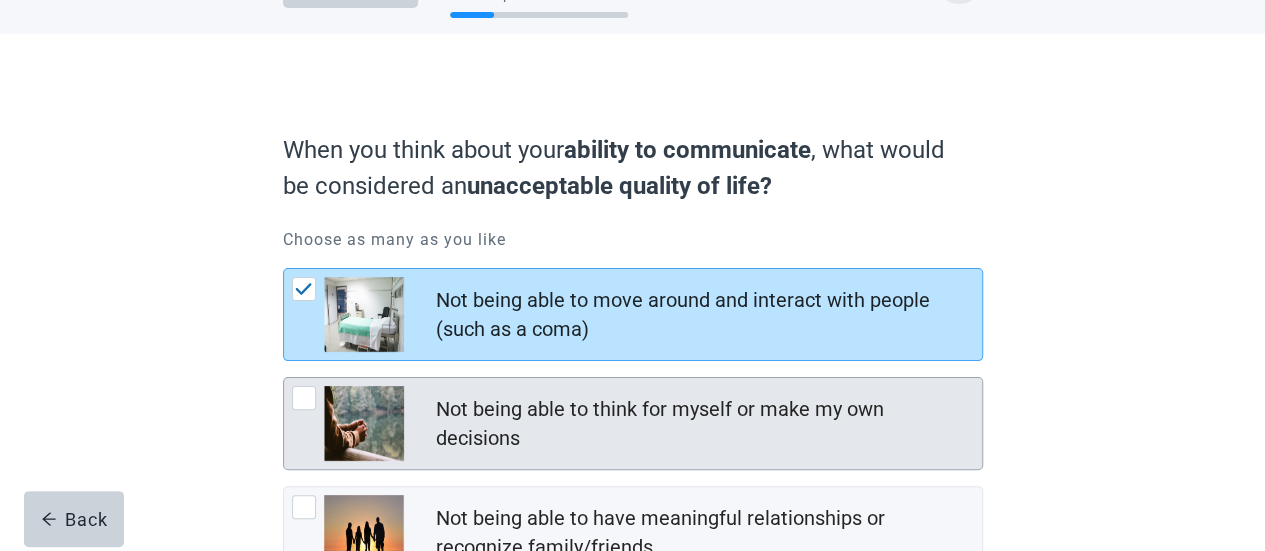 click at bounding box center (304, 398) 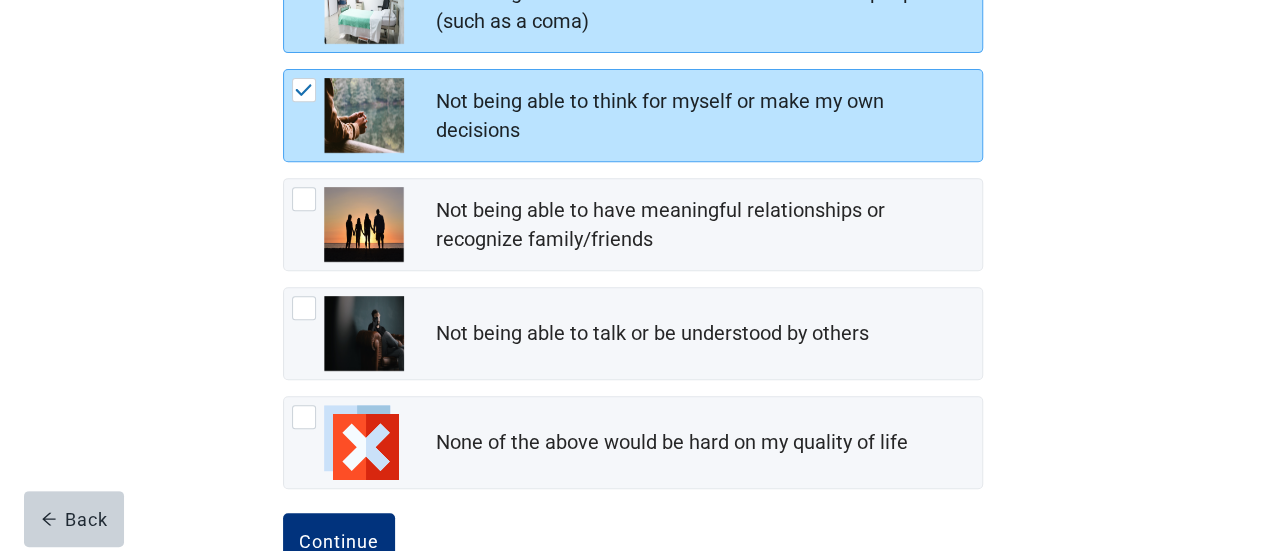scroll, scrollTop: 390, scrollLeft: 0, axis: vertical 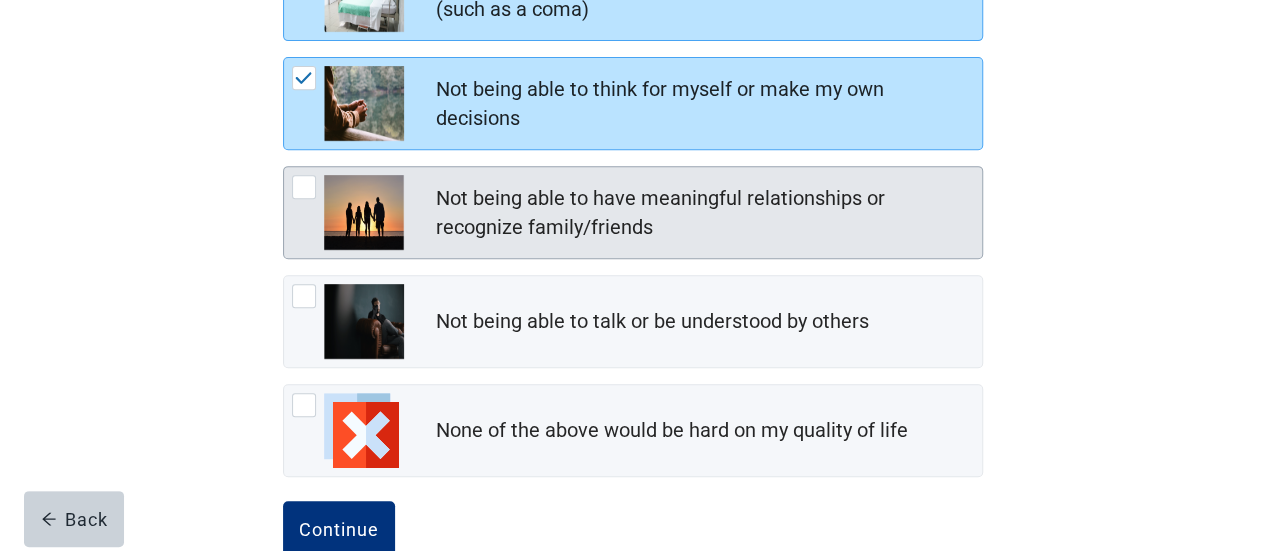 click at bounding box center (304, 187) 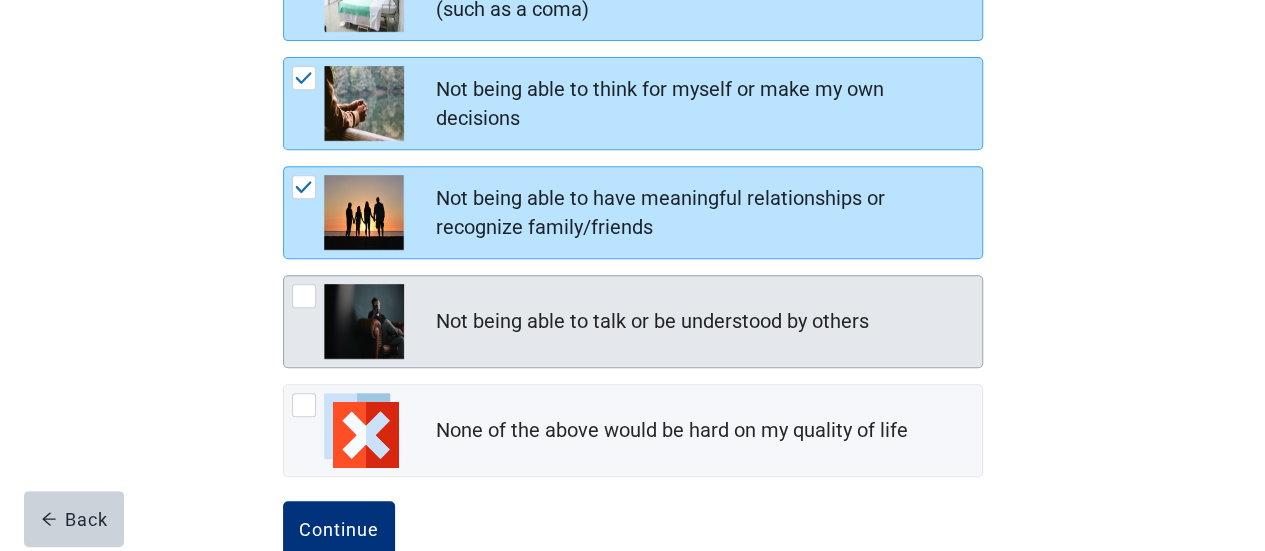 click at bounding box center [304, 296] 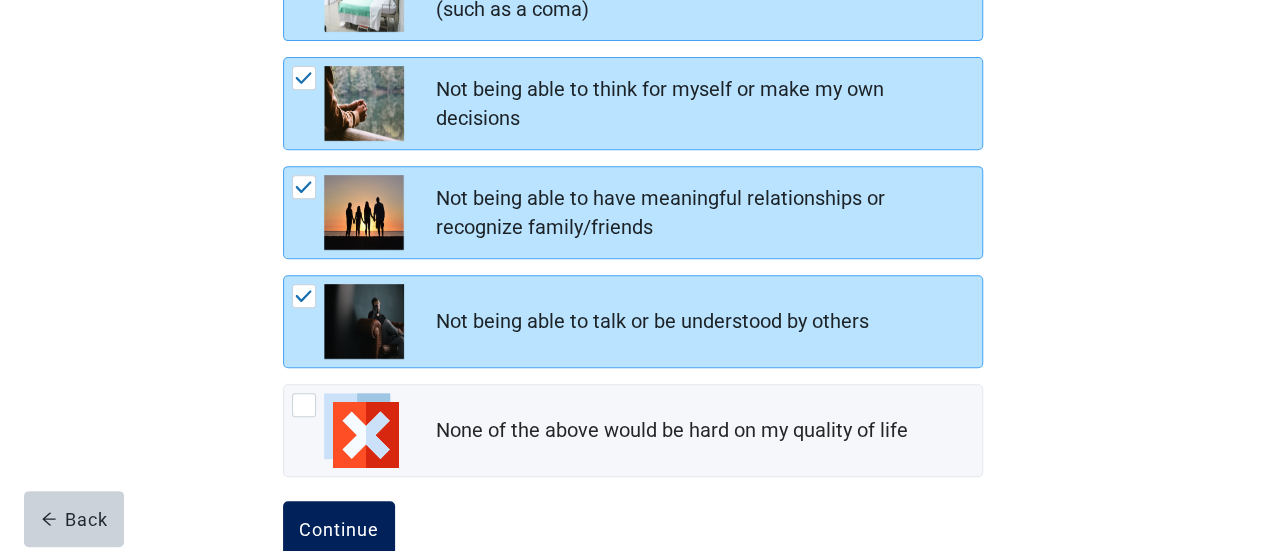 click on "Continue" at bounding box center (339, 529) 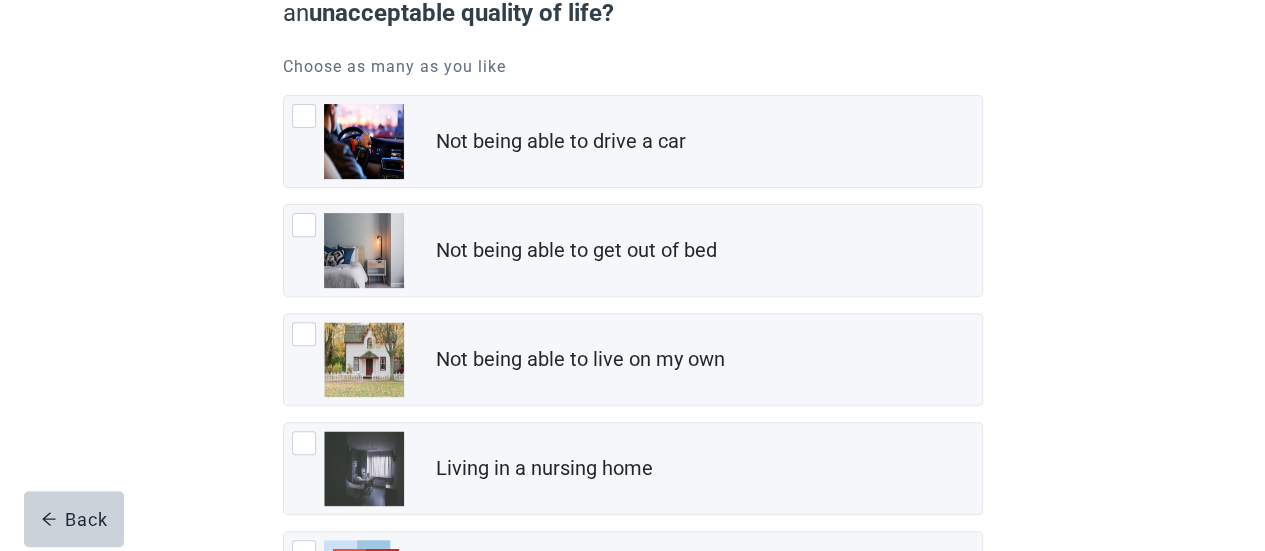 scroll, scrollTop: 236, scrollLeft: 0, axis: vertical 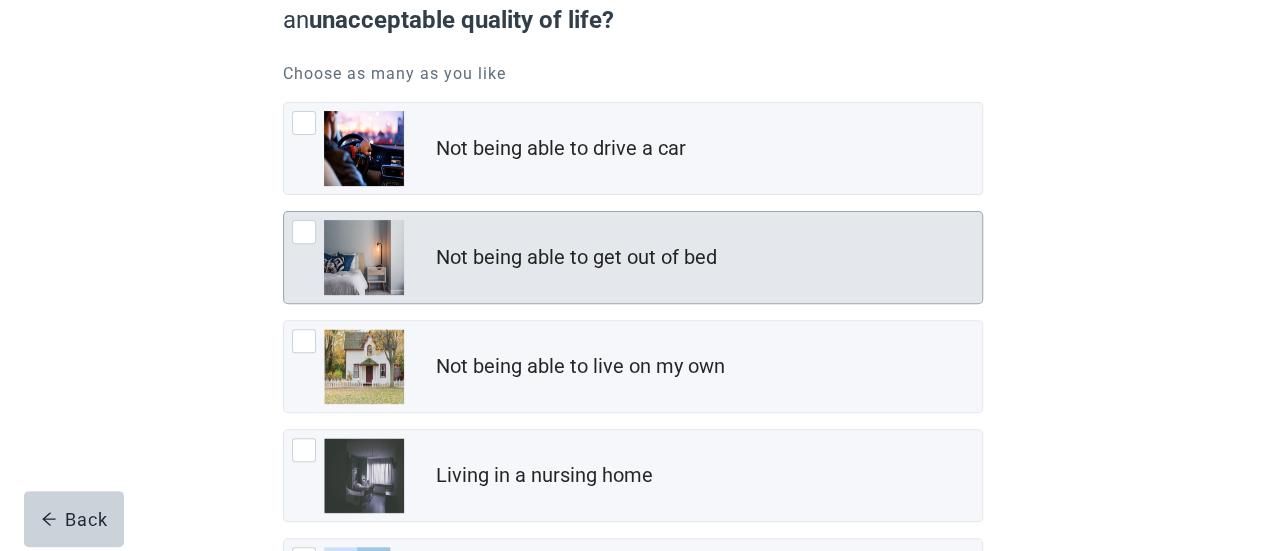 click at bounding box center [304, 232] 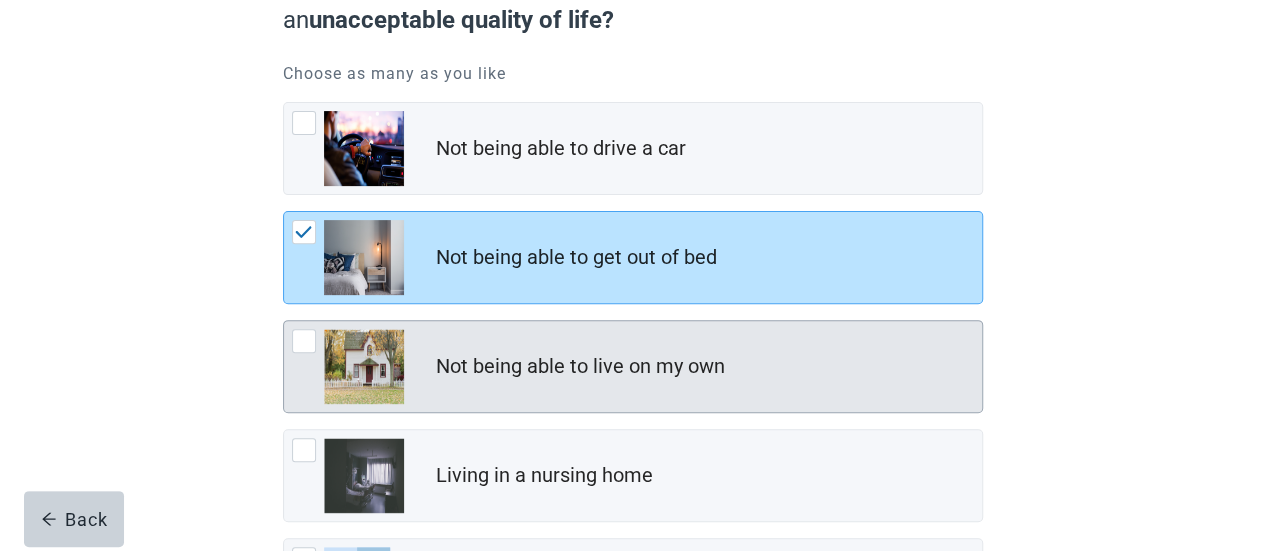 click at bounding box center (304, 341) 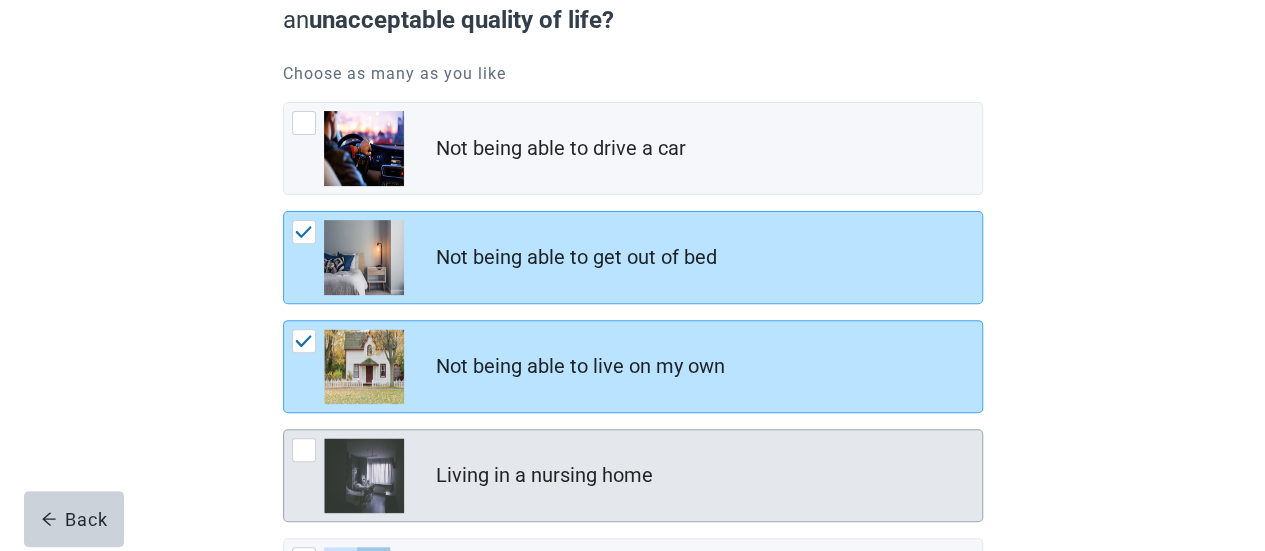 click at bounding box center (304, 450) 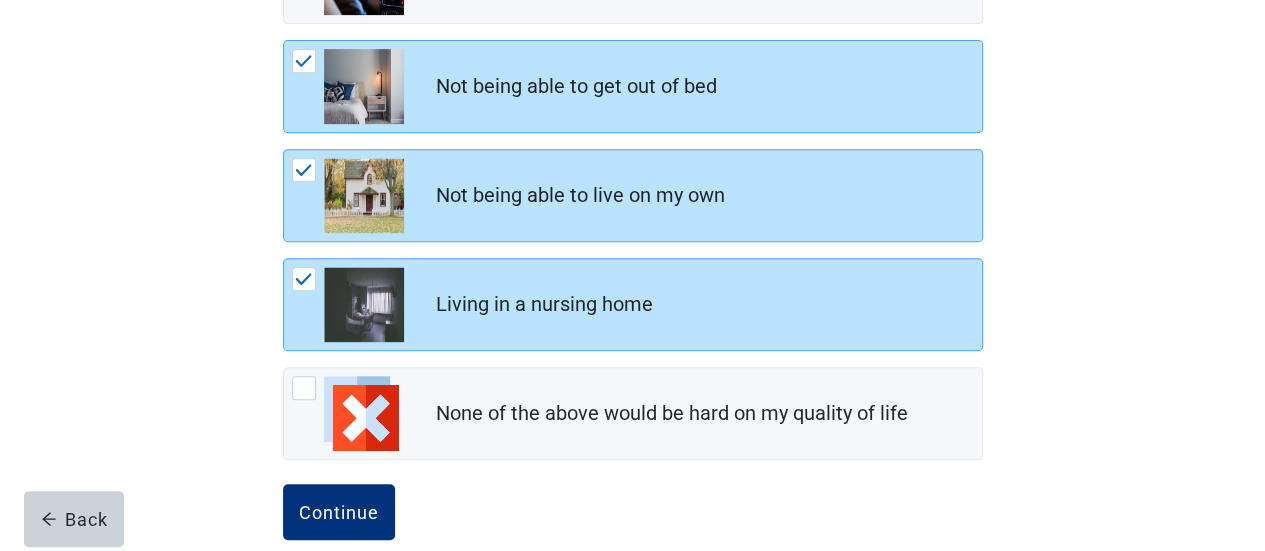 scroll, scrollTop: 436, scrollLeft: 0, axis: vertical 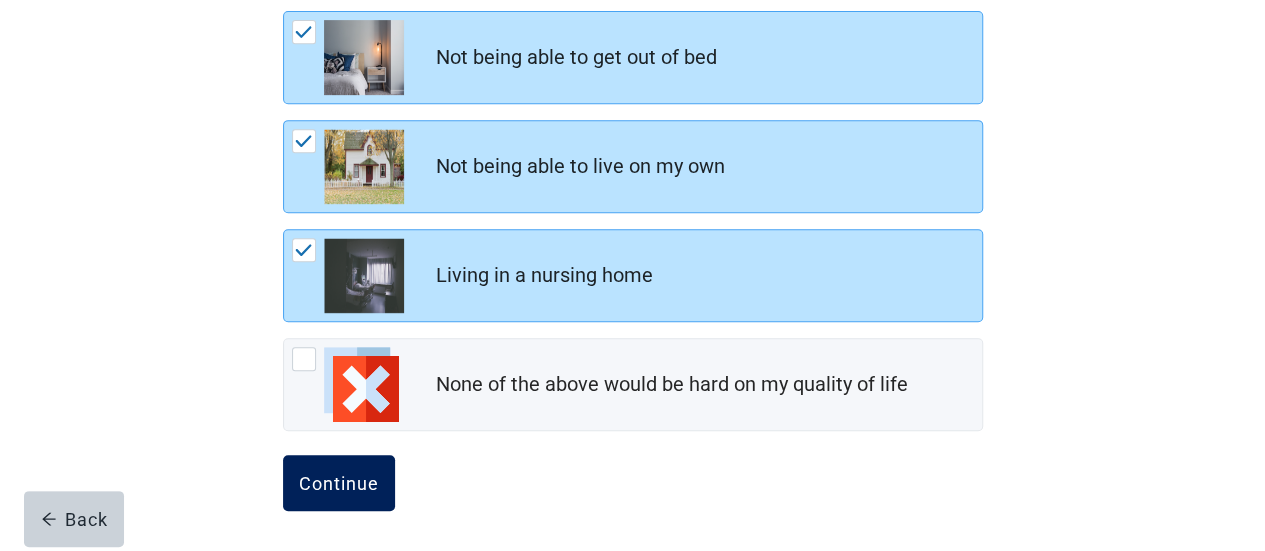 click on "Continue" at bounding box center [339, 483] 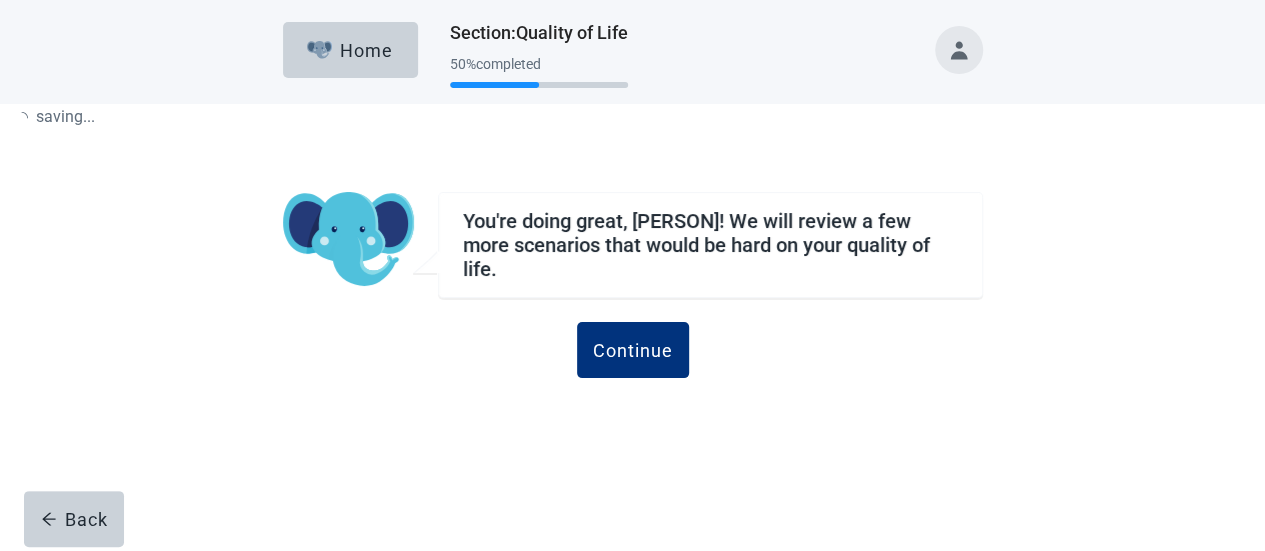 scroll, scrollTop: 0, scrollLeft: 0, axis: both 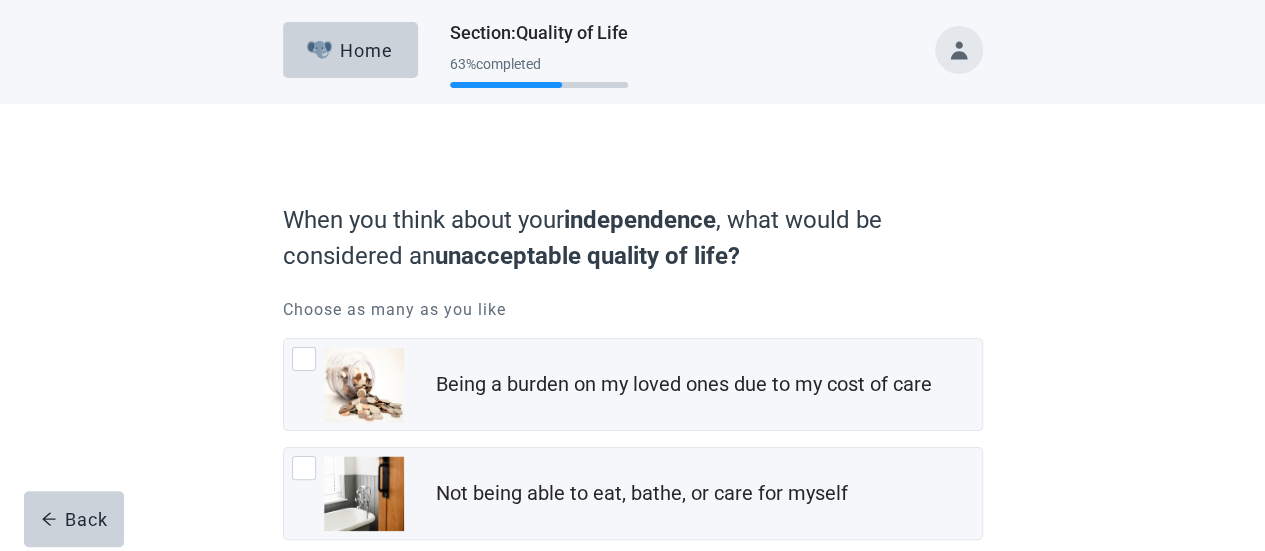 click on "When you think about your independence , what would be considered an unacceptable quality of life? Choose as many as you like Being a burden on my loved ones due to my cost of care Not being able to eat, bathe, or care for myself Not being able to control when I poop or pee, or having to wear diapers Living in constant severe pain or shortness of breath Being uncomfortable most of the time, such as nausea, vomiting, or diarrhea None of the above would be hard on my quality of life Back" at bounding box center (633, 646) 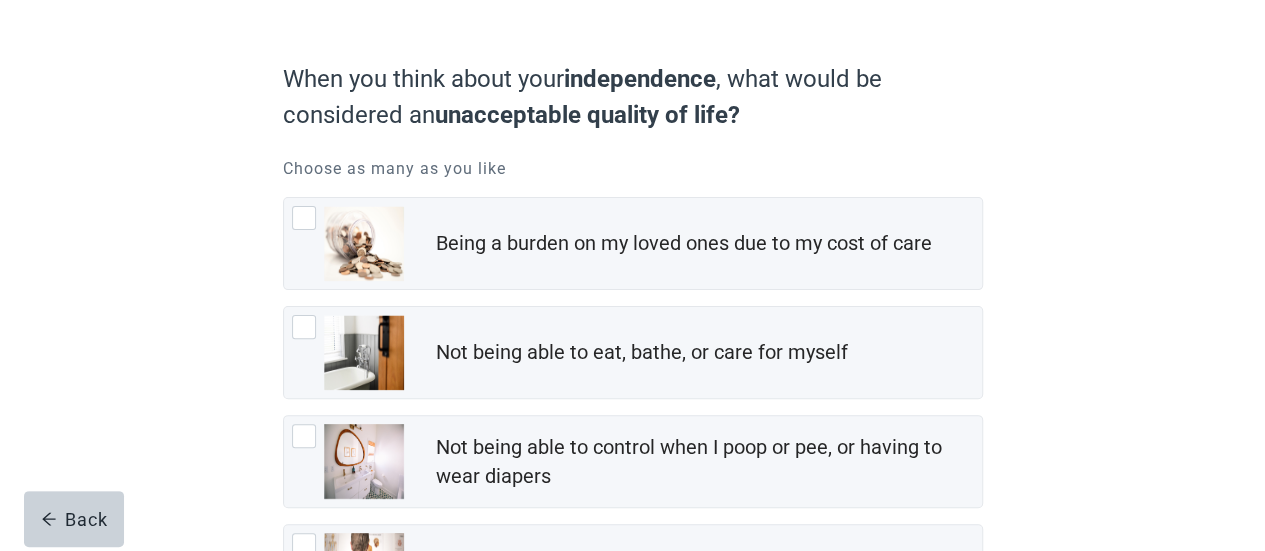 scroll, scrollTop: 160, scrollLeft: 0, axis: vertical 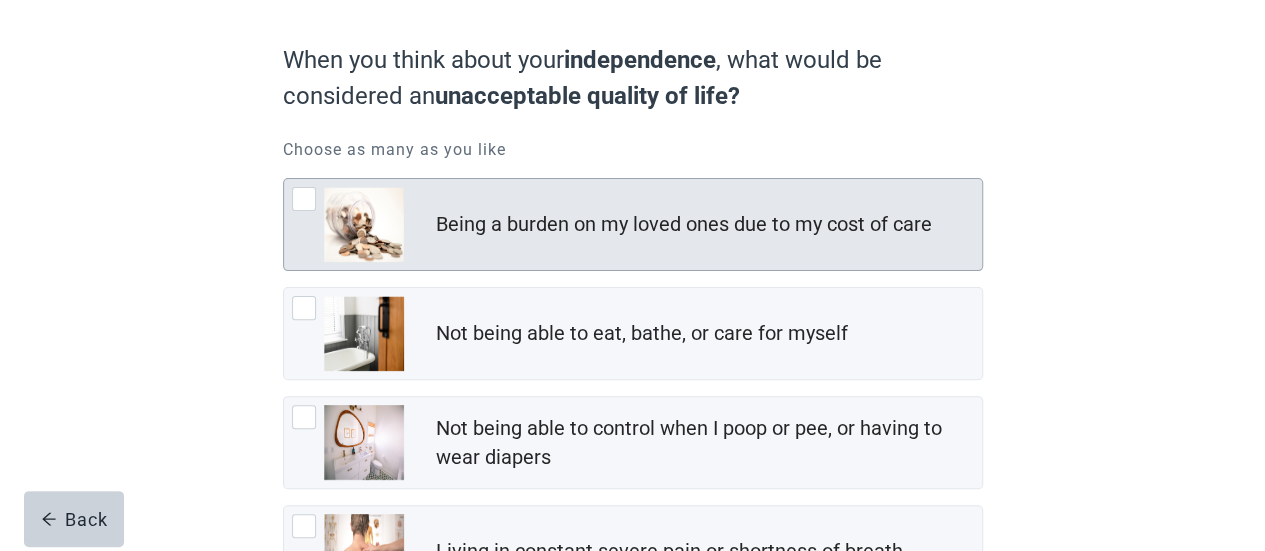 click at bounding box center [304, 199] 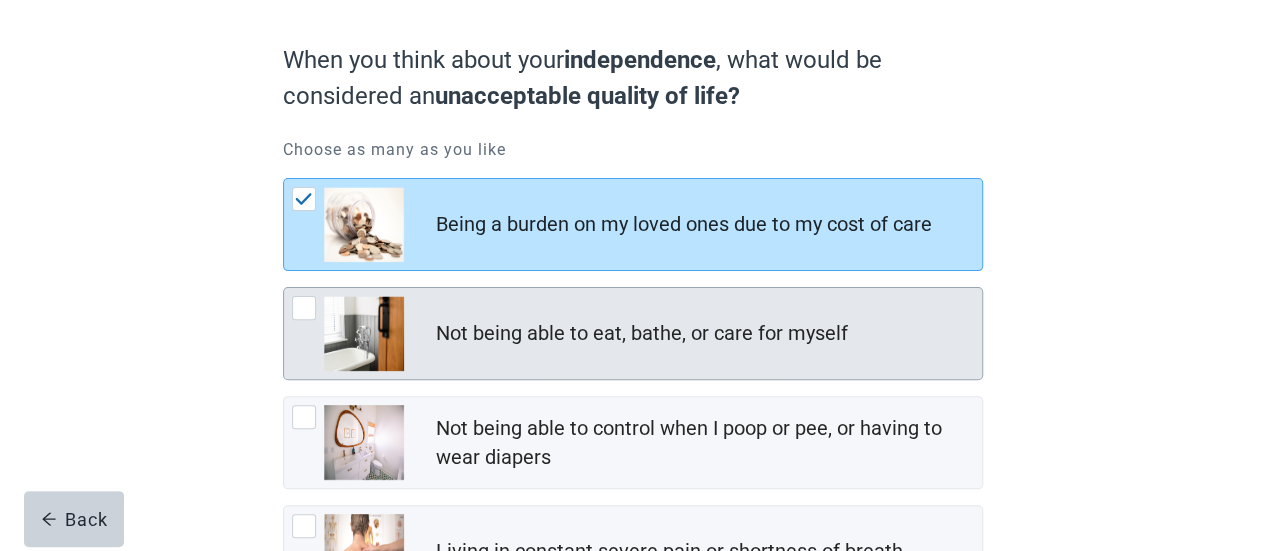 click at bounding box center [304, 308] 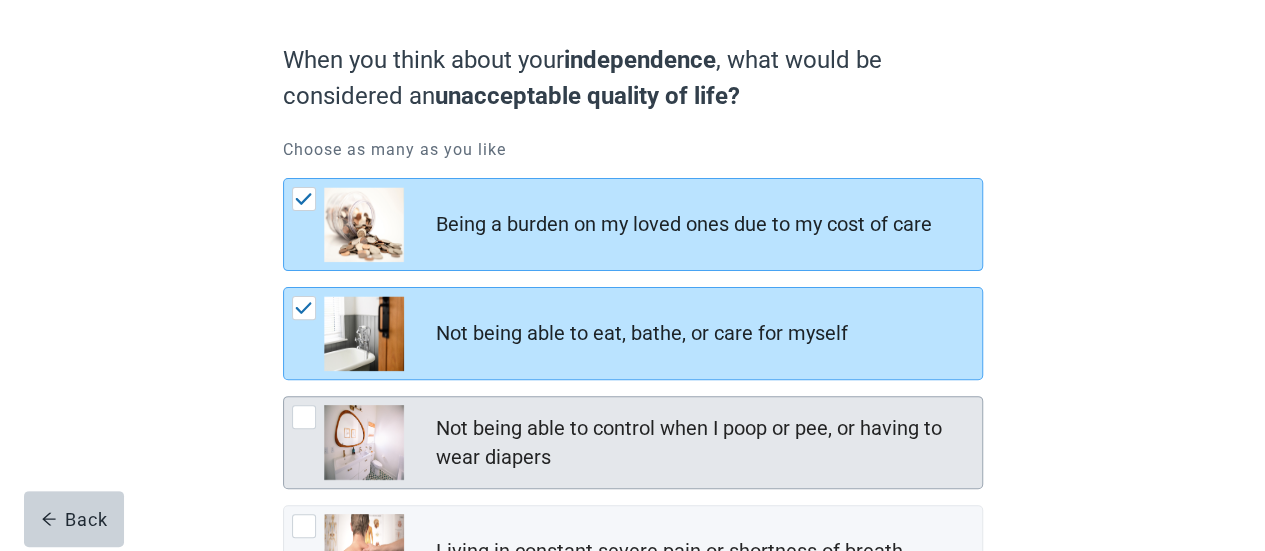 click at bounding box center [304, 417] 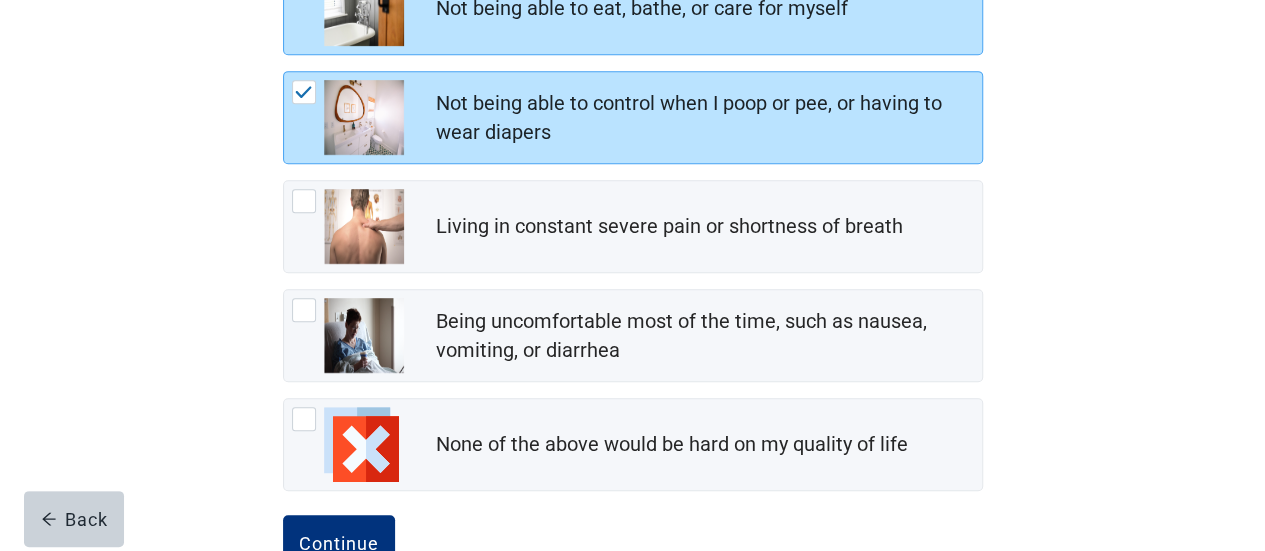 scroll, scrollTop: 520, scrollLeft: 0, axis: vertical 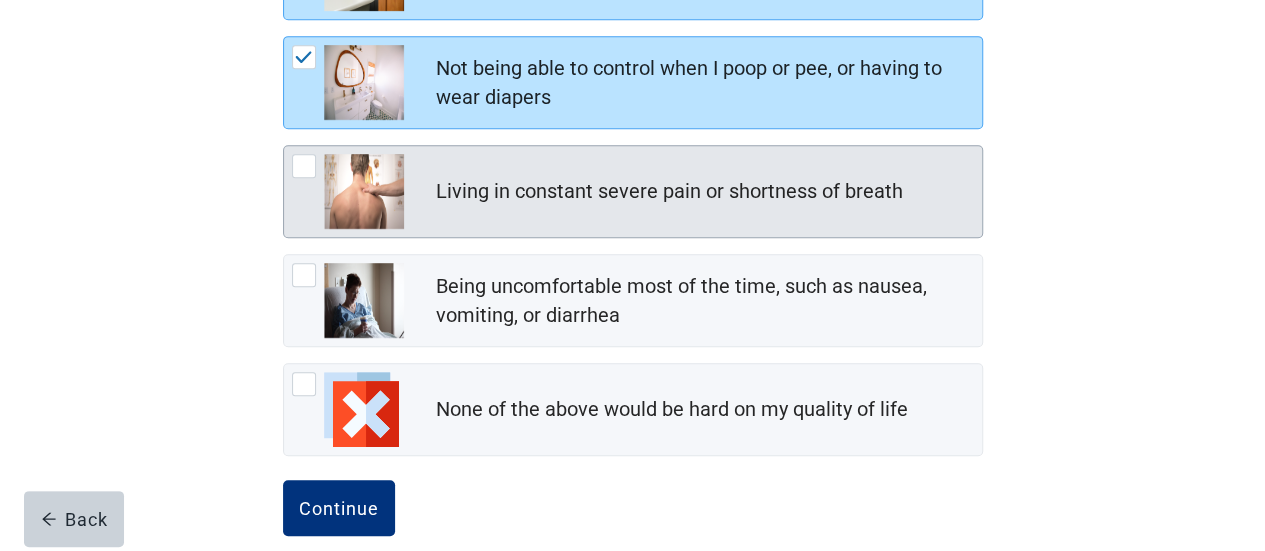 click at bounding box center (304, 166) 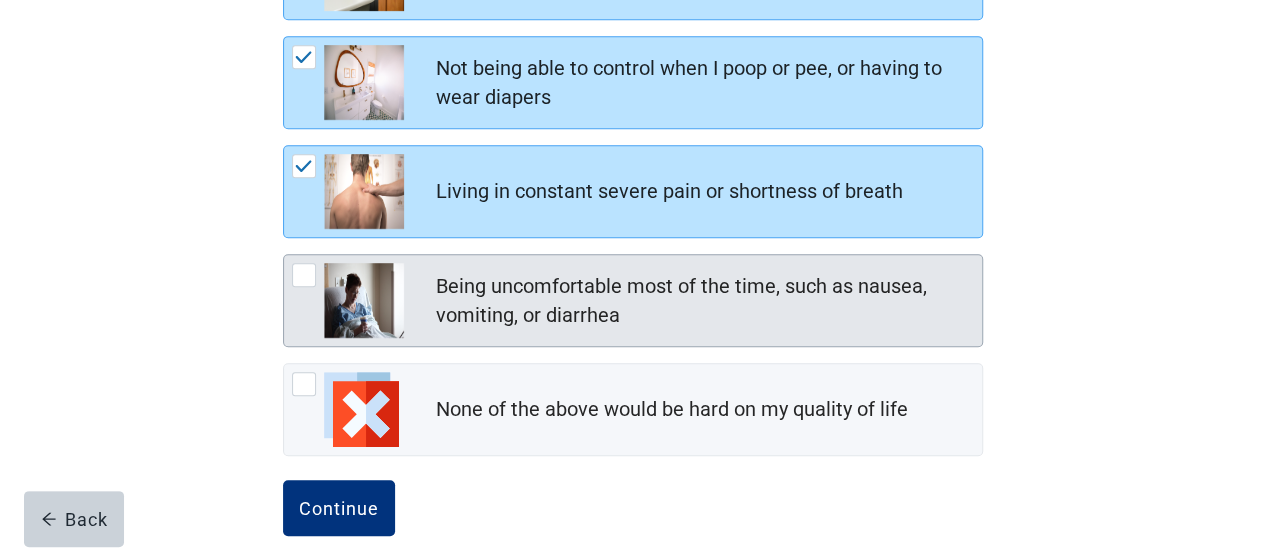 click at bounding box center (304, 275) 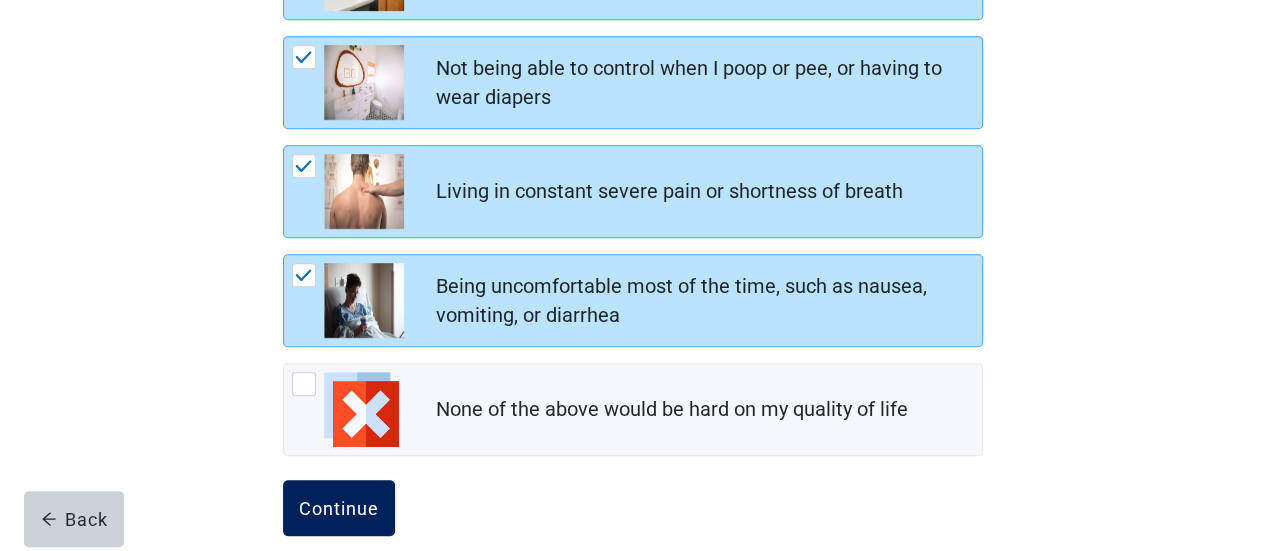 click on "Continue" at bounding box center (339, 508) 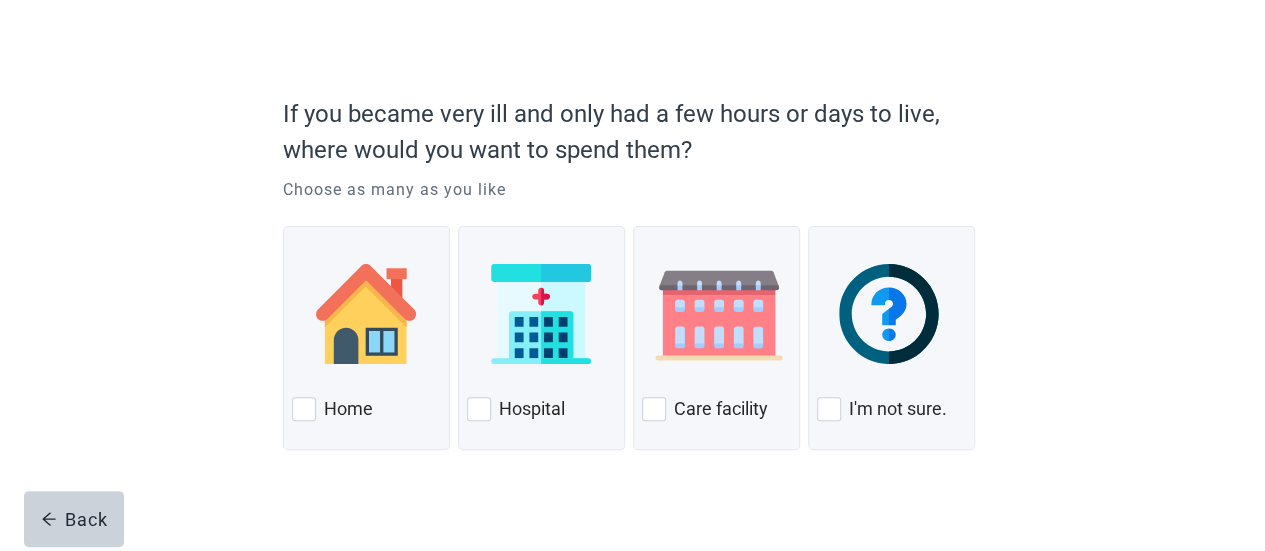scroll, scrollTop: 112, scrollLeft: 0, axis: vertical 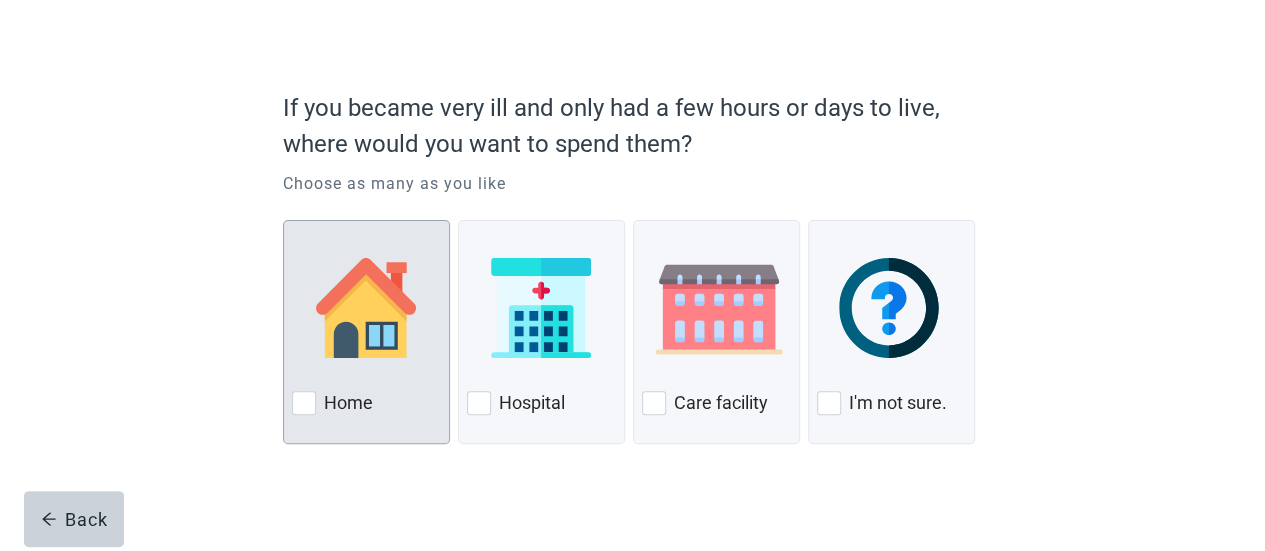 click at bounding box center [304, 403] 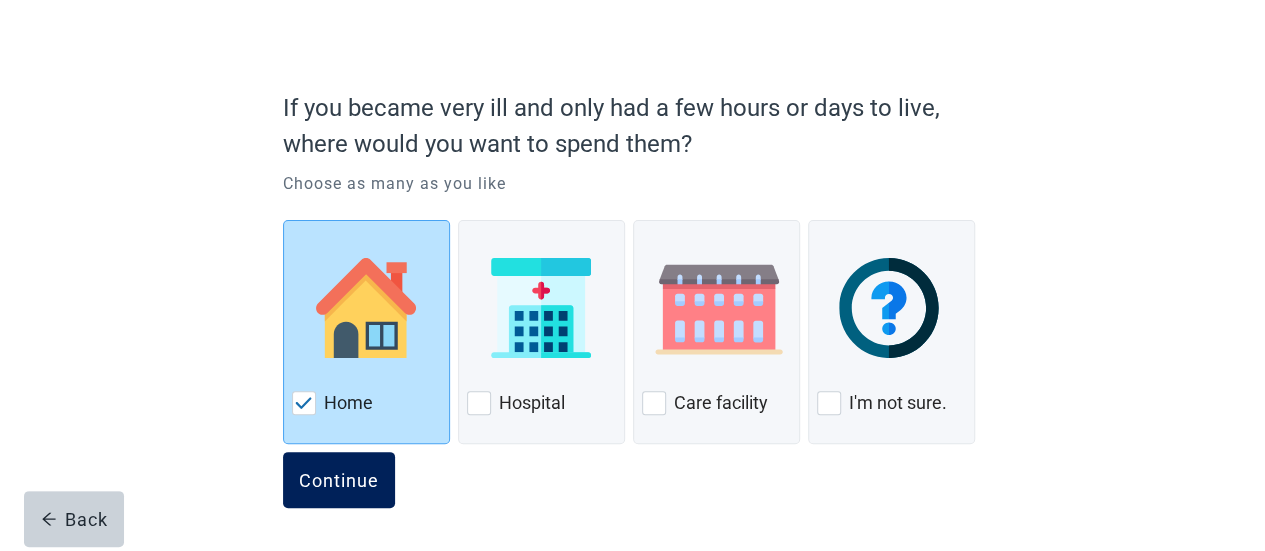click on "Continue" at bounding box center [339, 480] 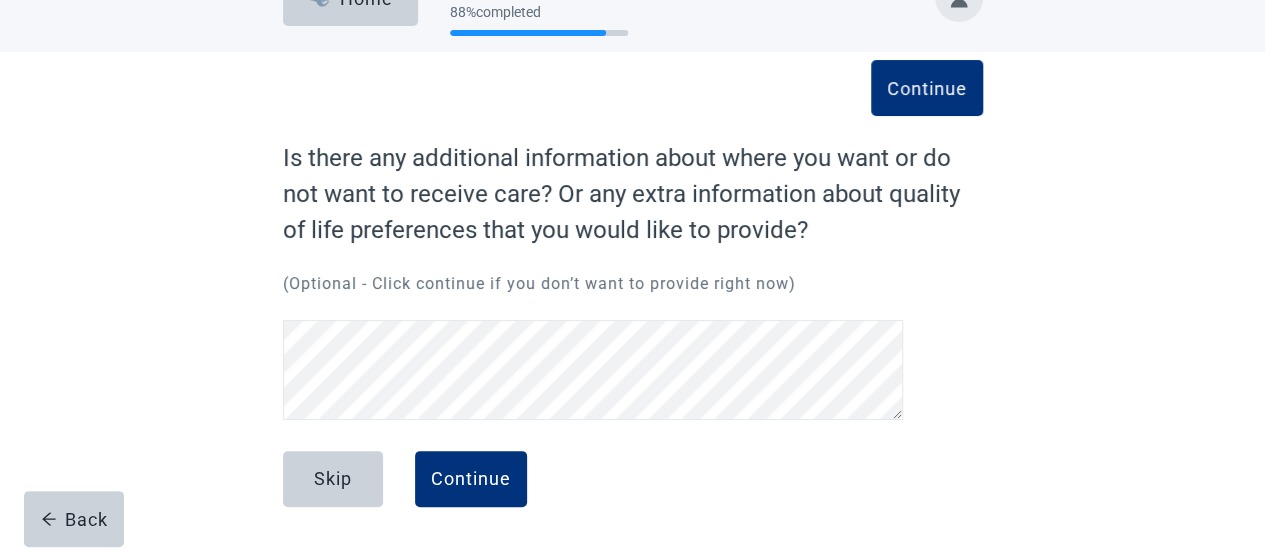 scroll, scrollTop: 51, scrollLeft: 0, axis: vertical 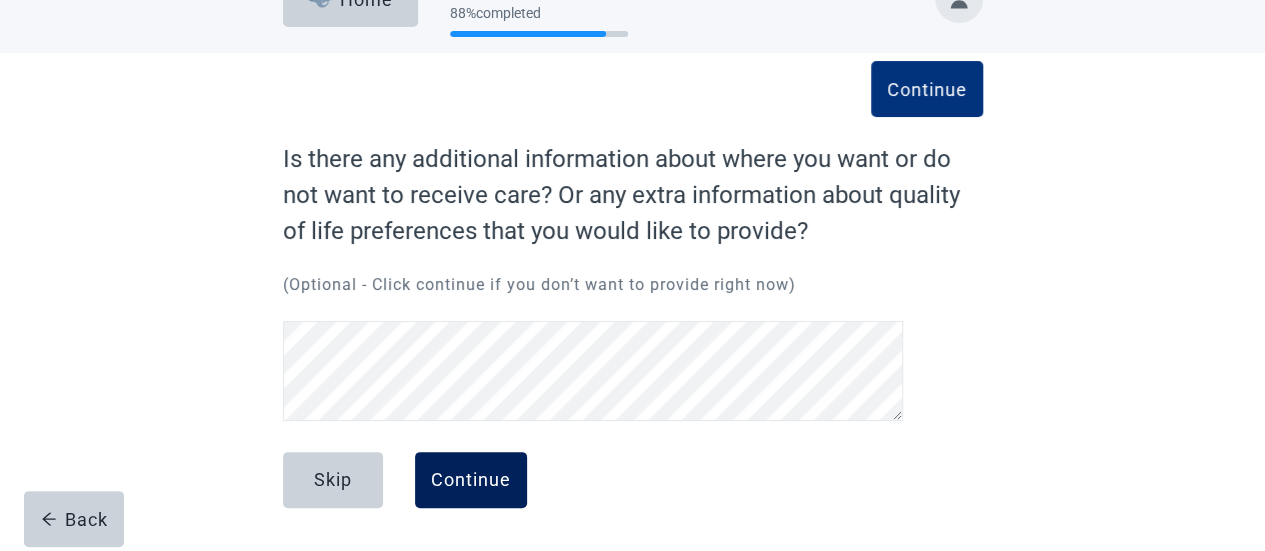 click on "Continue" at bounding box center (471, 480) 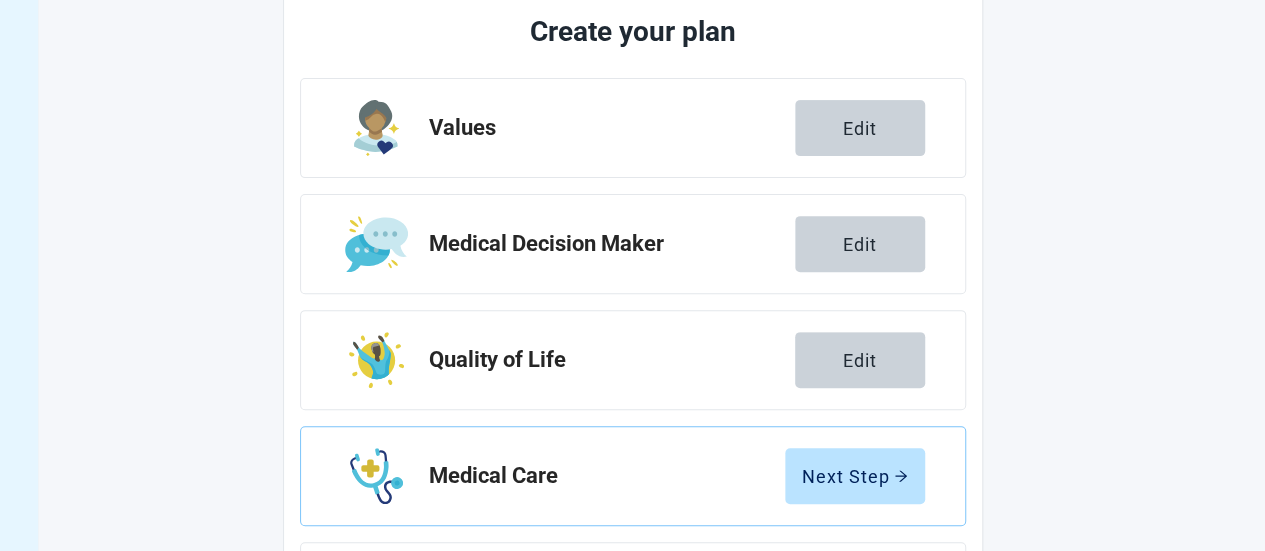 scroll, scrollTop: 291, scrollLeft: 0, axis: vertical 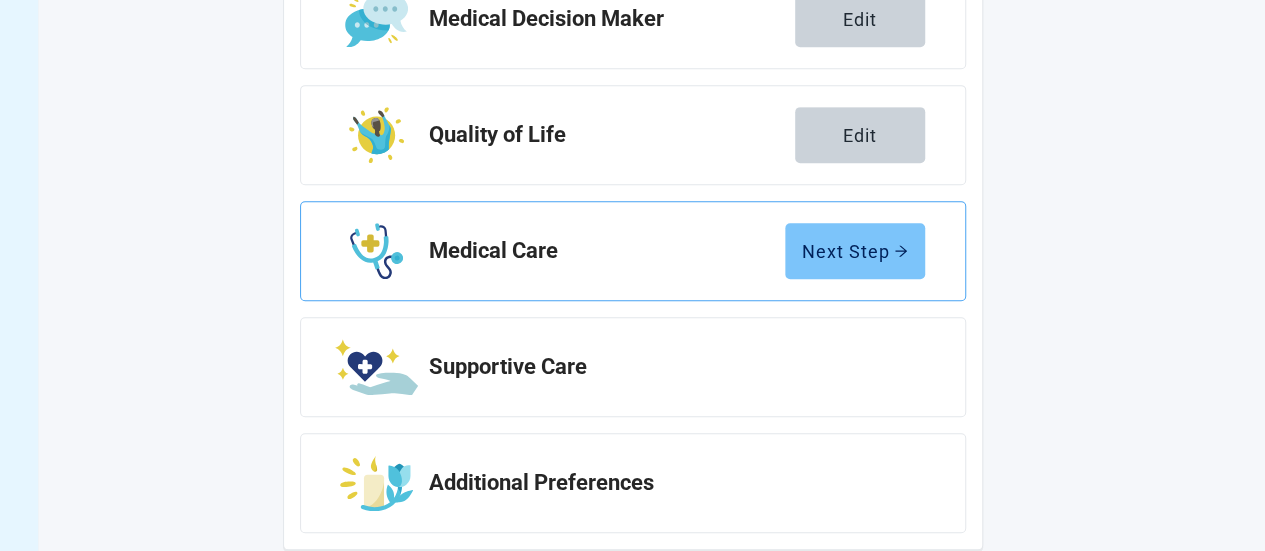 click on "Next Step" at bounding box center [855, 251] 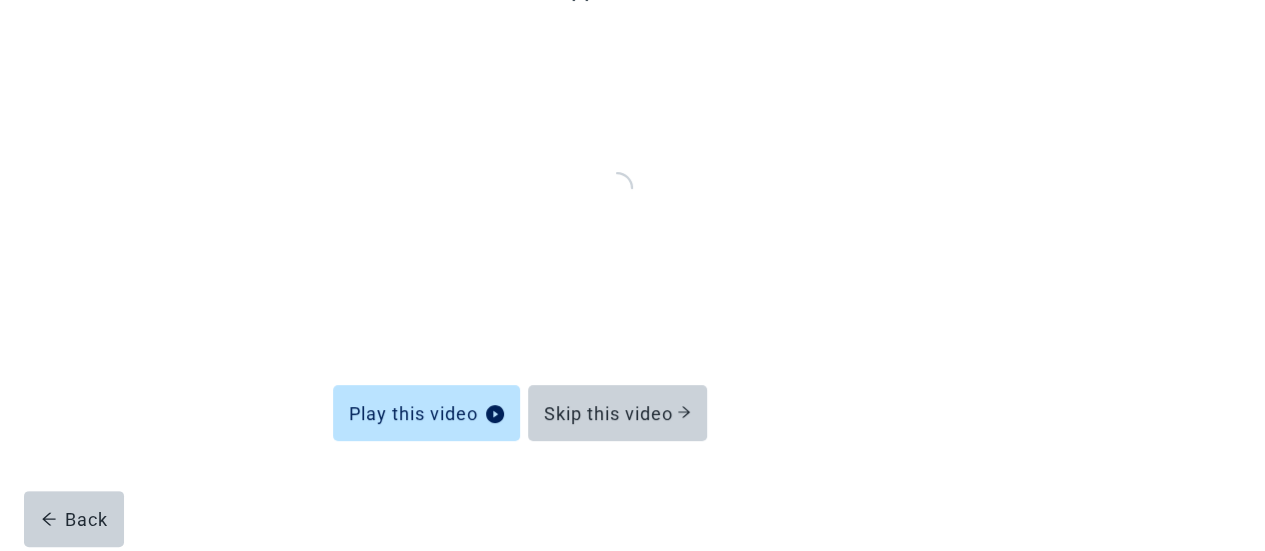 scroll, scrollTop: 220, scrollLeft: 0, axis: vertical 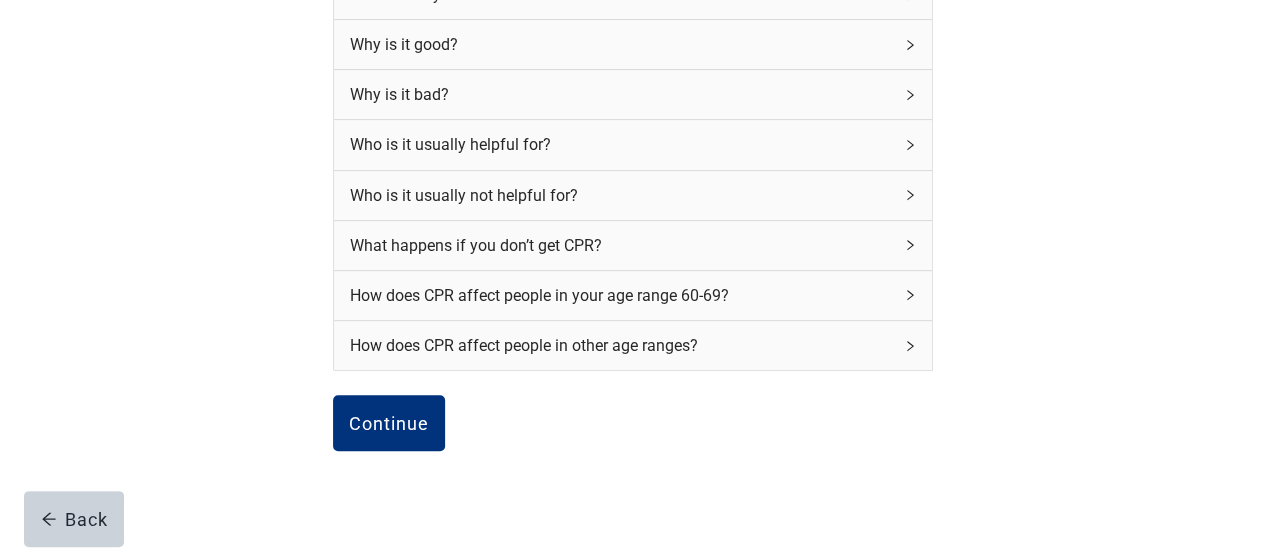 click 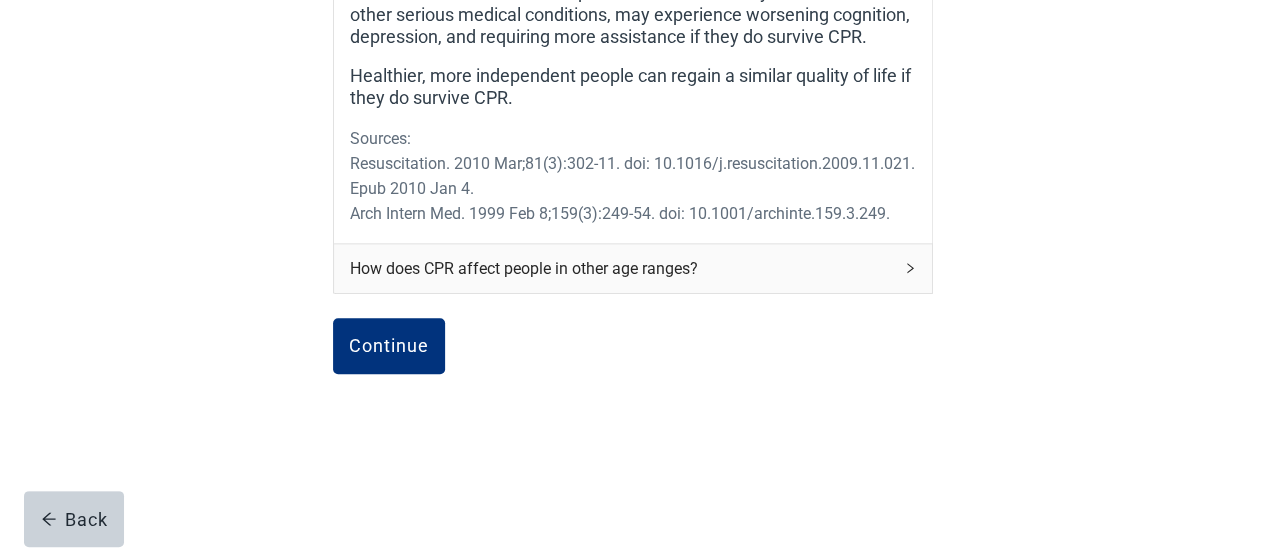 scroll, scrollTop: 896, scrollLeft: 0, axis: vertical 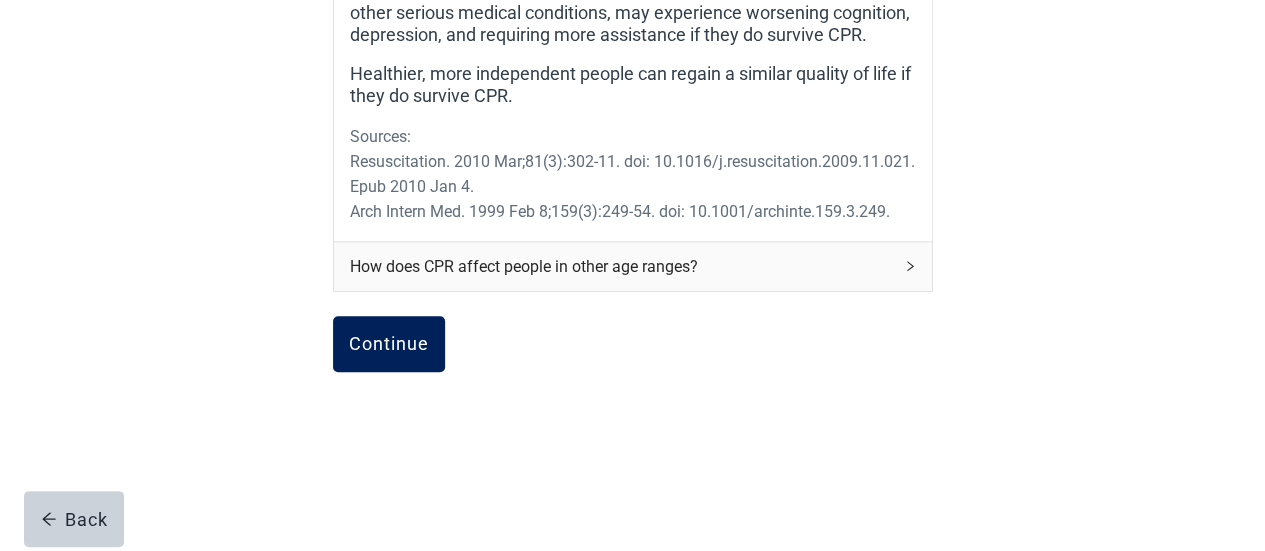 click on "Continue" at bounding box center [389, 344] 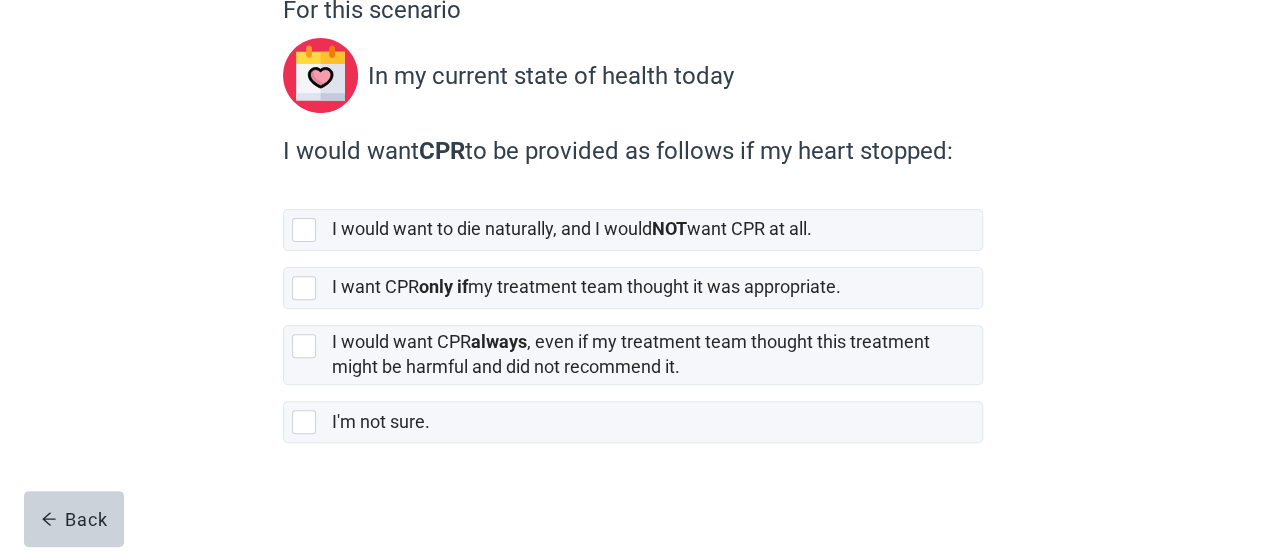 scroll, scrollTop: 205, scrollLeft: 0, axis: vertical 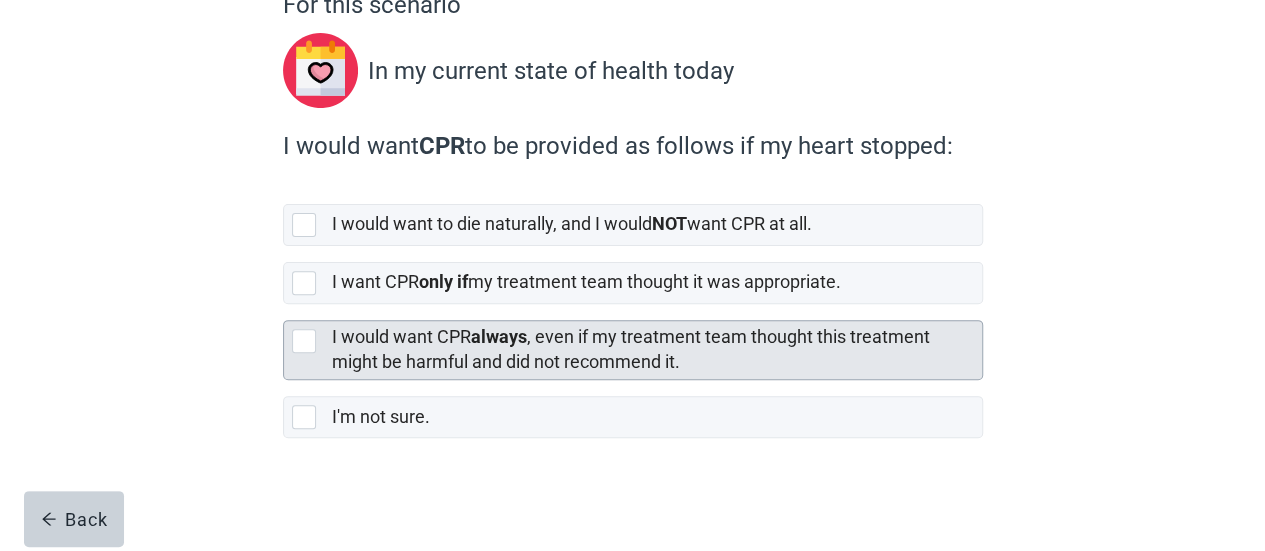 click at bounding box center (304, 341) 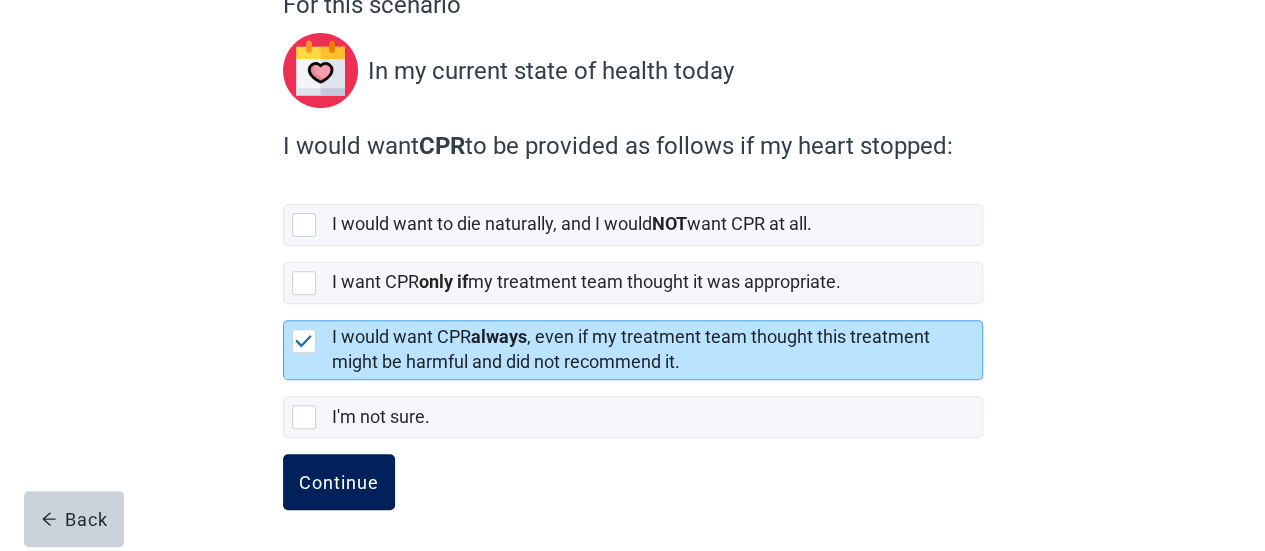 click on "Continue" at bounding box center (339, 482) 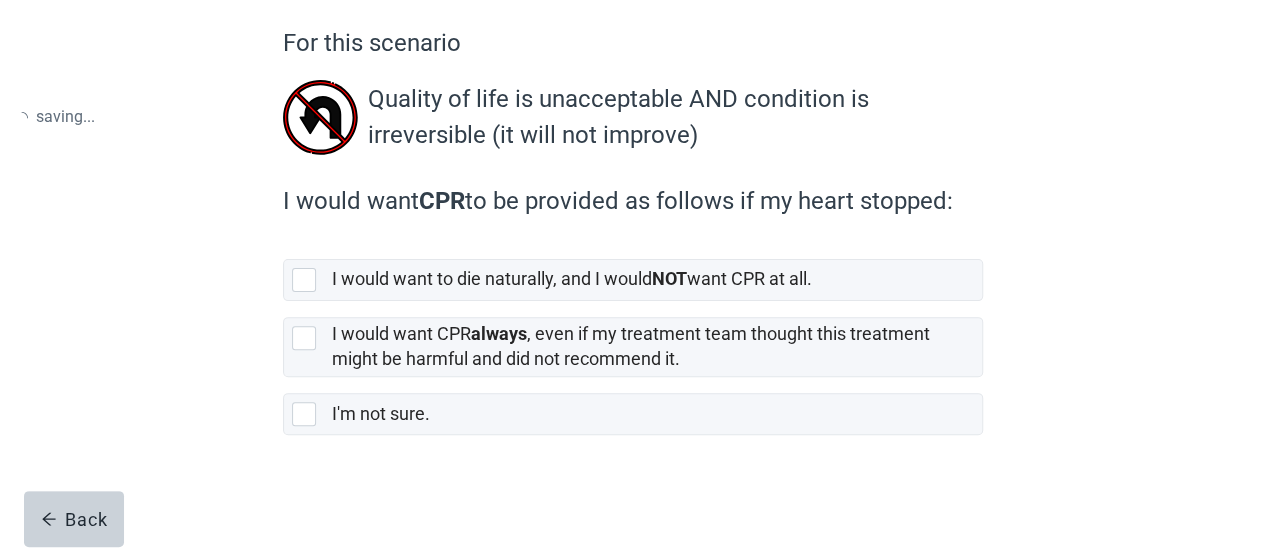 scroll, scrollTop: 0, scrollLeft: 0, axis: both 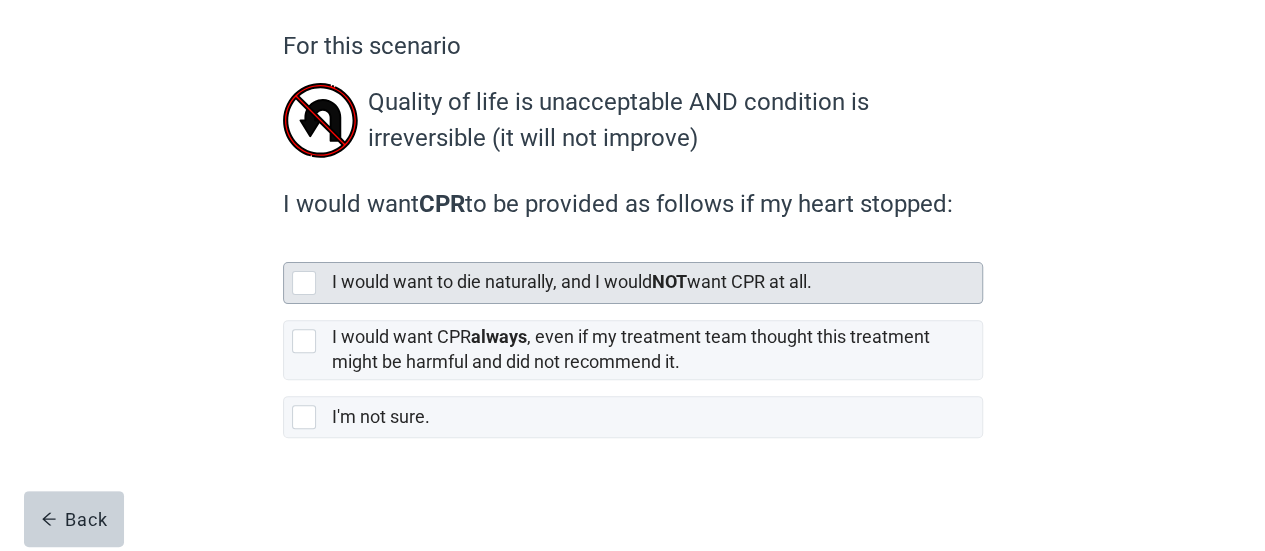 click at bounding box center [304, 283] 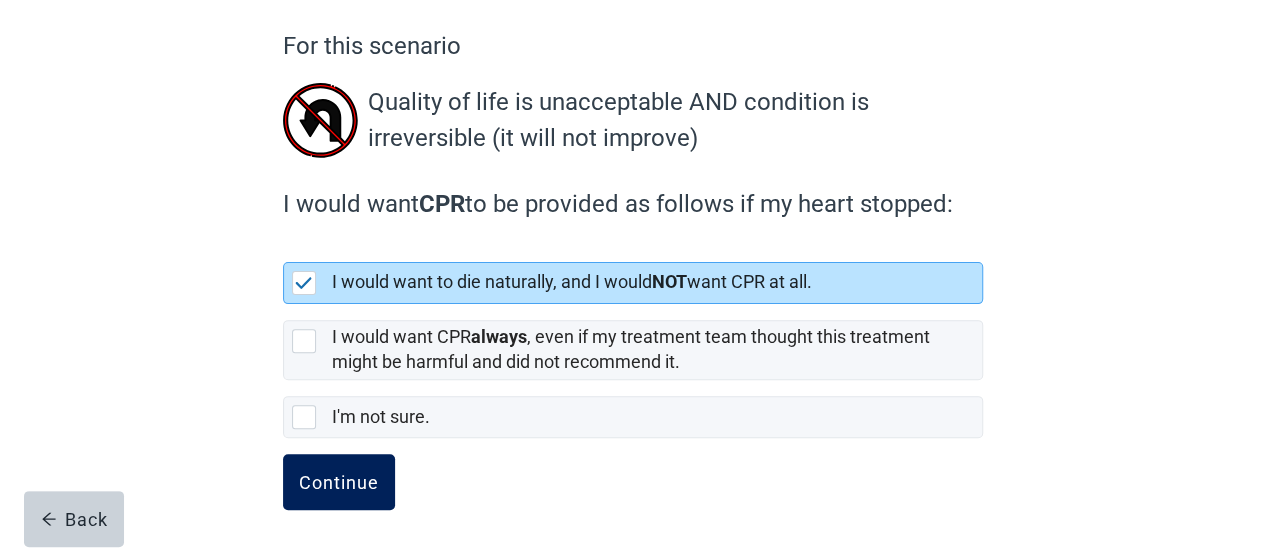 click on "Continue" at bounding box center (339, 482) 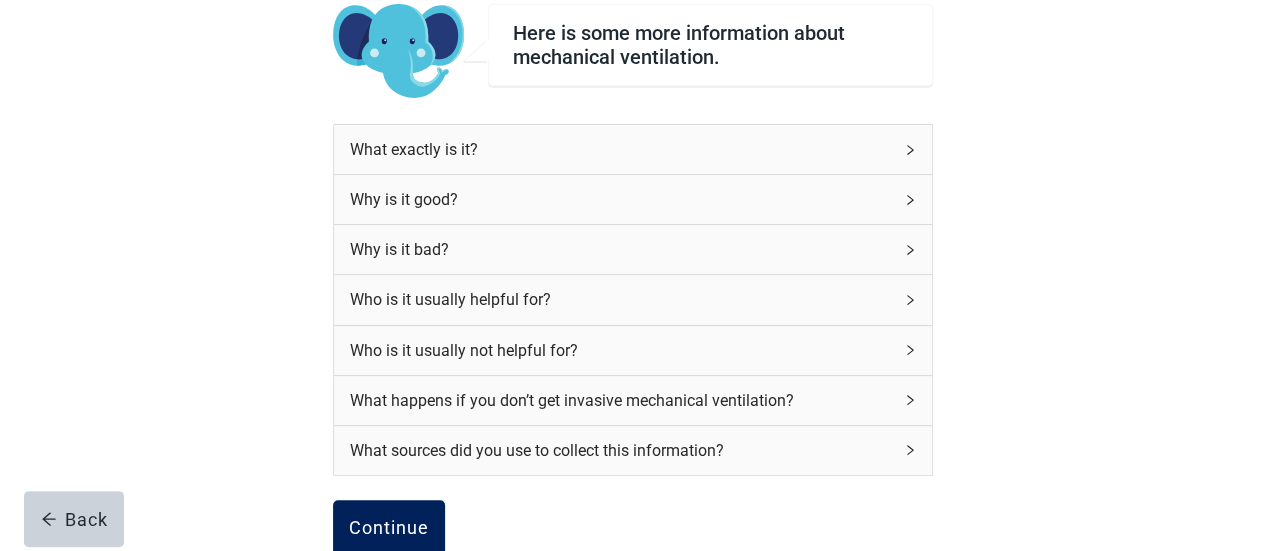 click on "Continue" at bounding box center [389, 528] 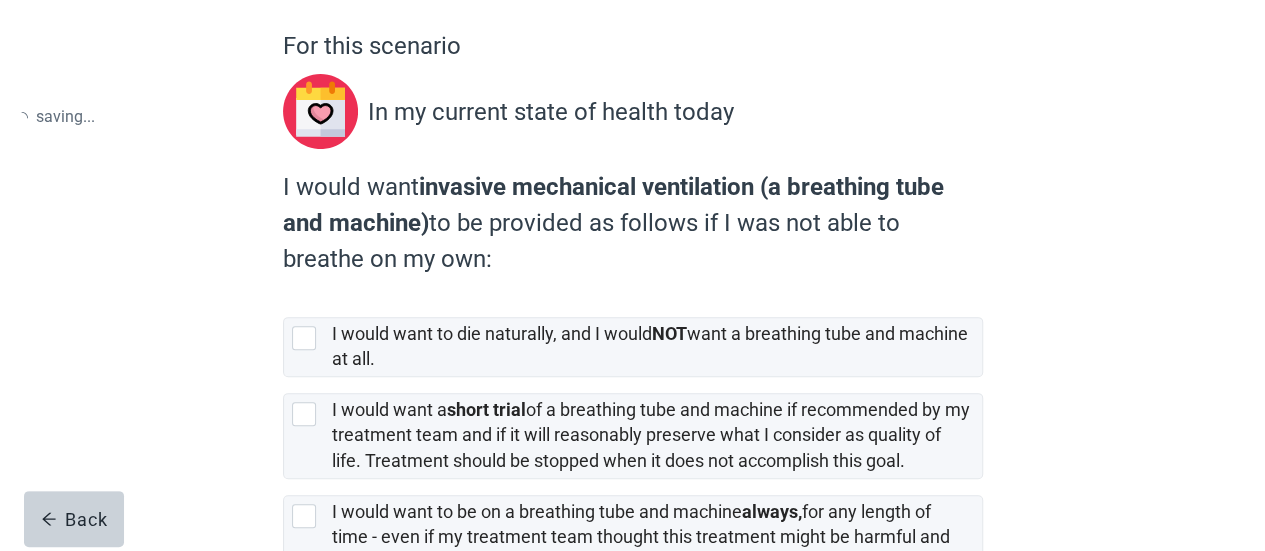 scroll, scrollTop: 0, scrollLeft: 0, axis: both 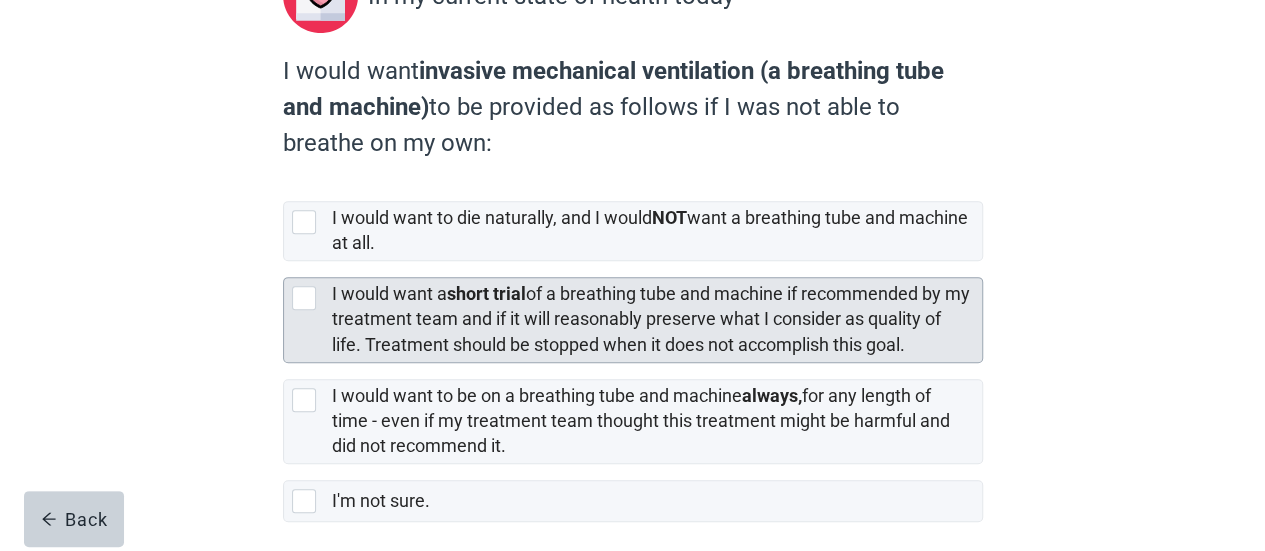 click at bounding box center [304, 298] 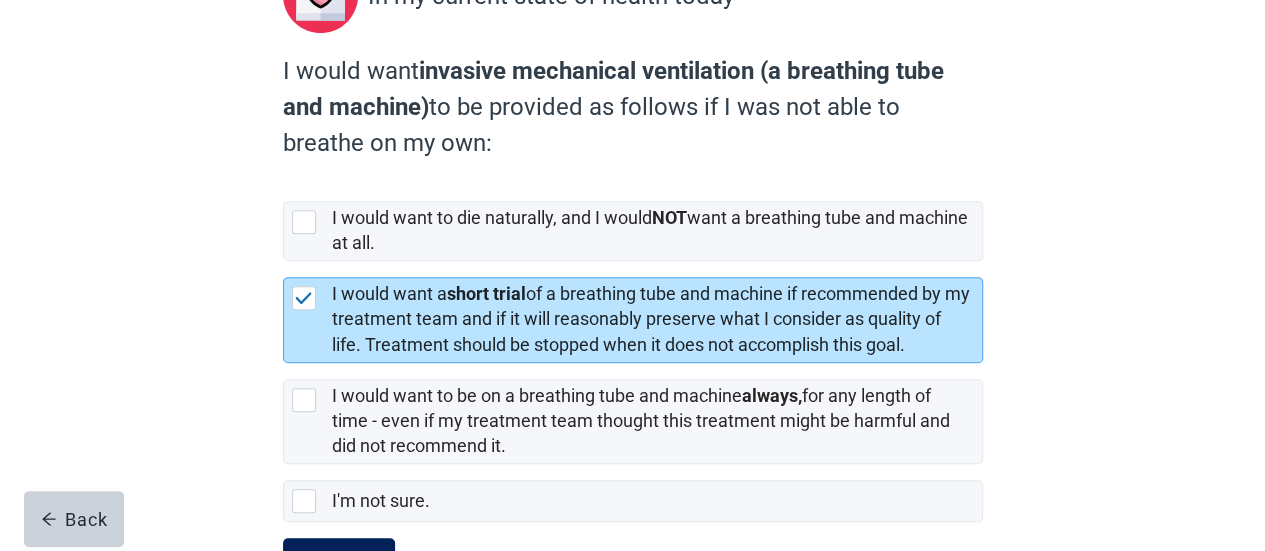 click on "Continue" at bounding box center [339, 566] 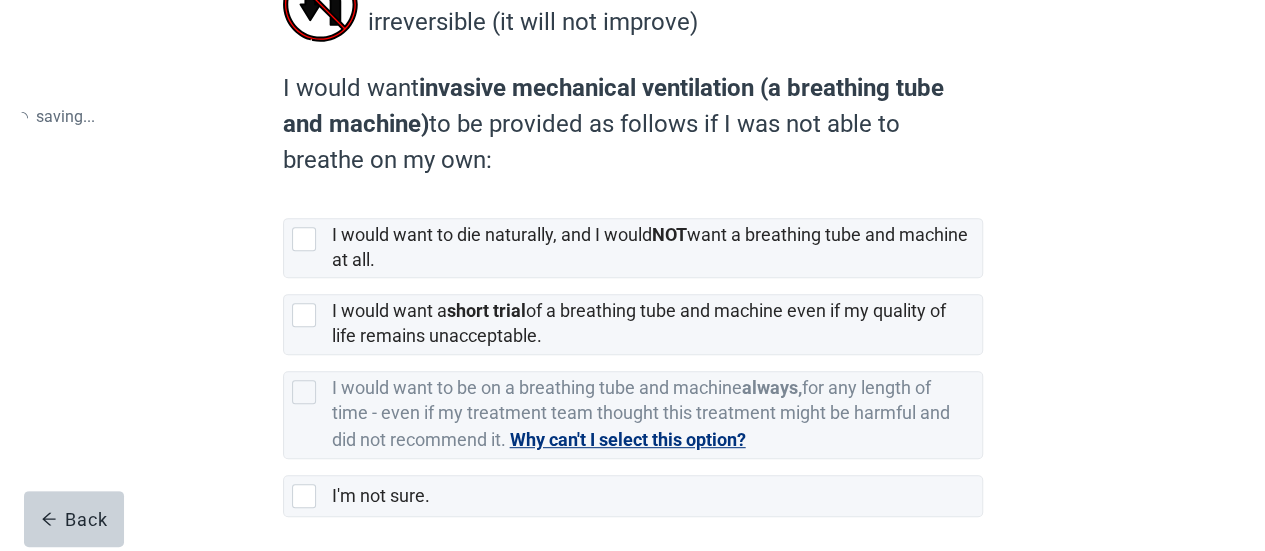 scroll, scrollTop: 0, scrollLeft: 0, axis: both 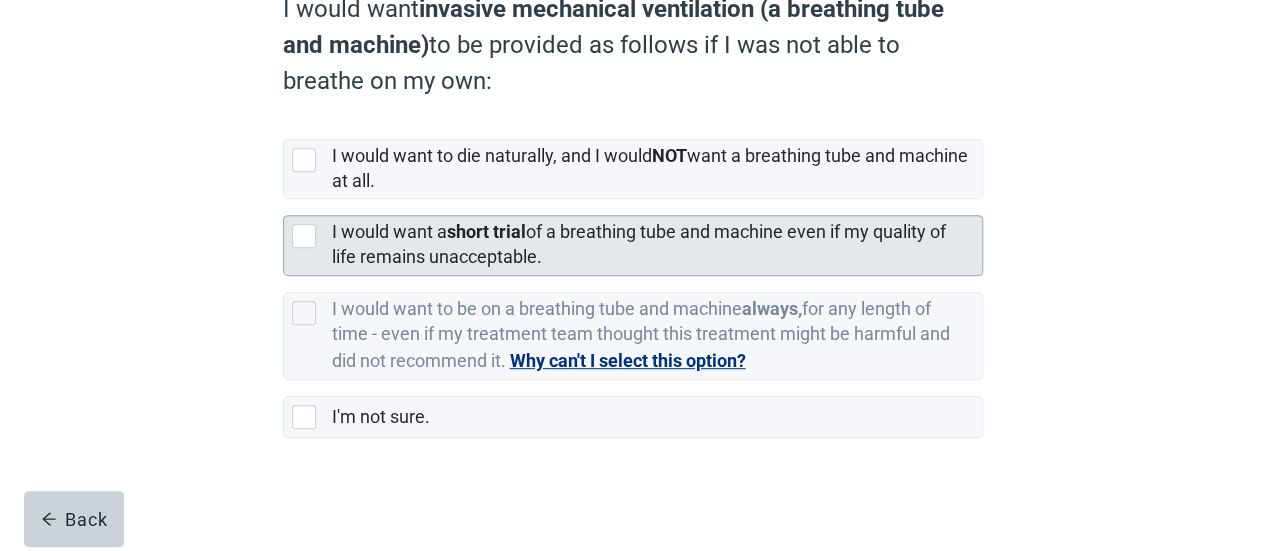 click at bounding box center [304, 236] 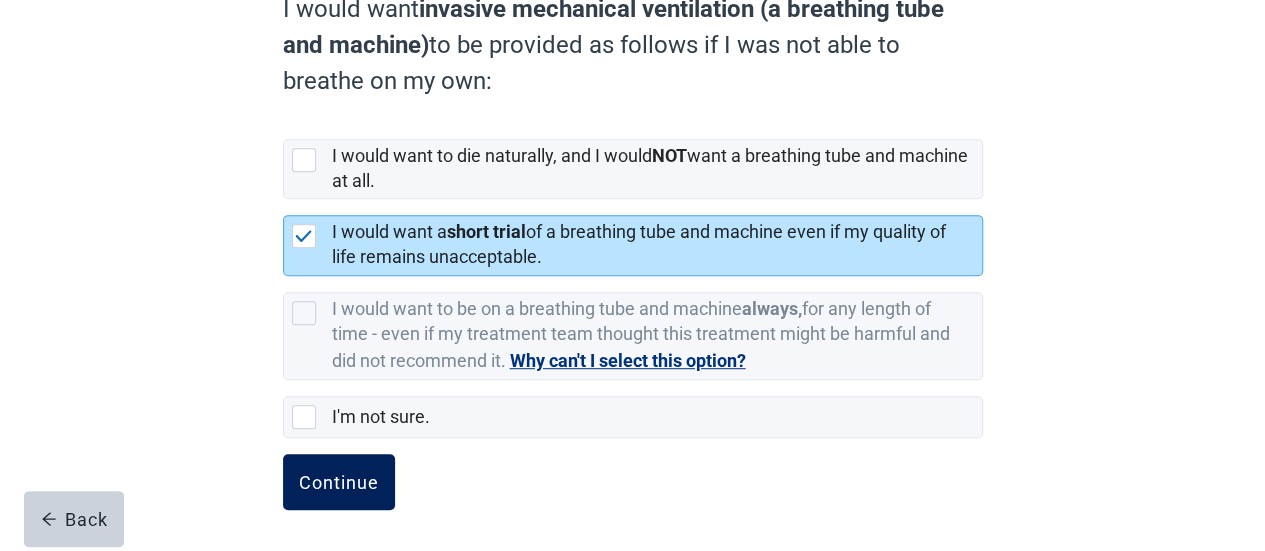 click on "Continue" at bounding box center (339, 482) 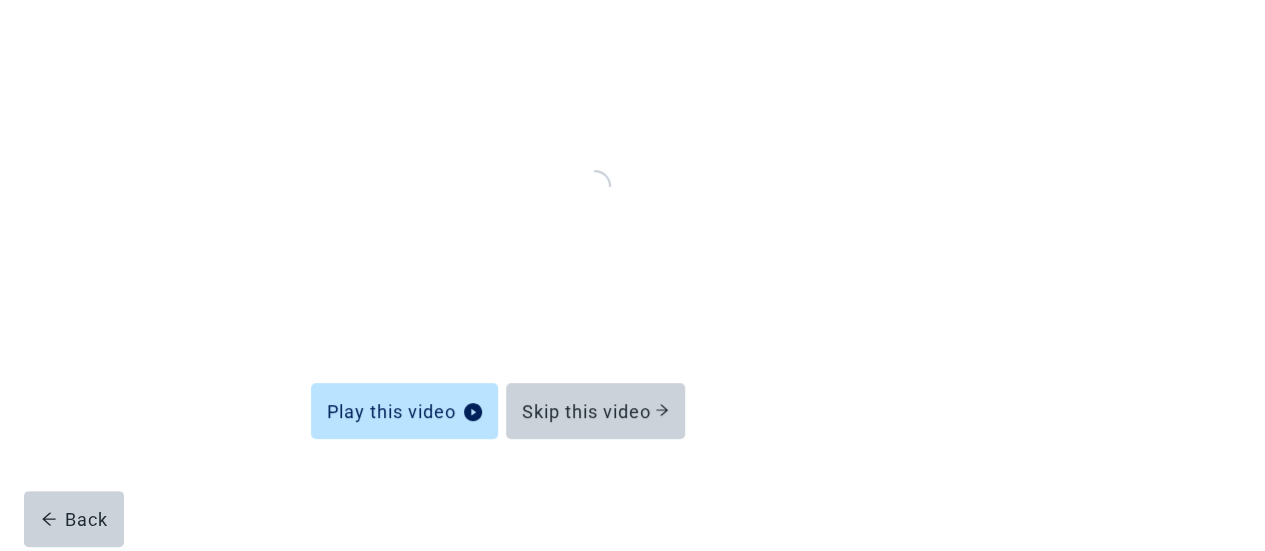scroll, scrollTop: 220, scrollLeft: 0, axis: vertical 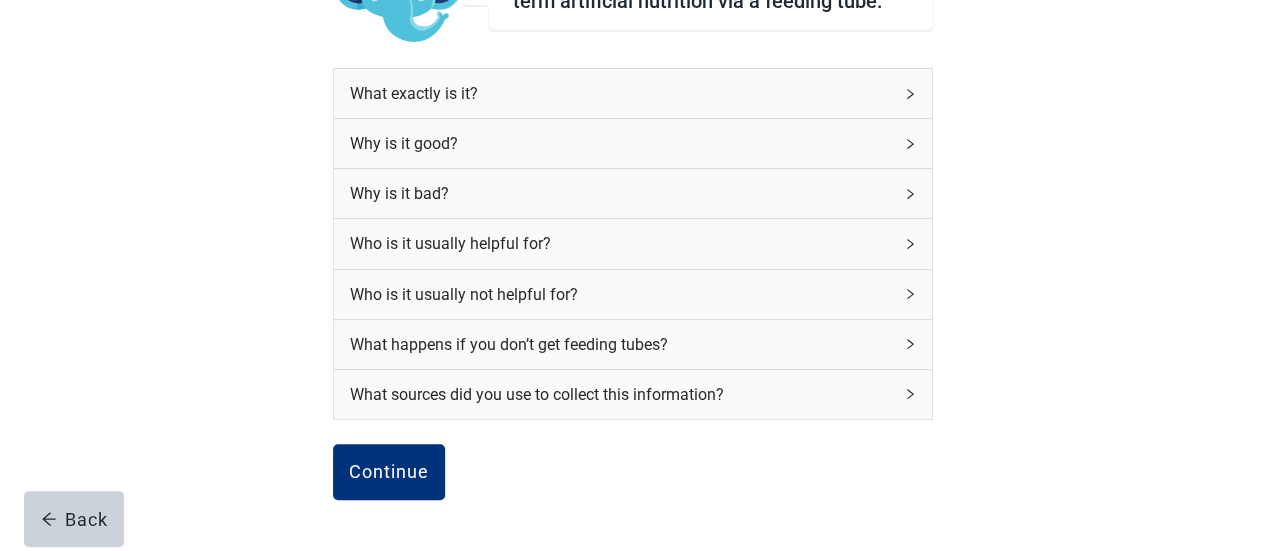 click 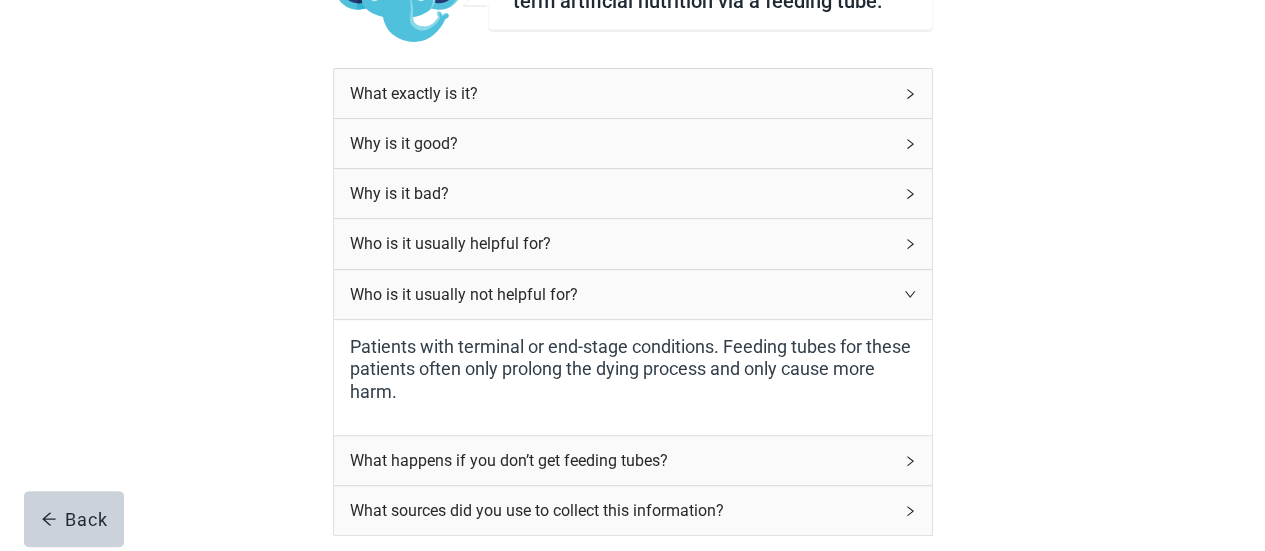 click 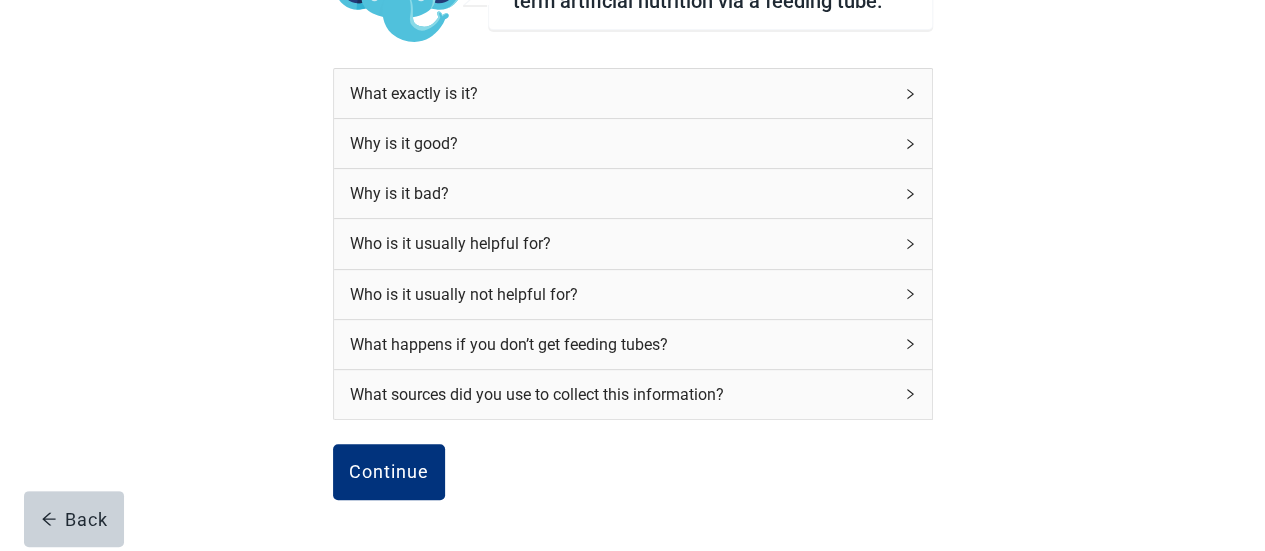 click 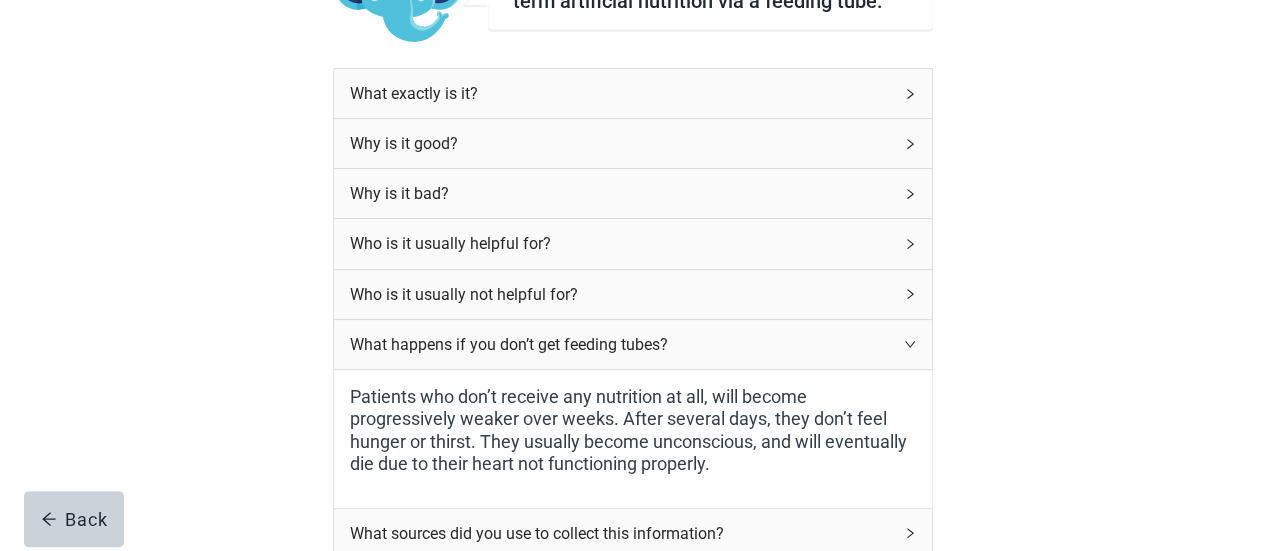 click 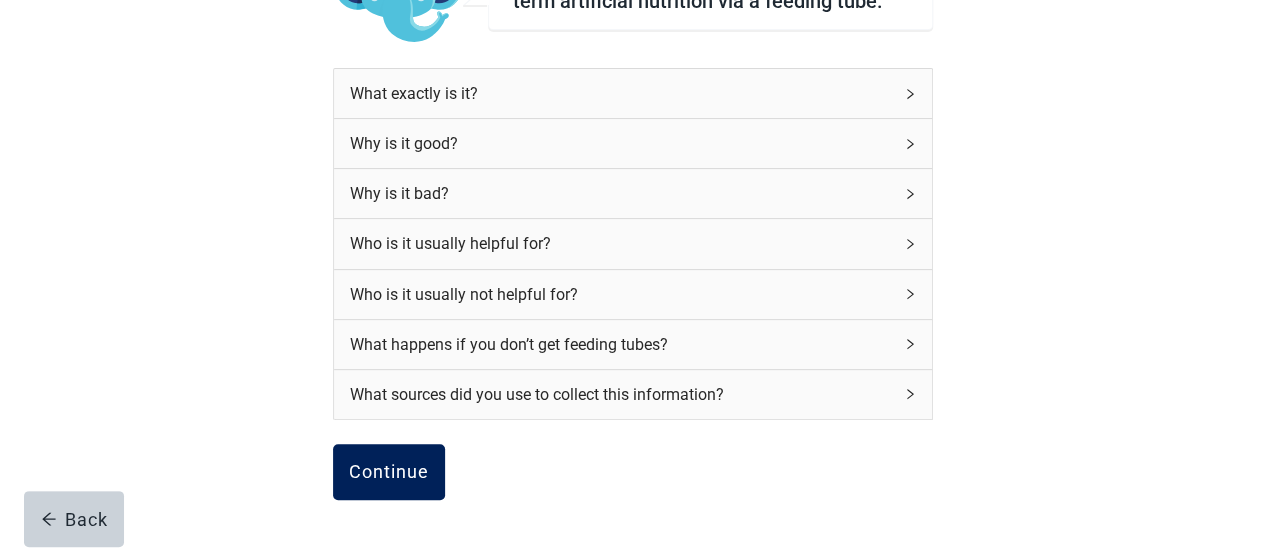 click on "Continue" at bounding box center (389, 472) 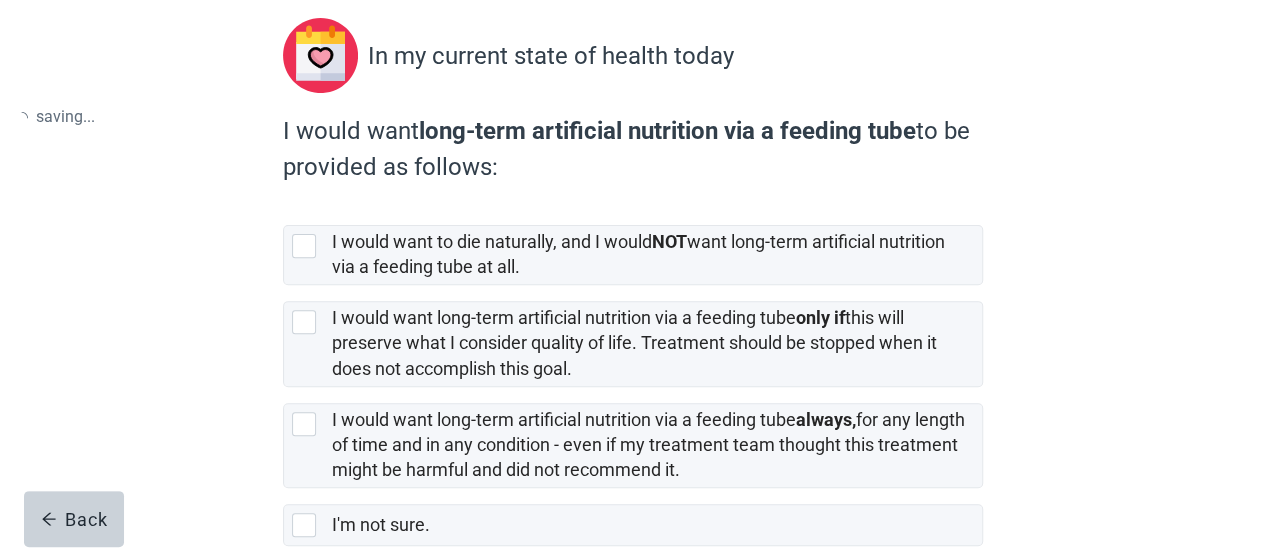 scroll, scrollTop: 0, scrollLeft: 0, axis: both 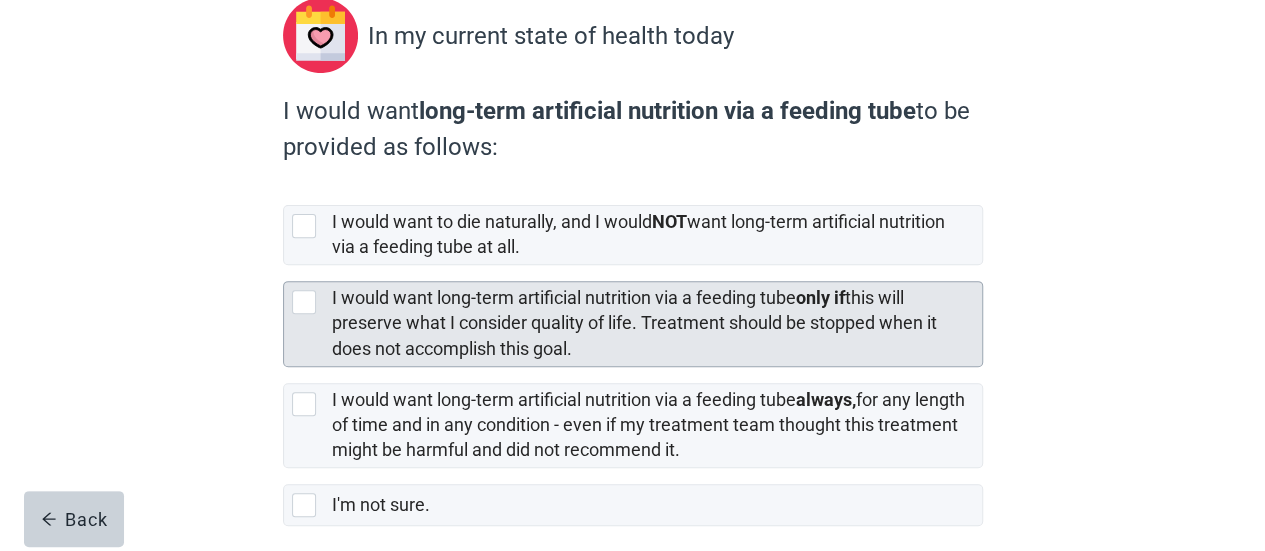 click at bounding box center (304, 302) 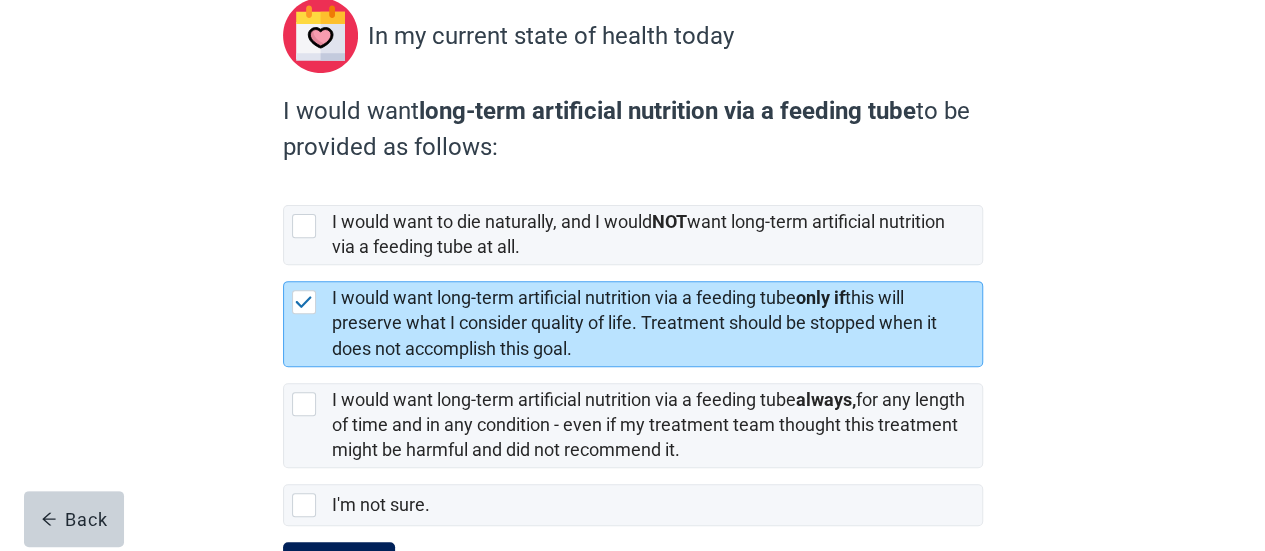 click on "Continue" at bounding box center [339, 570] 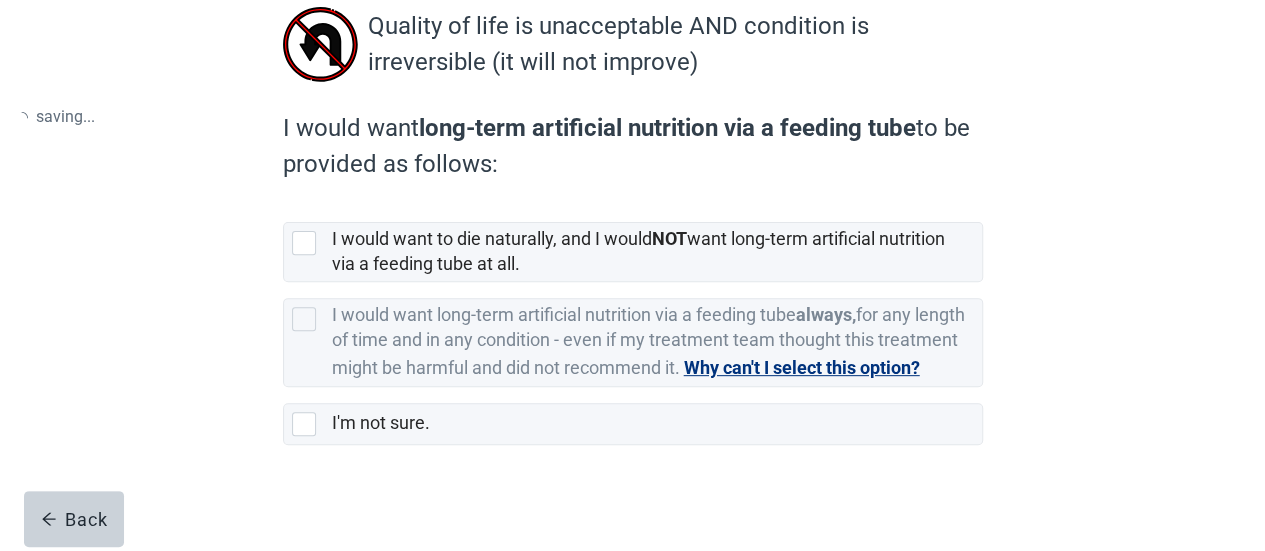scroll, scrollTop: 0, scrollLeft: 0, axis: both 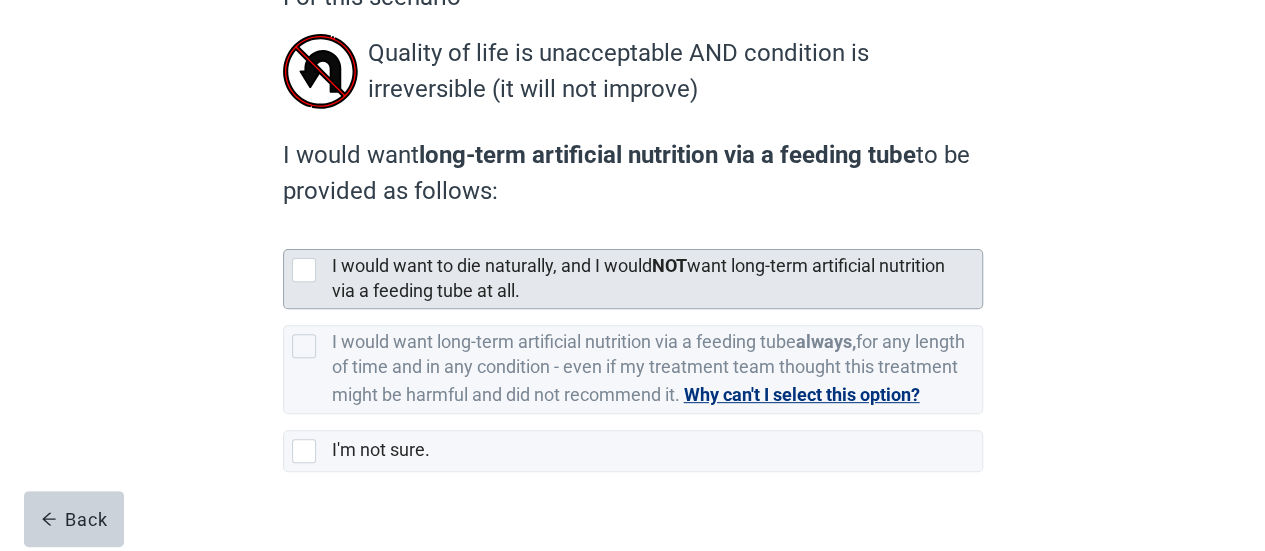 click at bounding box center [304, 270] 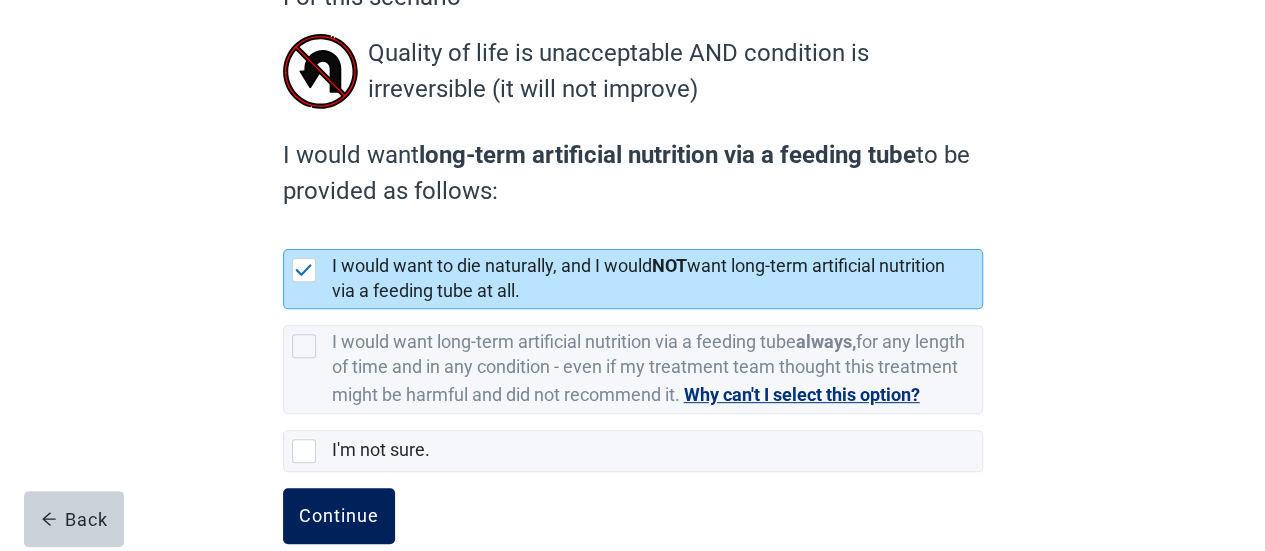 click on "Continue" at bounding box center (339, 516) 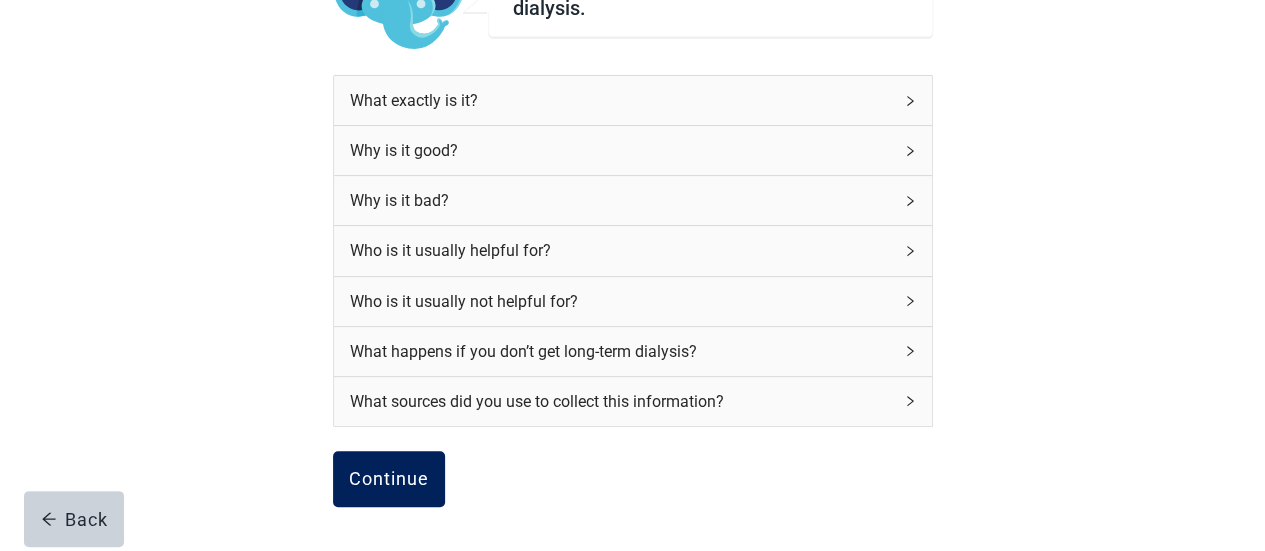 click on "Continue" at bounding box center (389, 479) 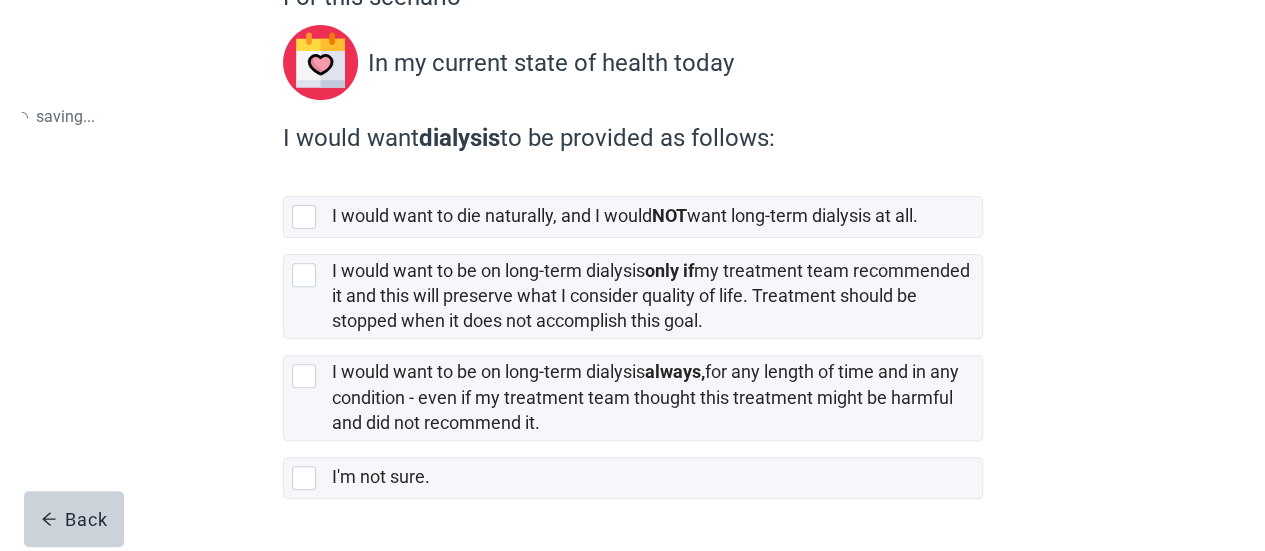 scroll, scrollTop: 0, scrollLeft: 0, axis: both 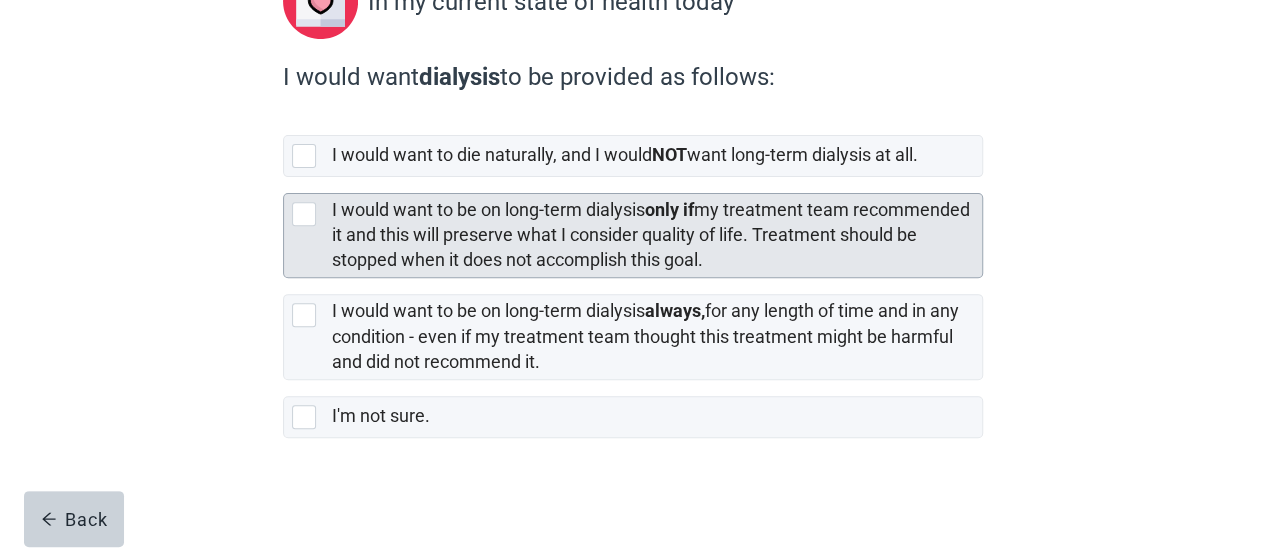 click at bounding box center (304, 214) 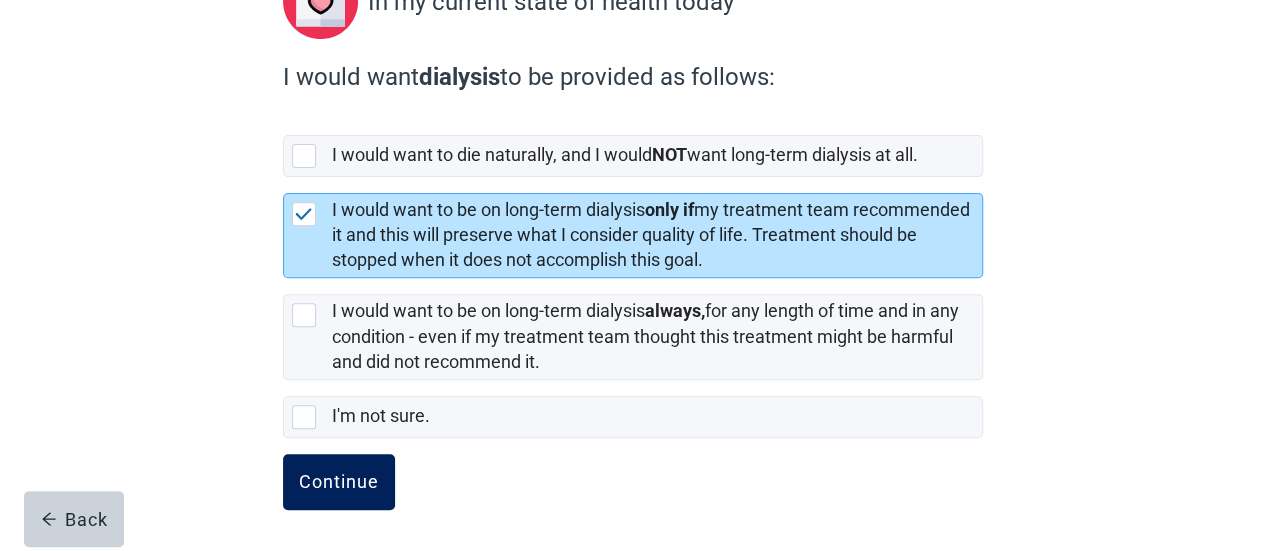 click on "Continue" at bounding box center [339, 482] 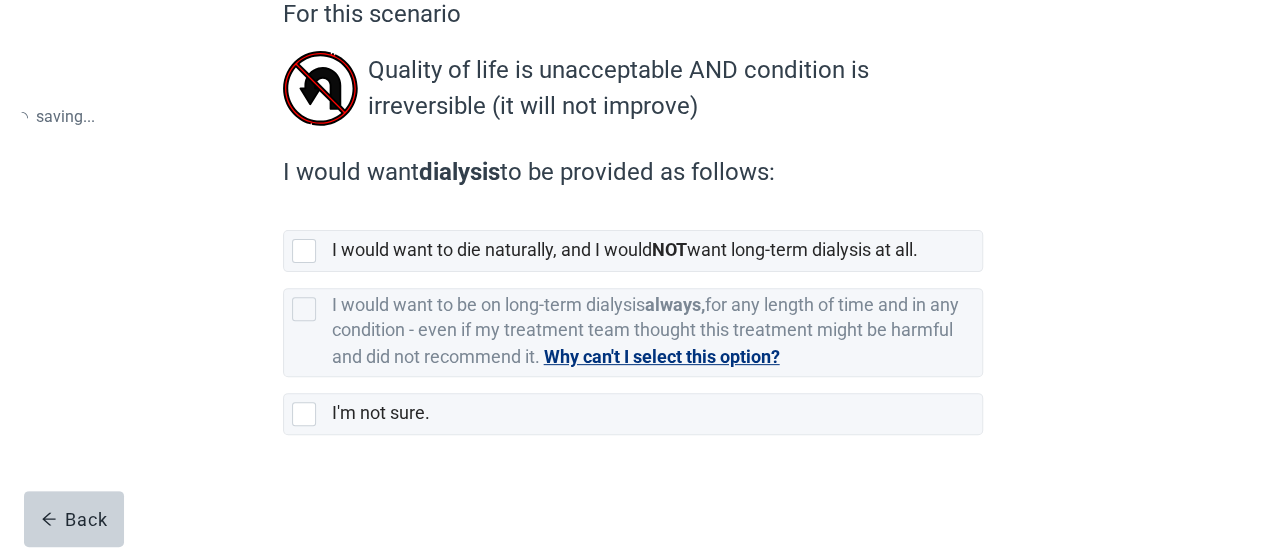 scroll, scrollTop: 0, scrollLeft: 0, axis: both 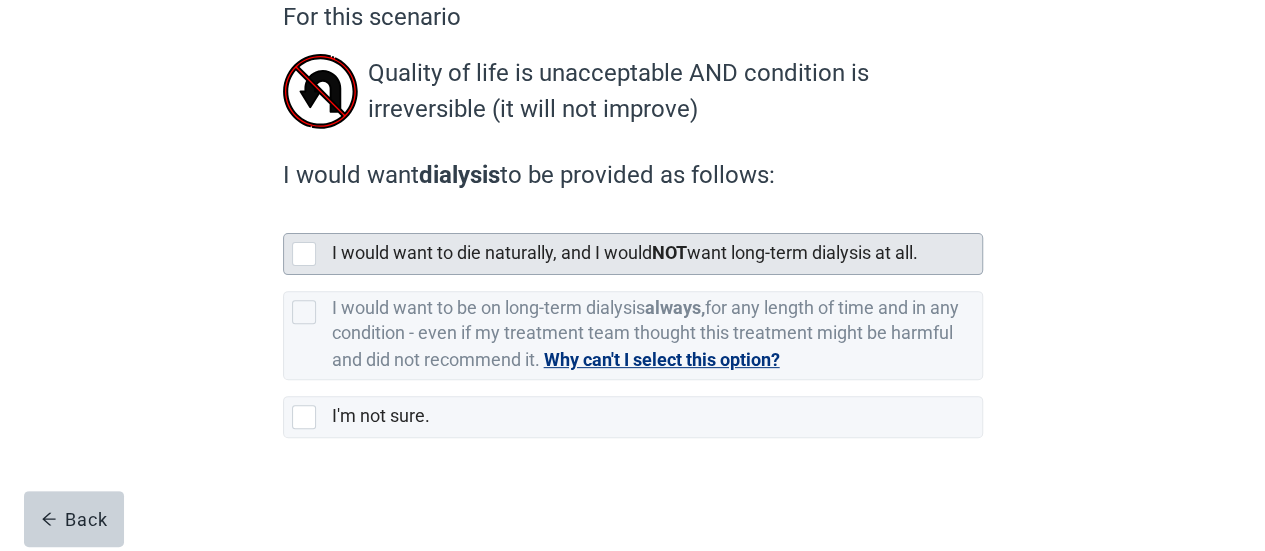 click at bounding box center (304, 254) 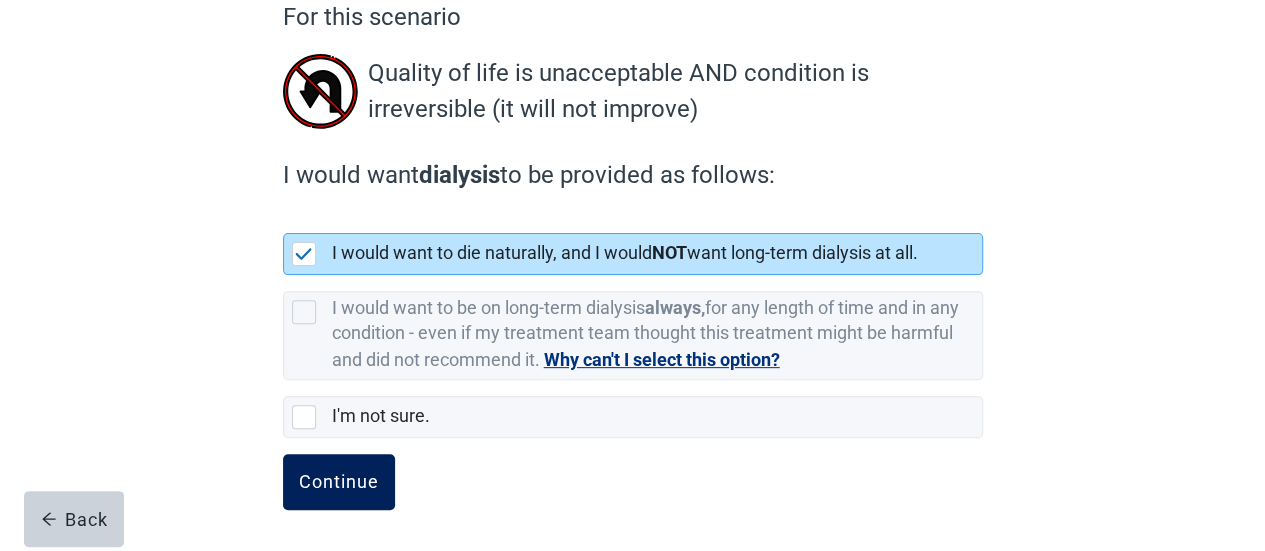 click on "Continue" at bounding box center [339, 482] 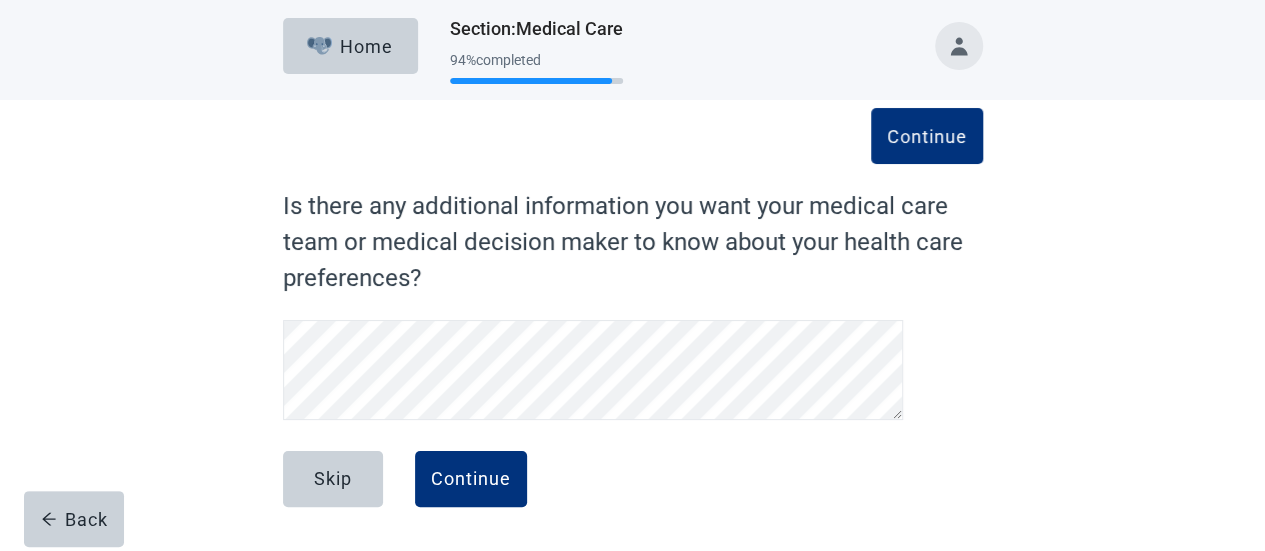 scroll, scrollTop: 3, scrollLeft: 0, axis: vertical 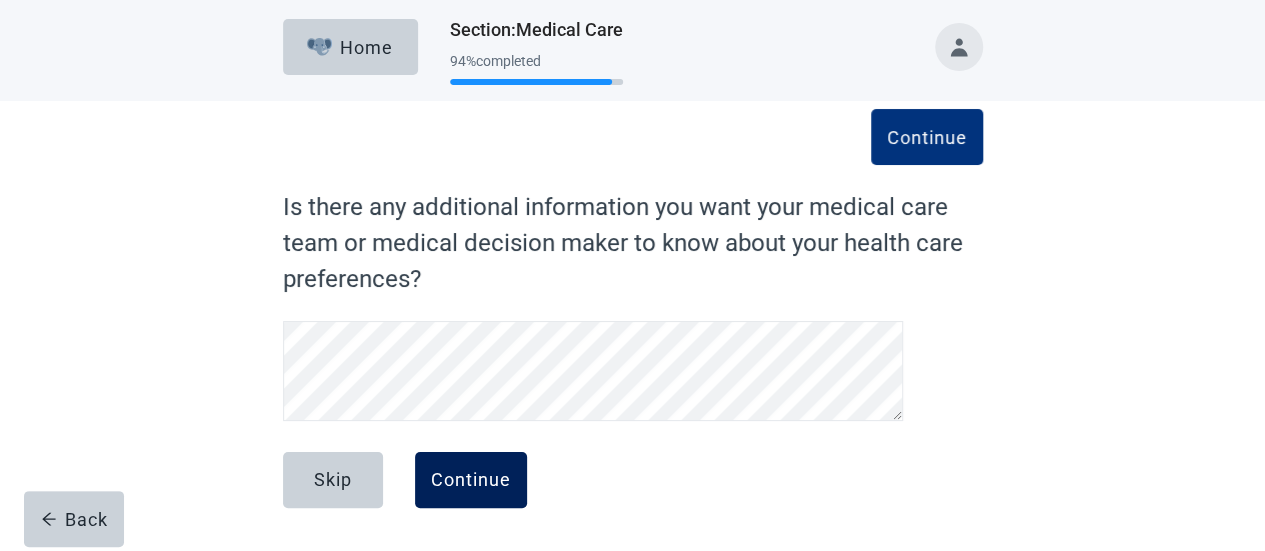 click on "Continue" at bounding box center [471, 480] 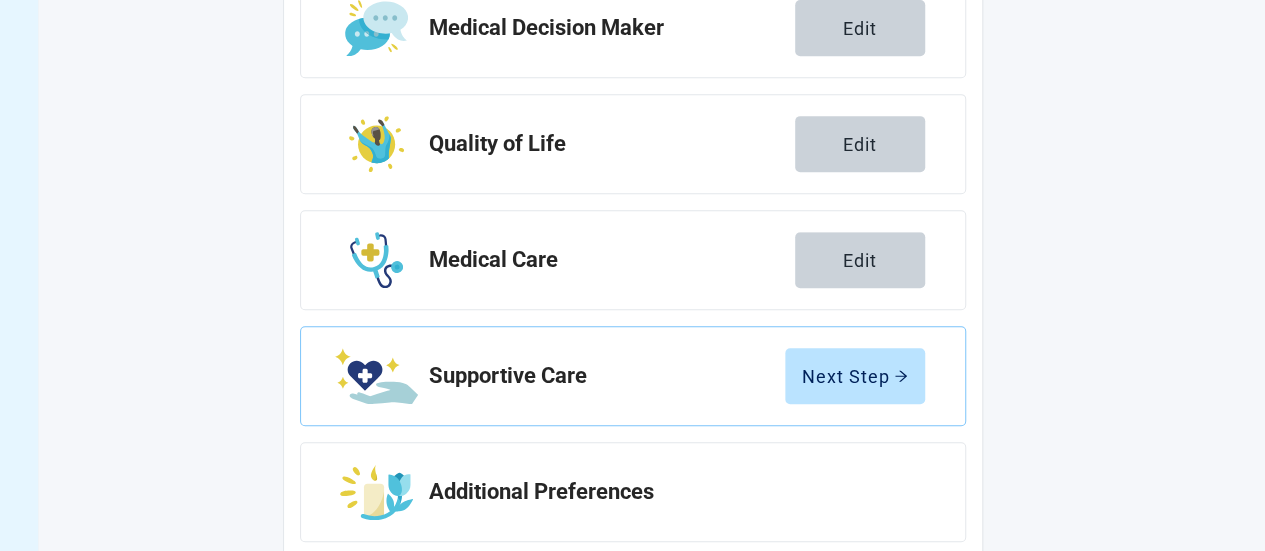 scroll, scrollTop: 483, scrollLeft: 0, axis: vertical 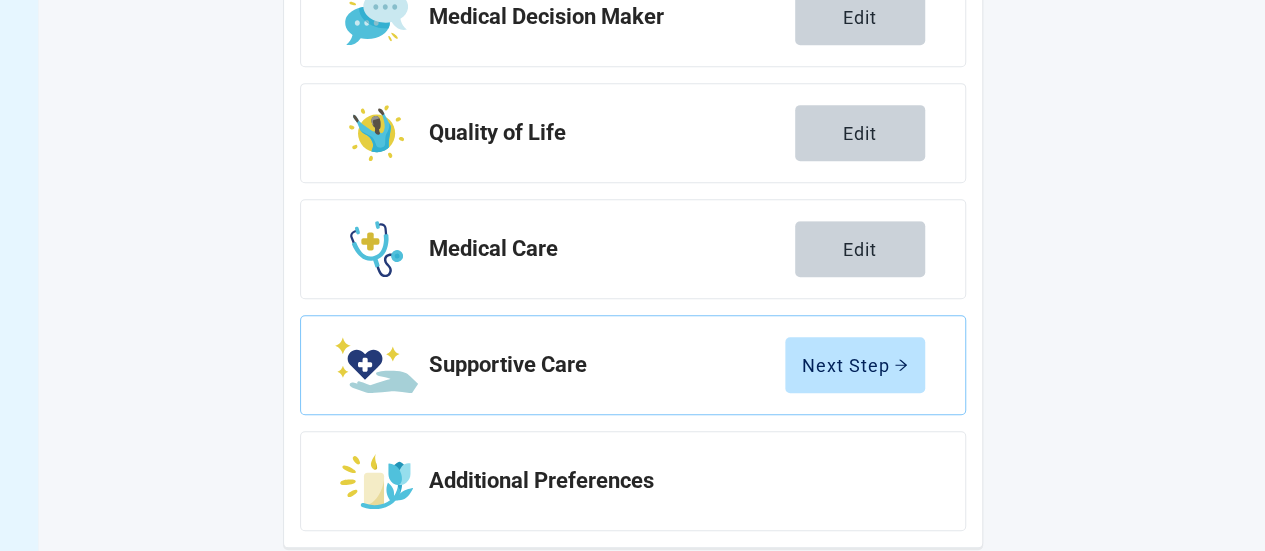 drag, startPoint x: 857, startPoint y: 376, endPoint x: 1080, endPoint y: 340, distance: 225.88715 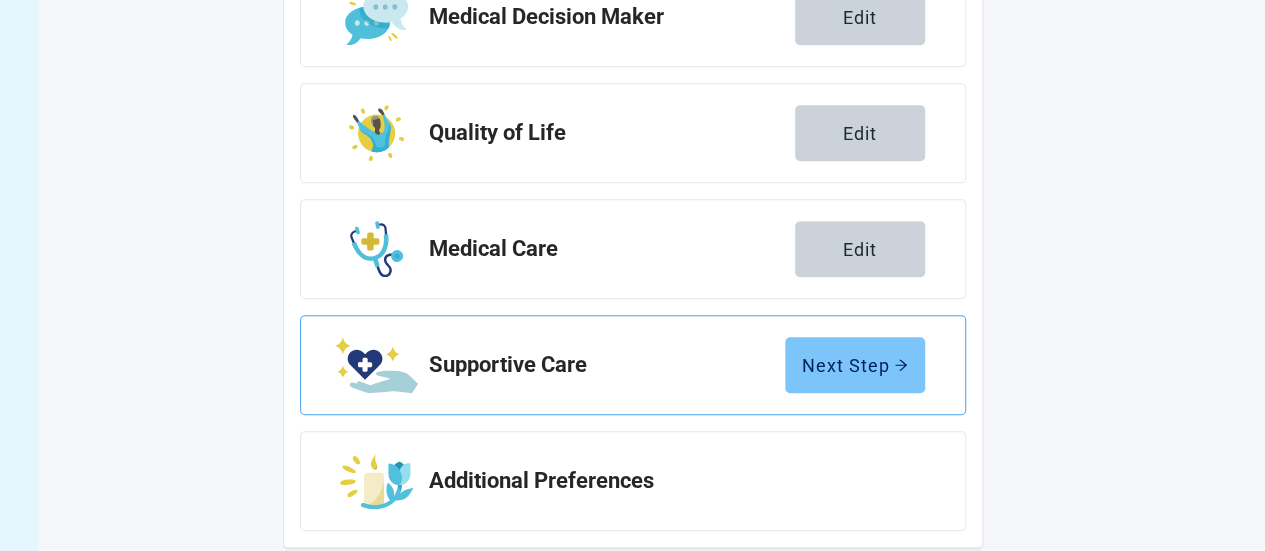 click on "Next Step" at bounding box center (855, 365) 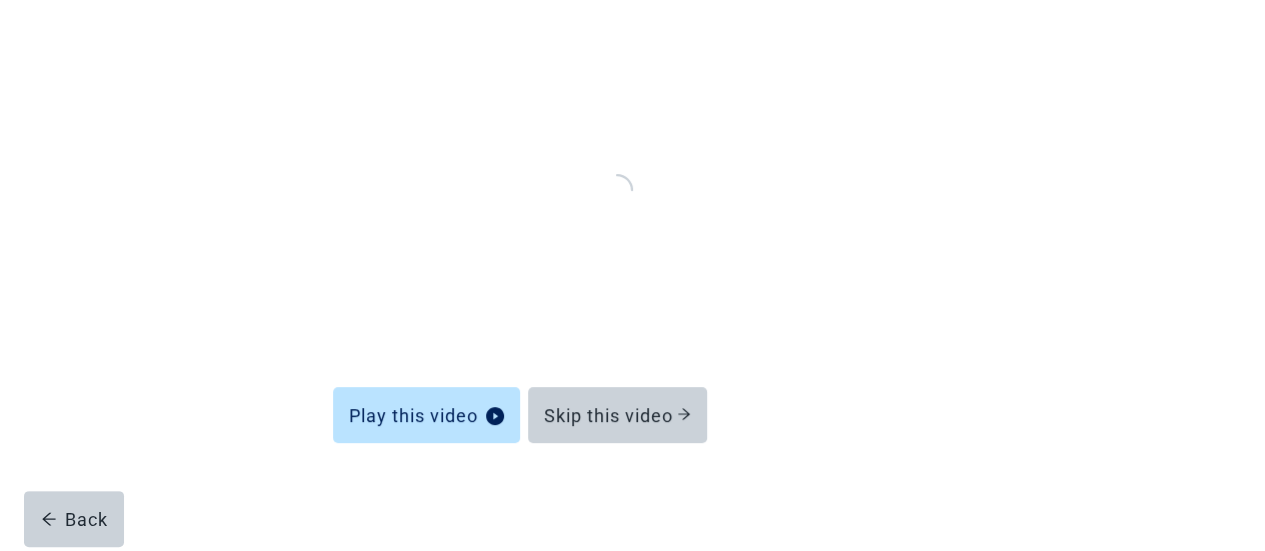 scroll, scrollTop: 220, scrollLeft: 0, axis: vertical 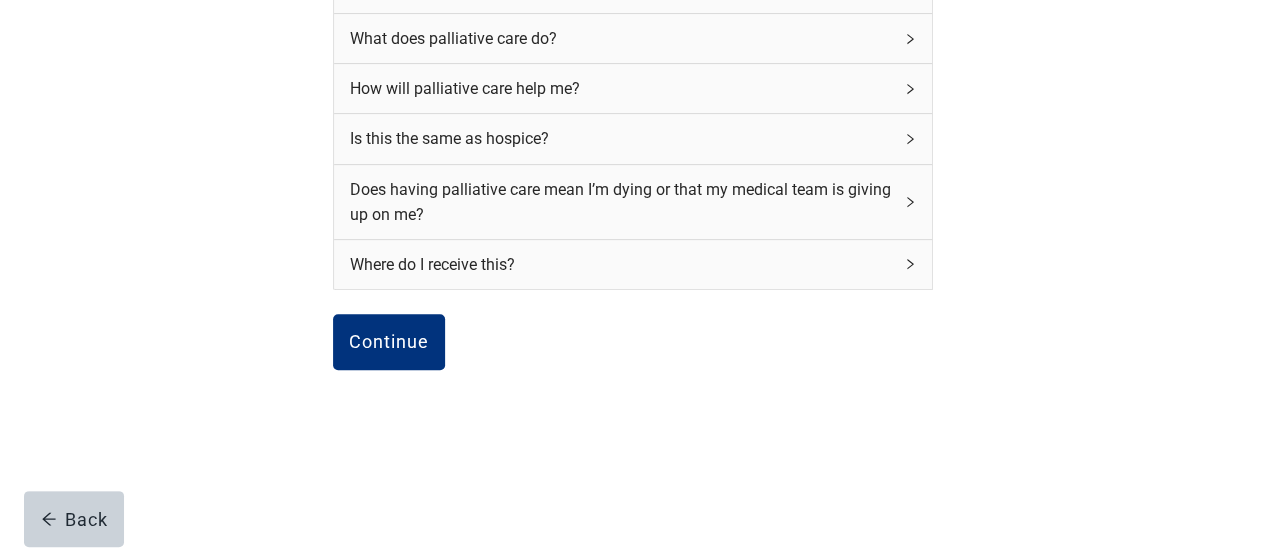 click 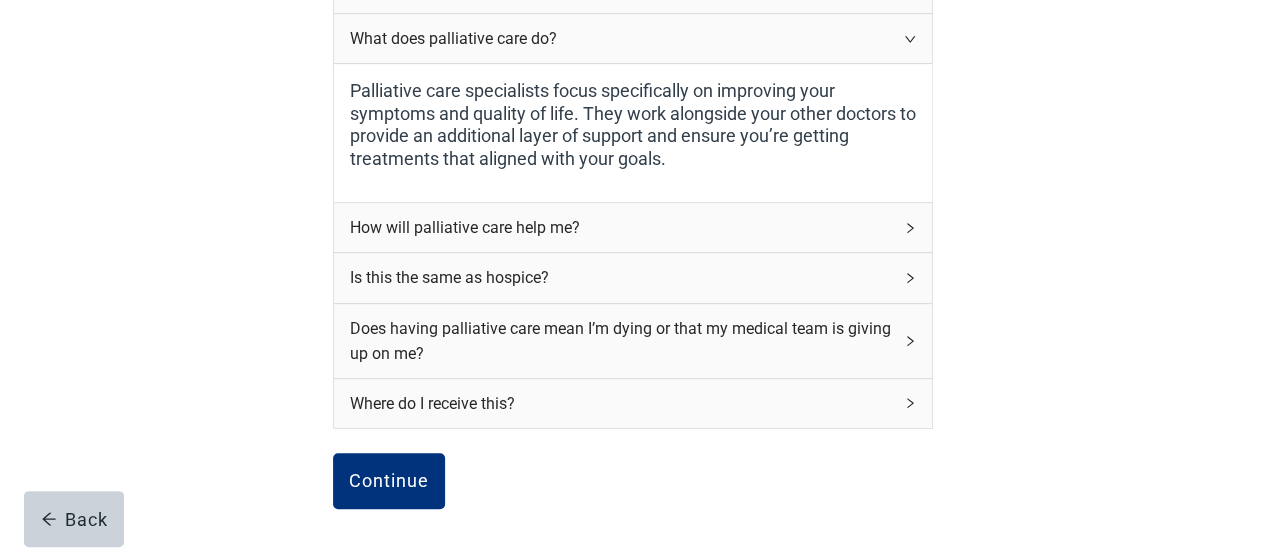 click 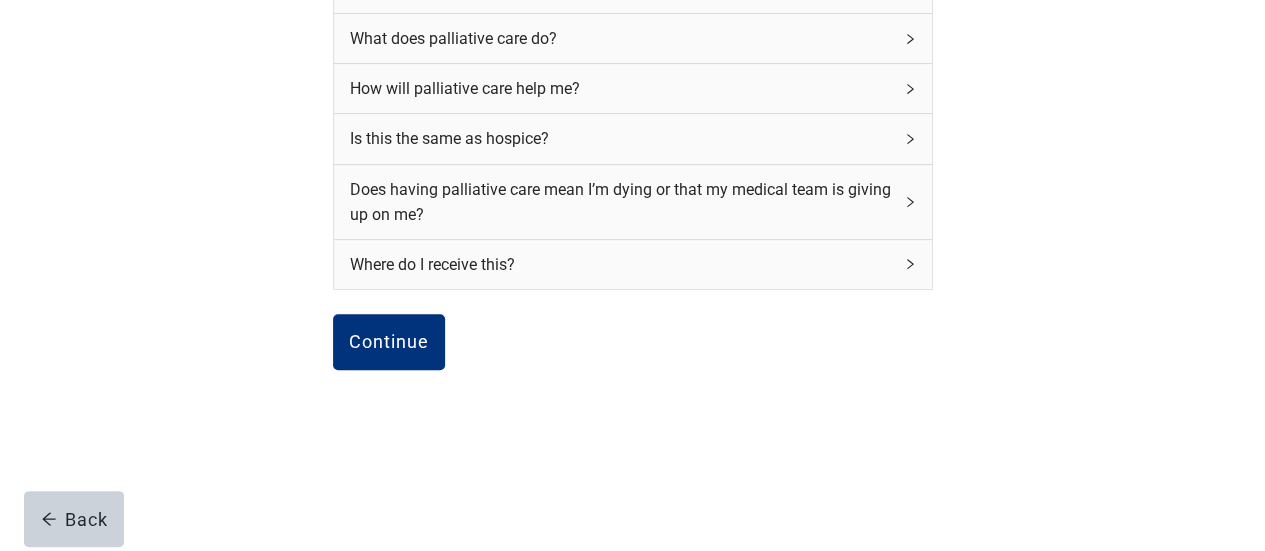 click 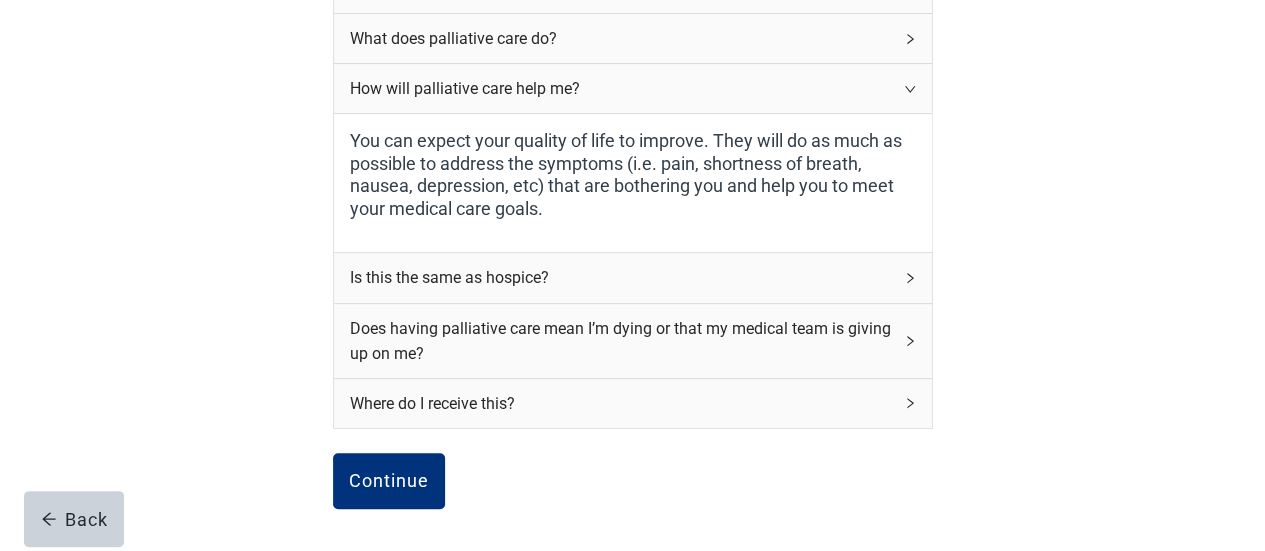 click 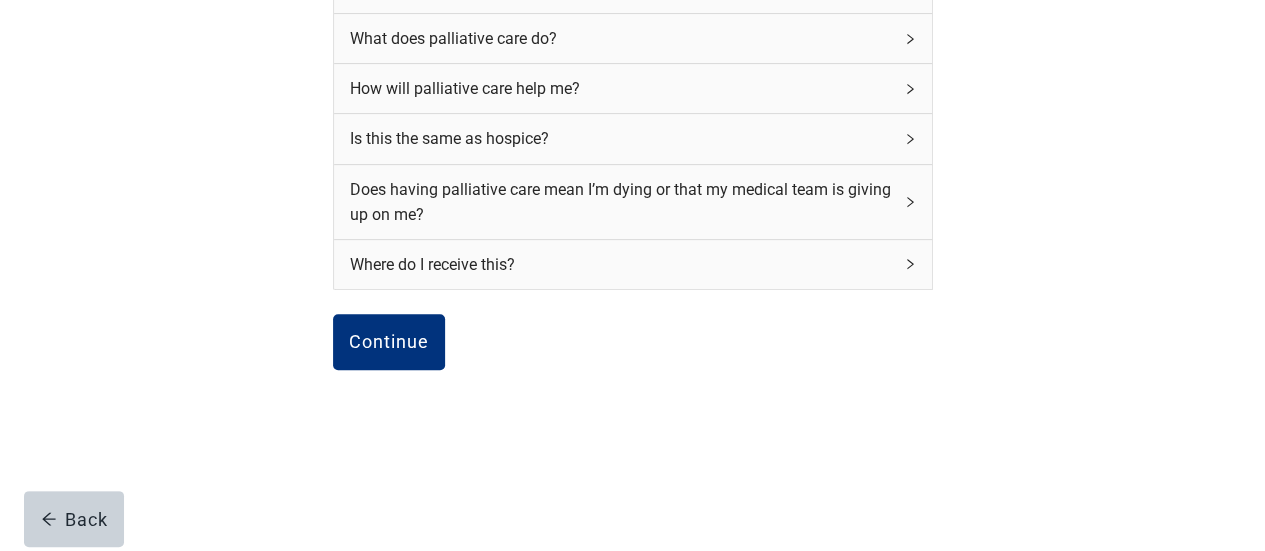 click 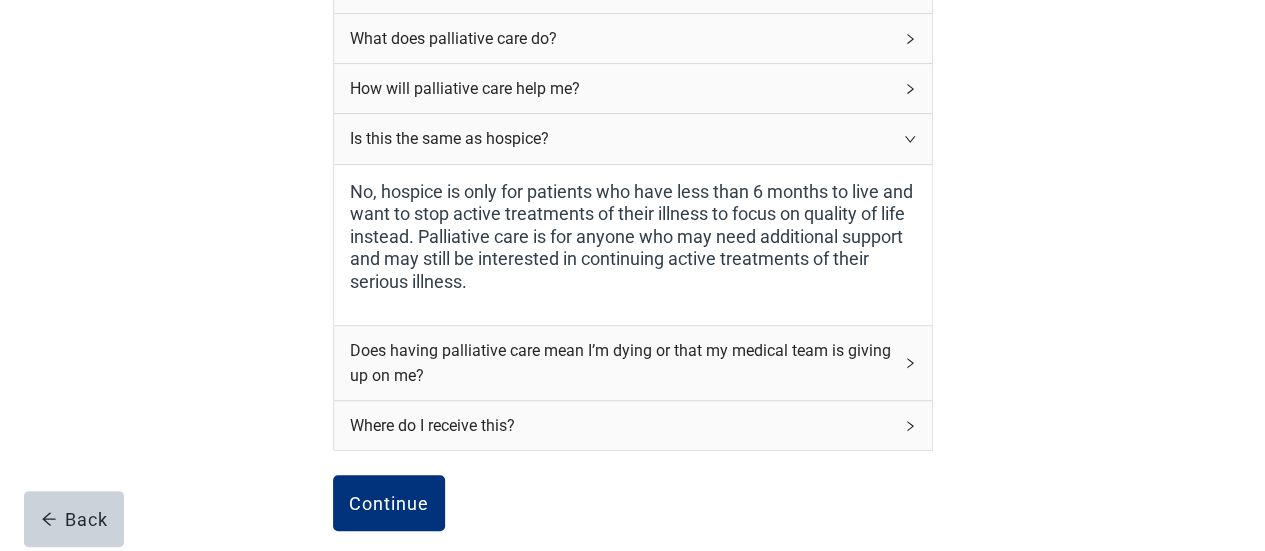 click 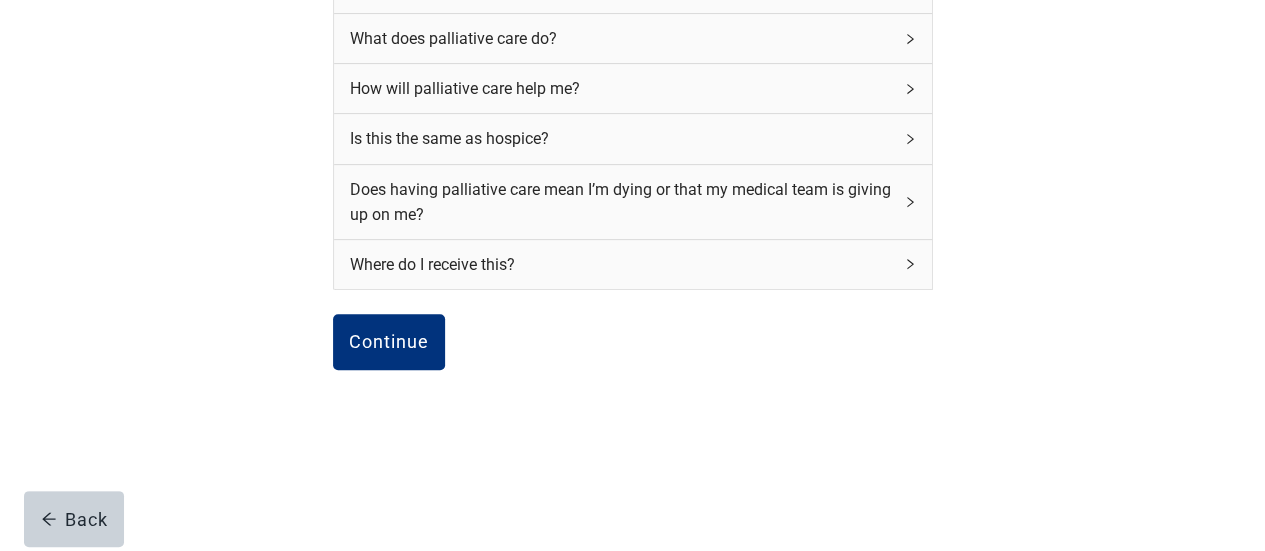 click 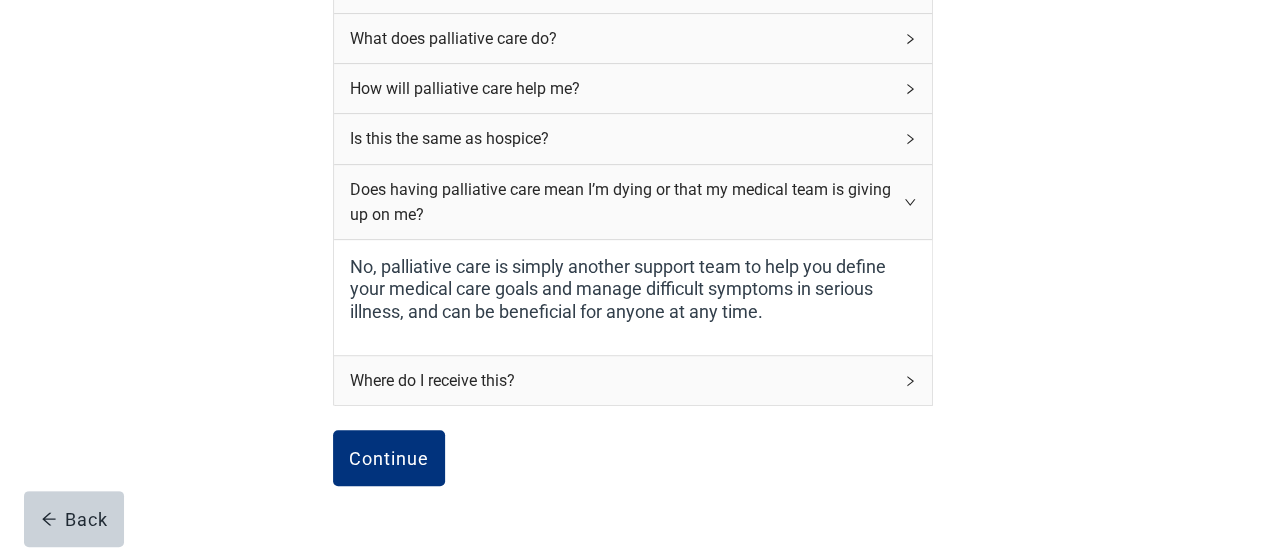 click 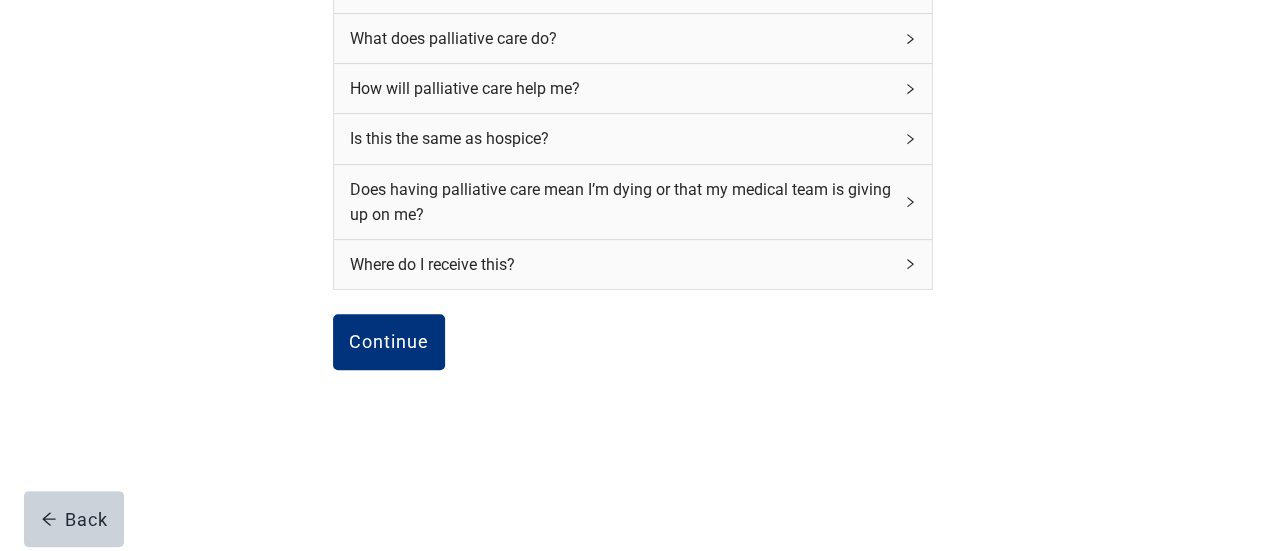 click 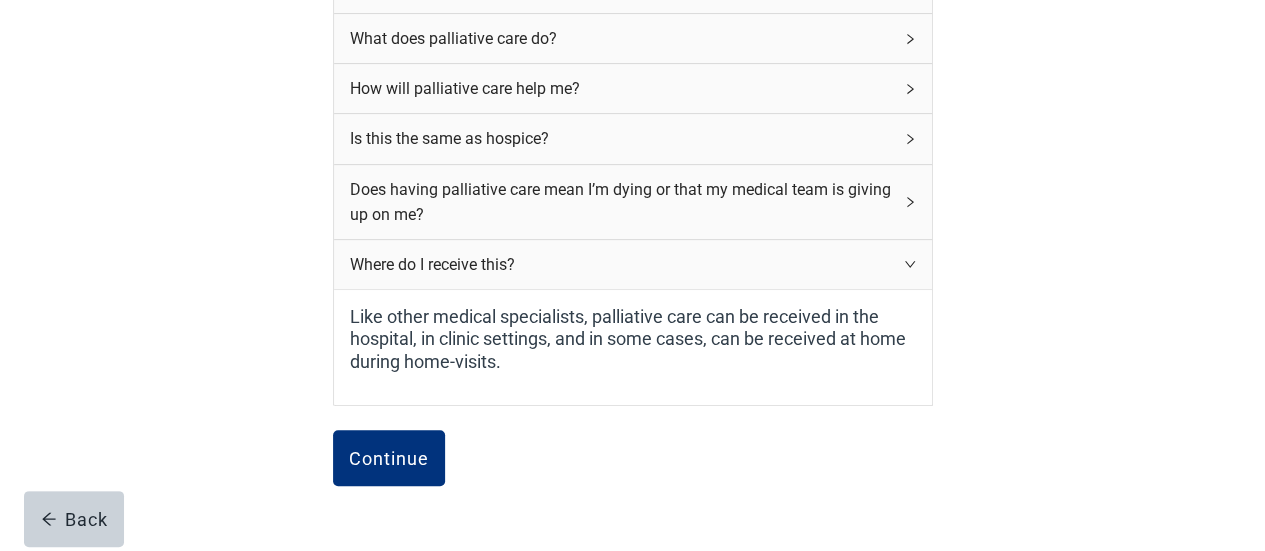 click 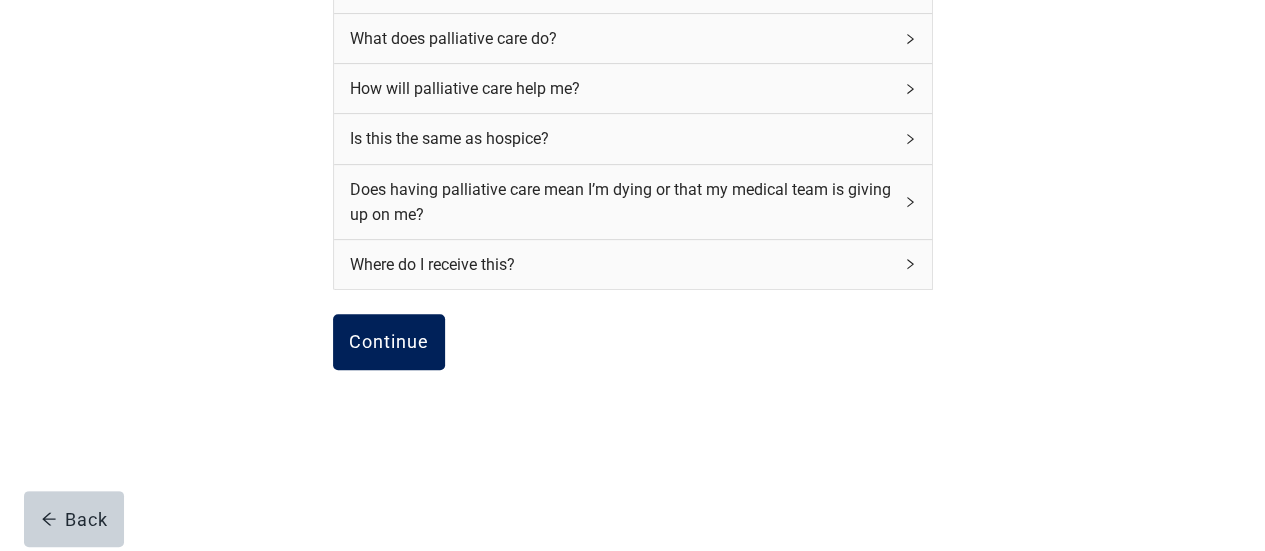 click on "Continue" at bounding box center (389, 342) 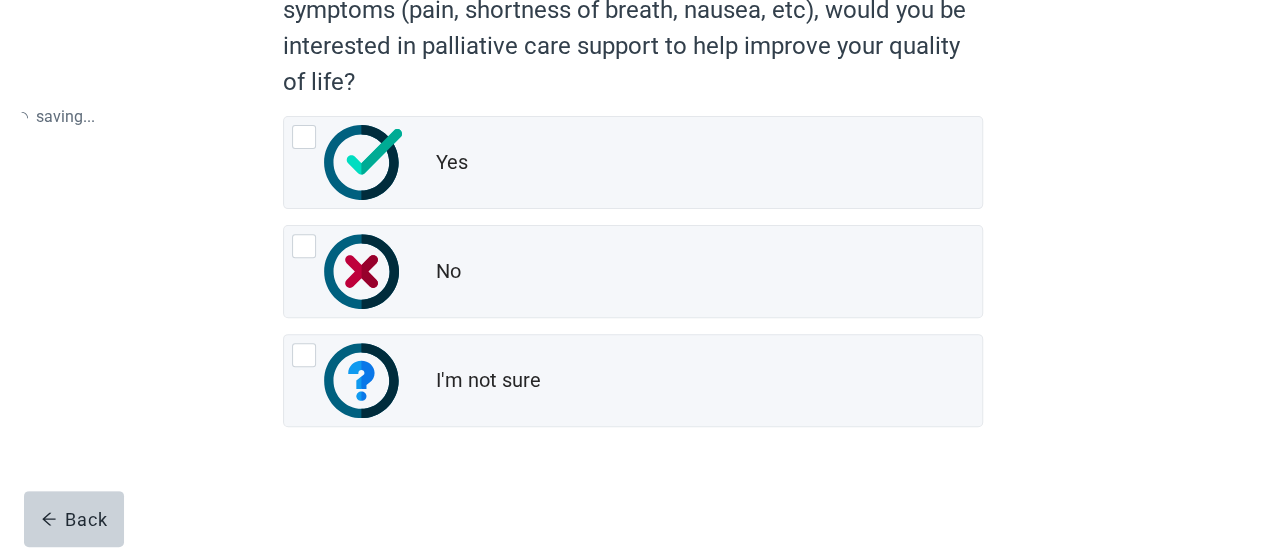 scroll, scrollTop: 0, scrollLeft: 0, axis: both 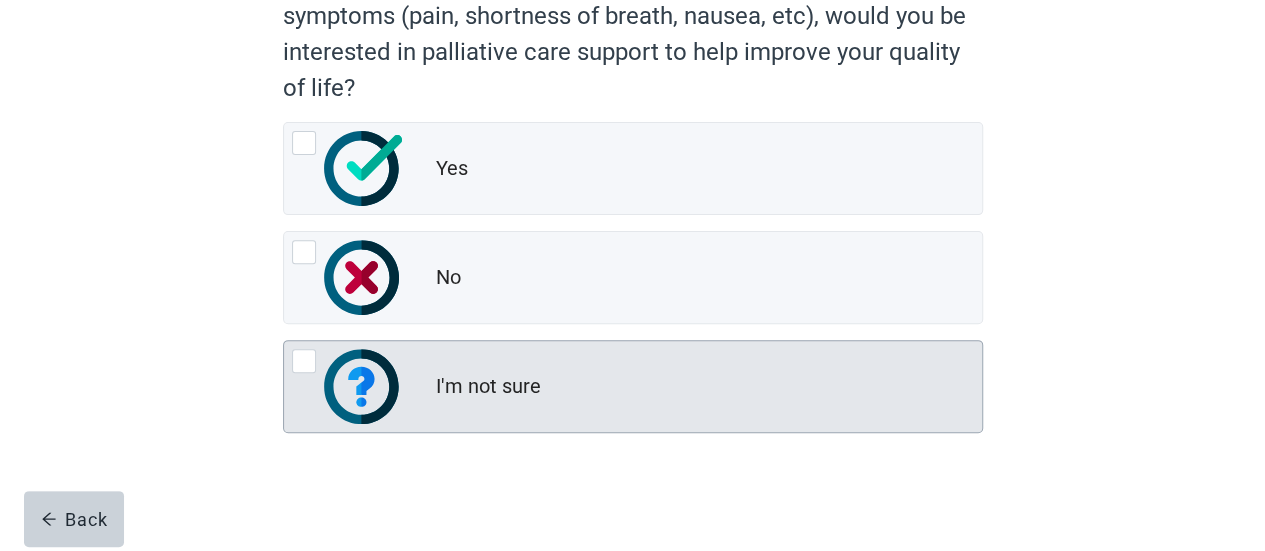 click at bounding box center (304, 361) 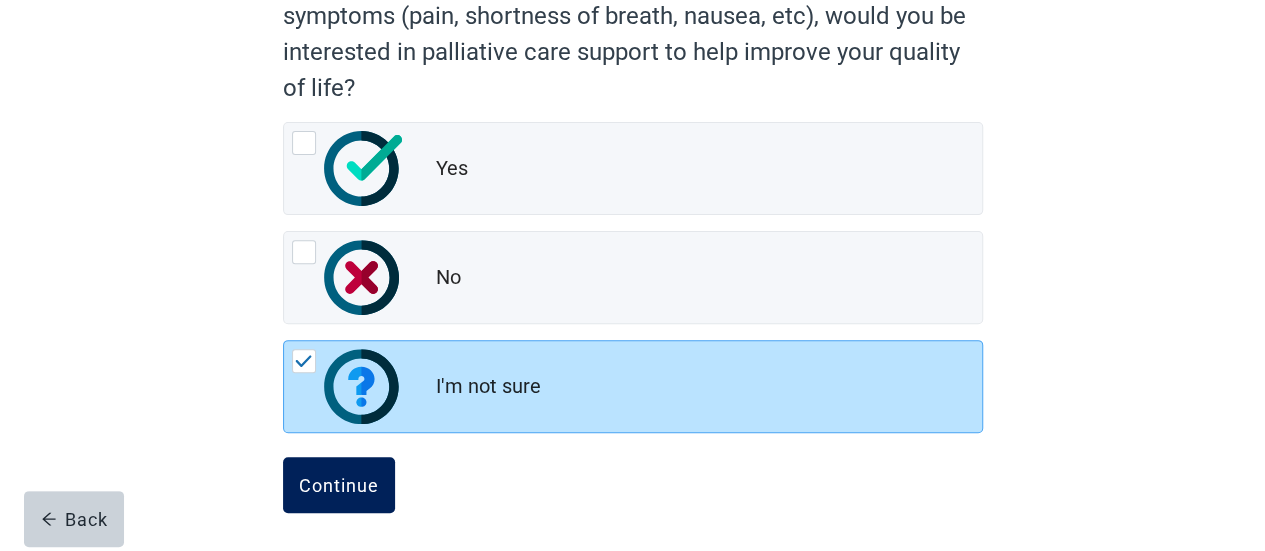 click on "Continue" at bounding box center (339, 485) 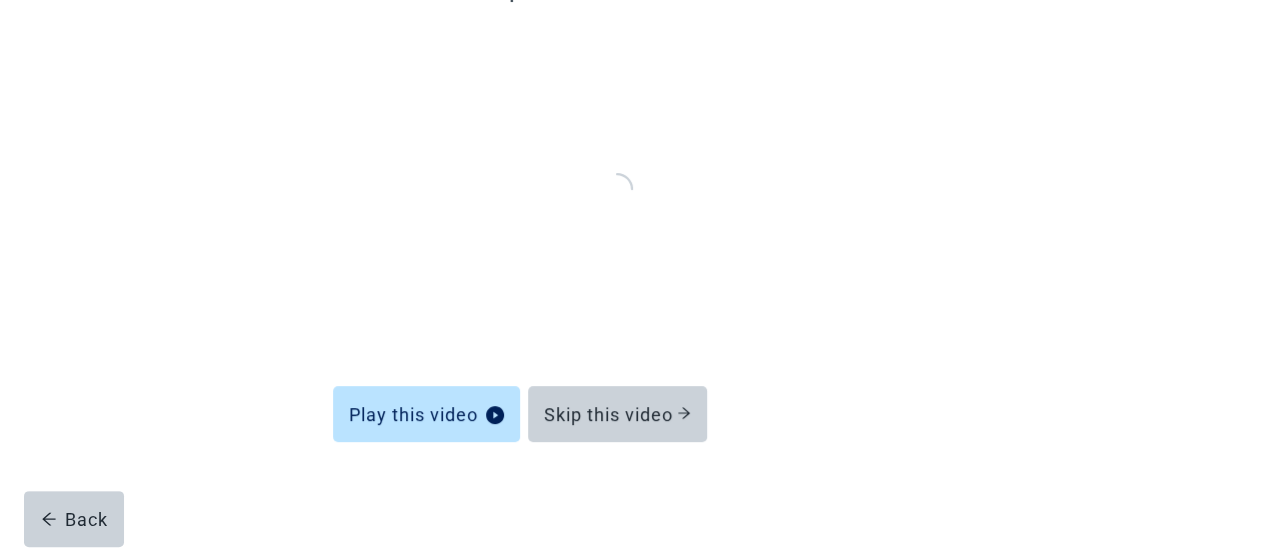 scroll, scrollTop: 220, scrollLeft: 0, axis: vertical 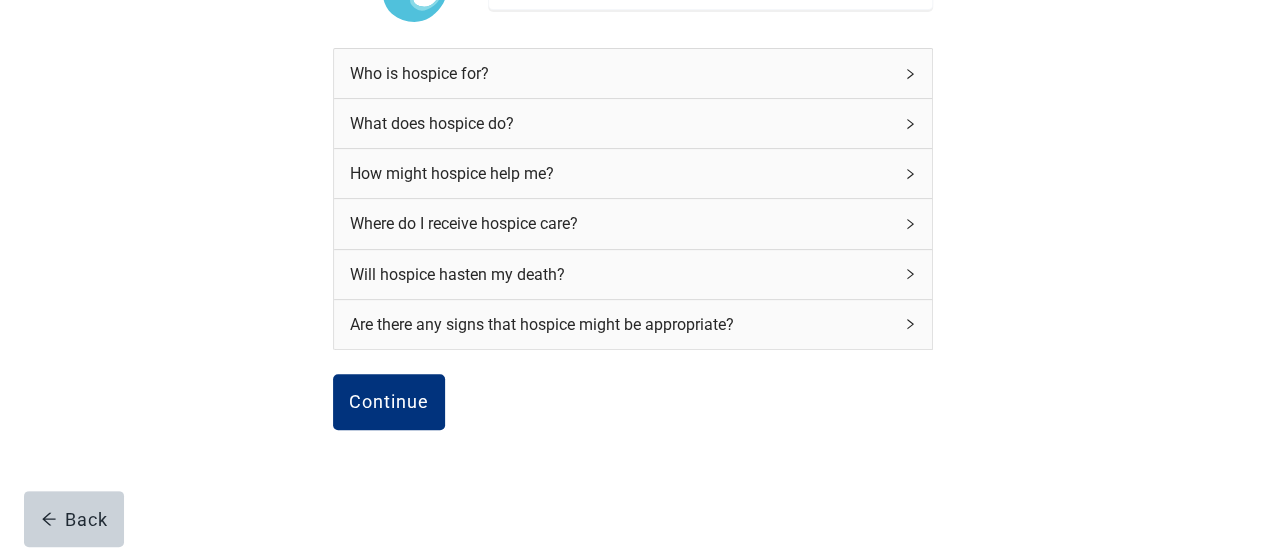 click 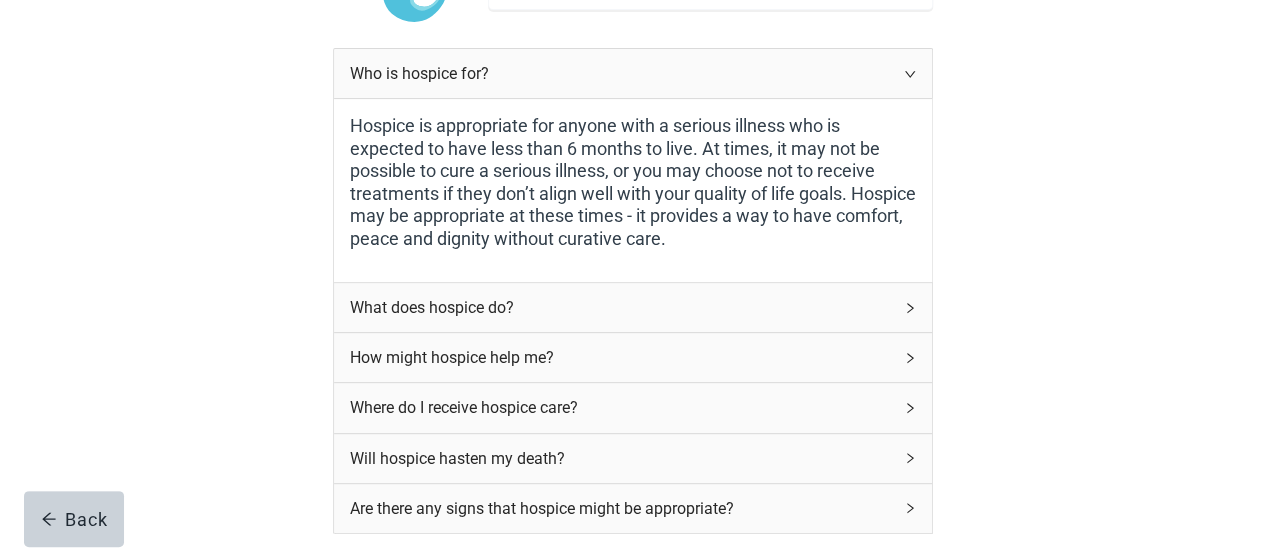 click 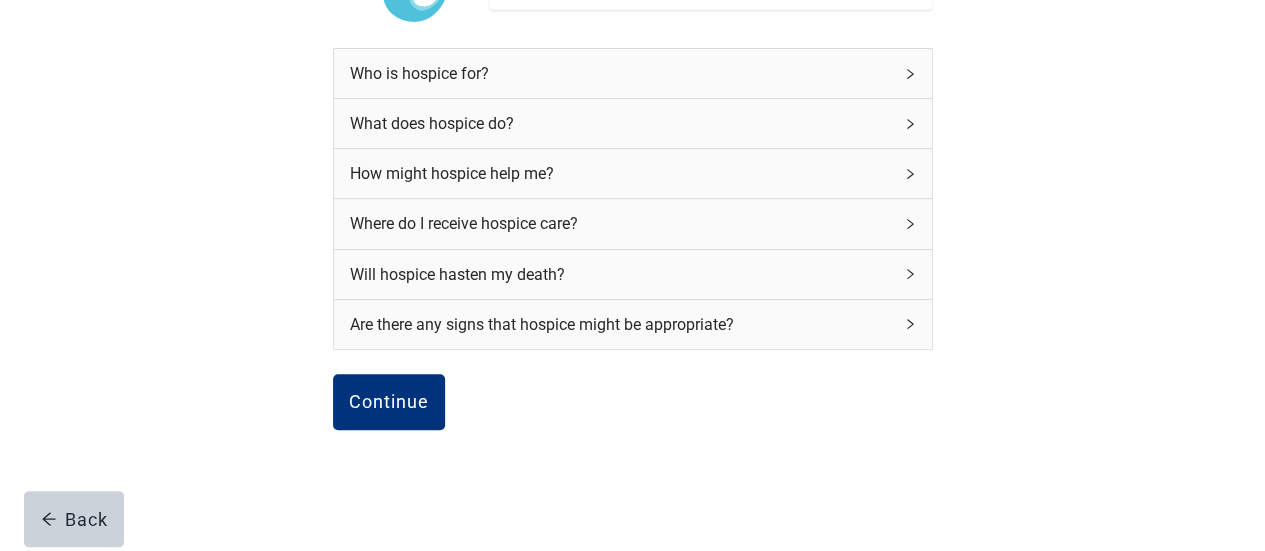 click 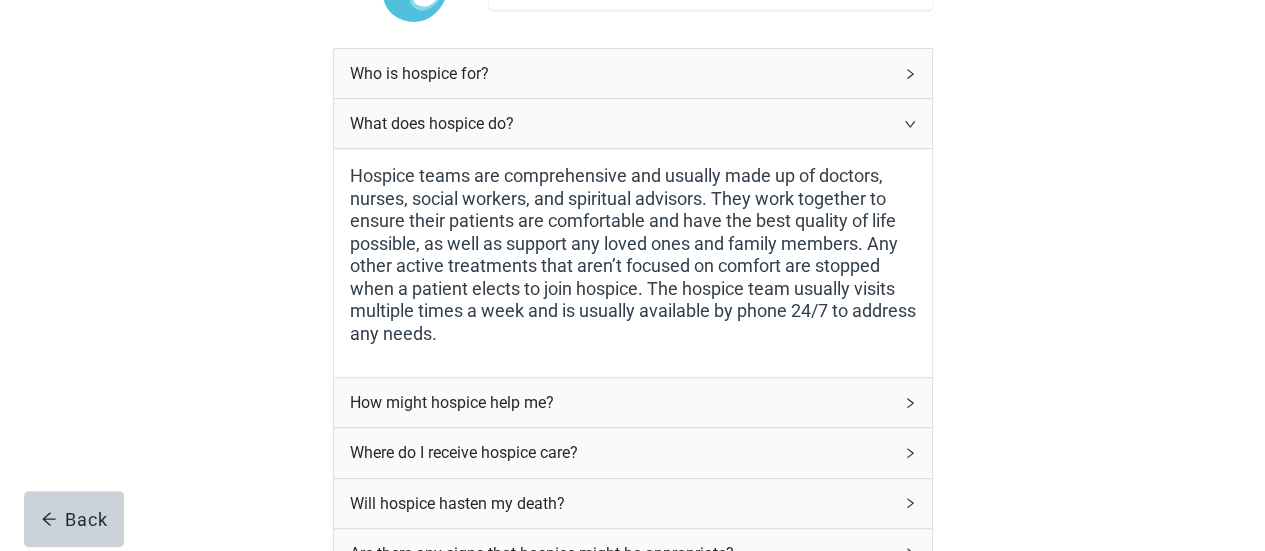 click 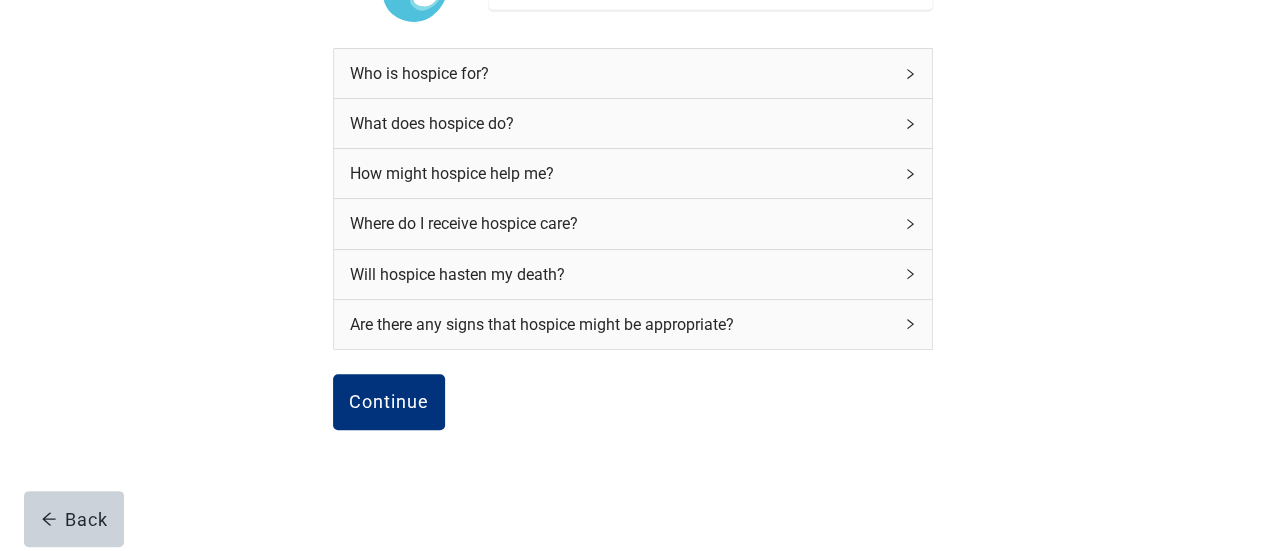 click 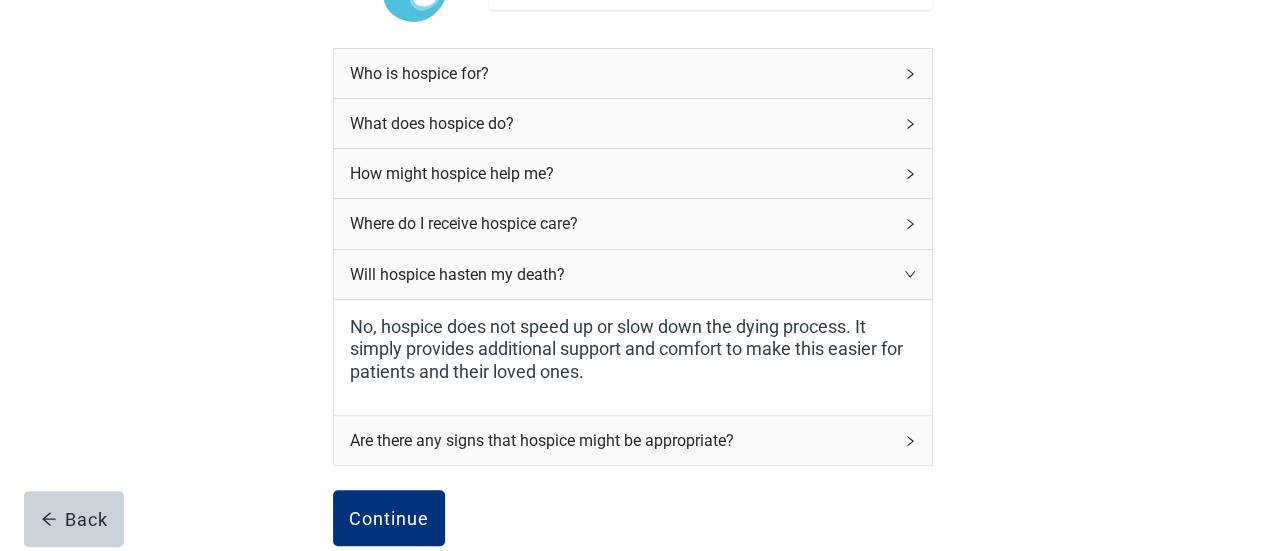 click 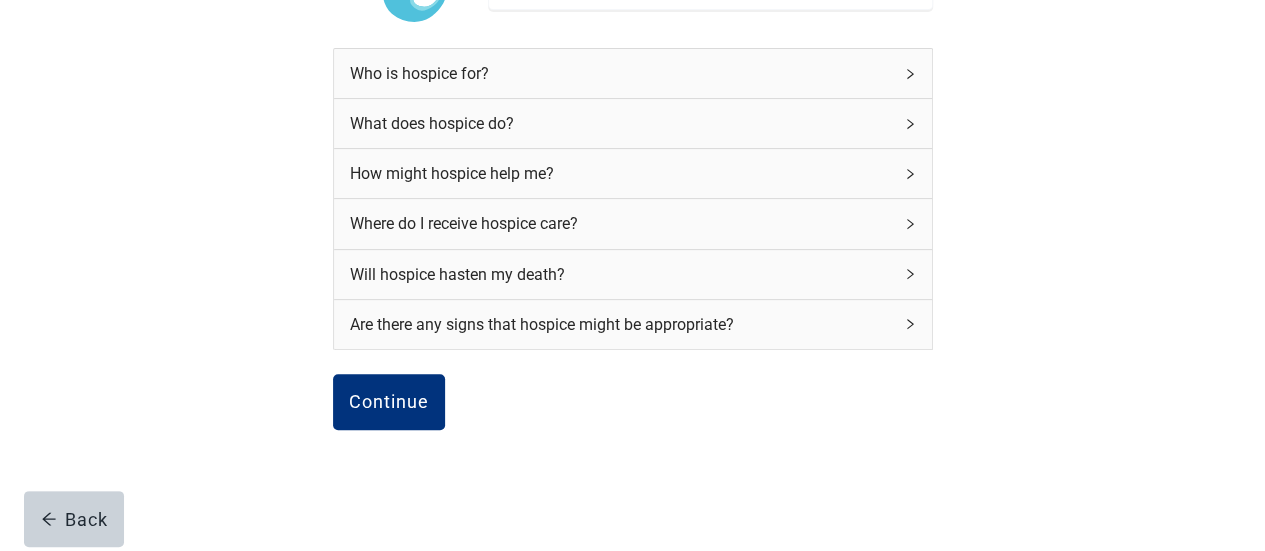 click 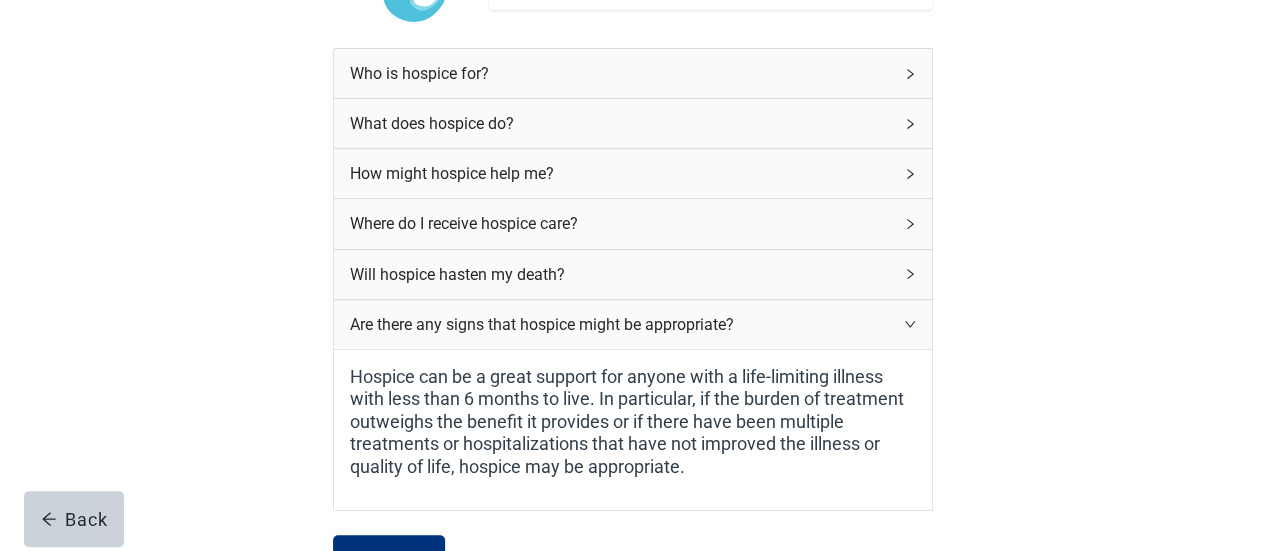 click 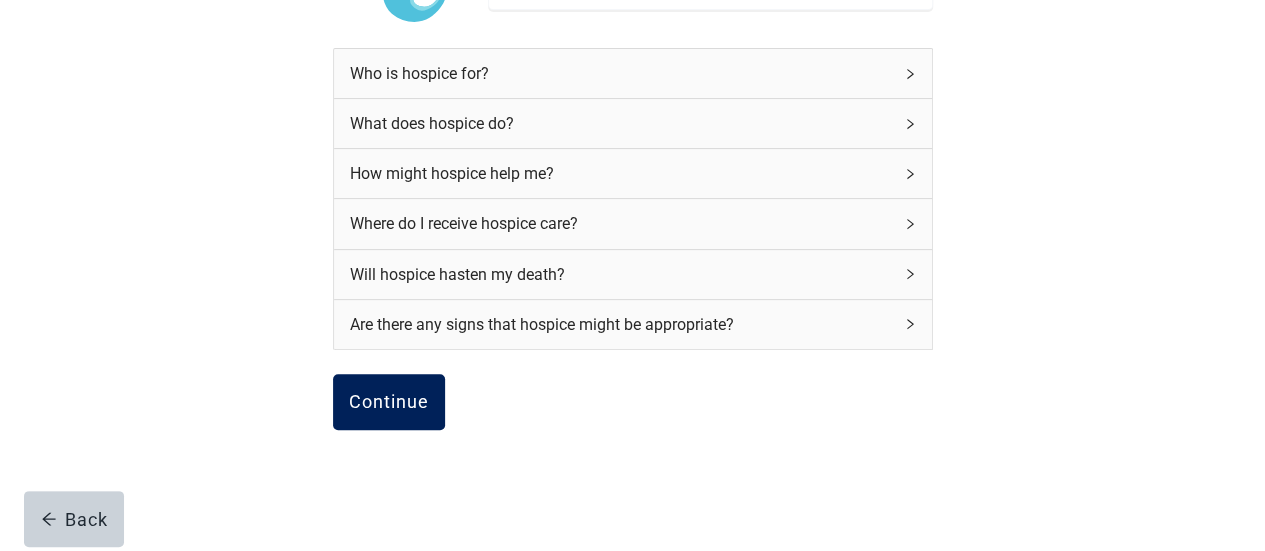 click on "Continue" at bounding box center [389, 402] 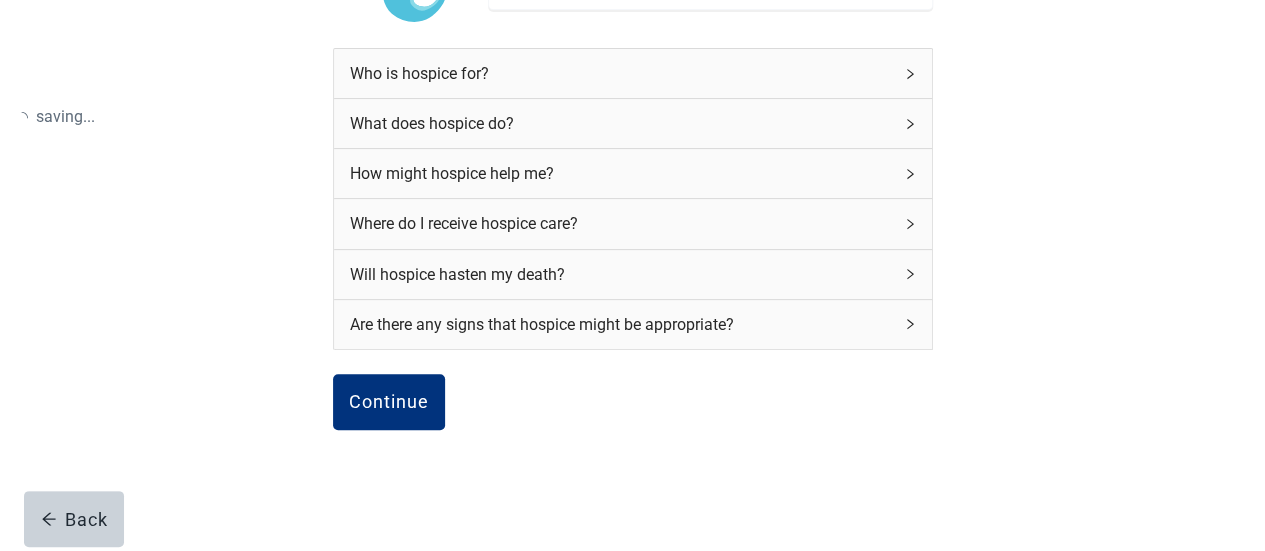 scroll, scrollTop: 0, scrollLeft: 0, axis: both 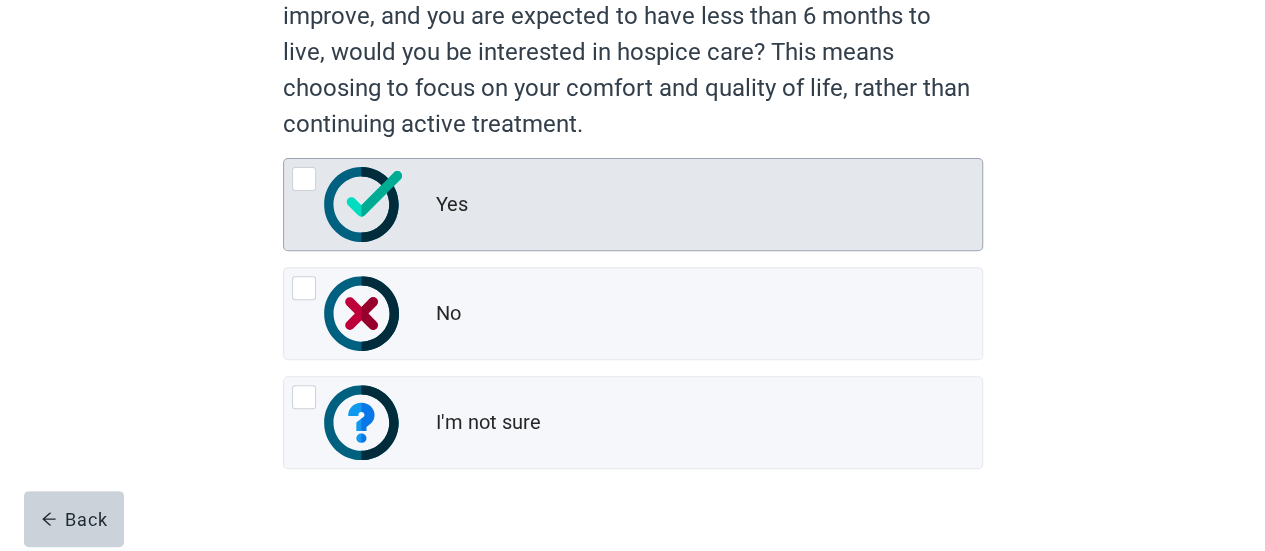 click at bounding box center (304, 179) 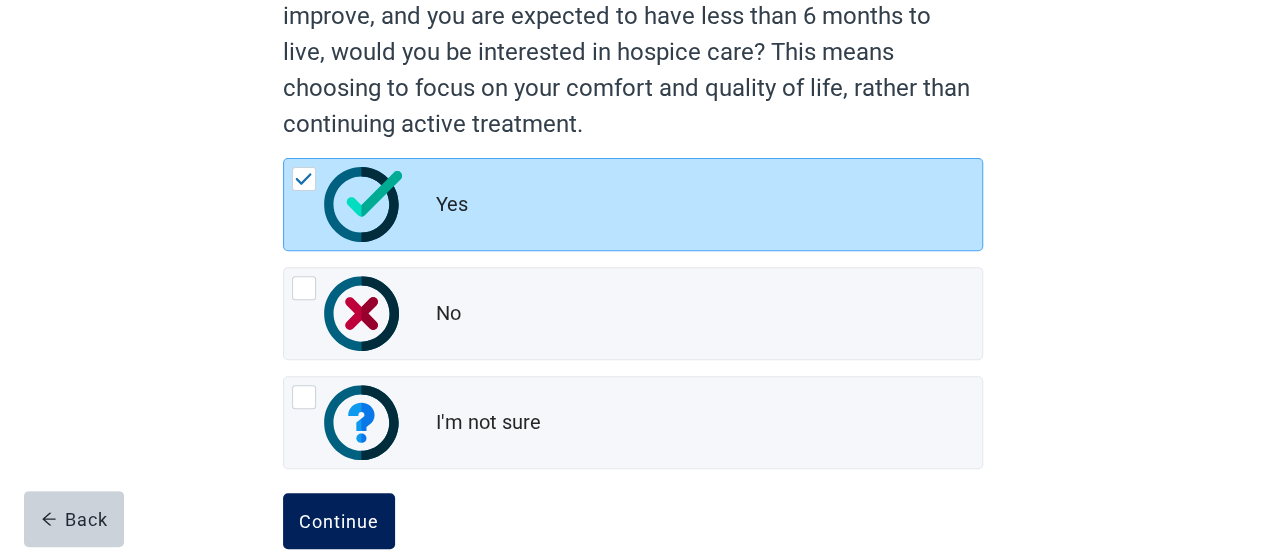 click on "Continue" at bounding box center (339, 521) 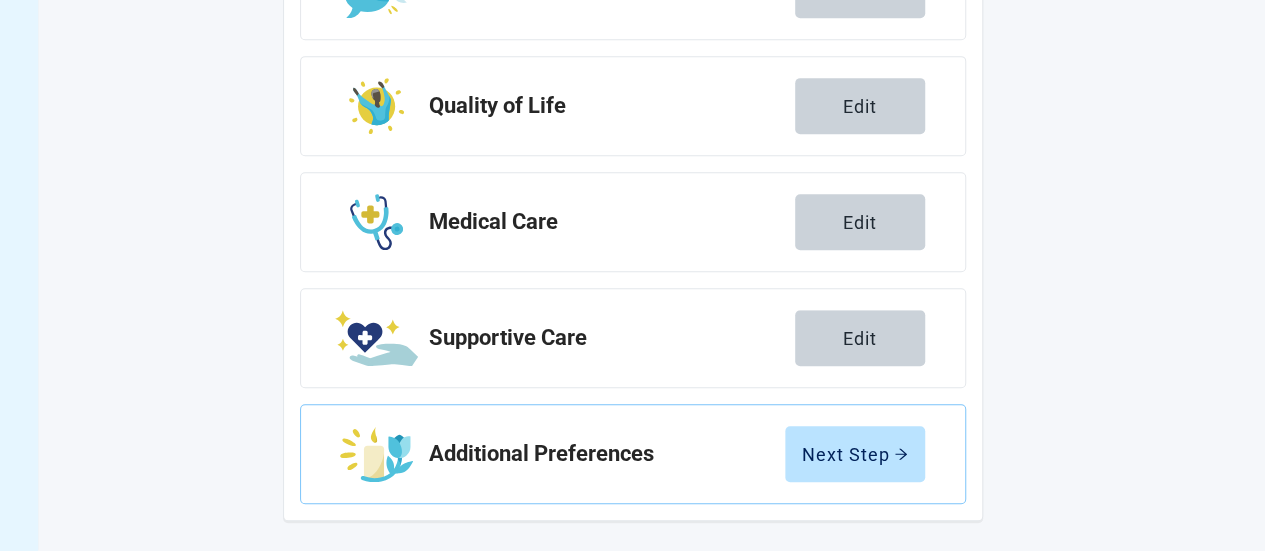 scroll, scrollTop: 510, scrollLeft: 0, axis: vertical 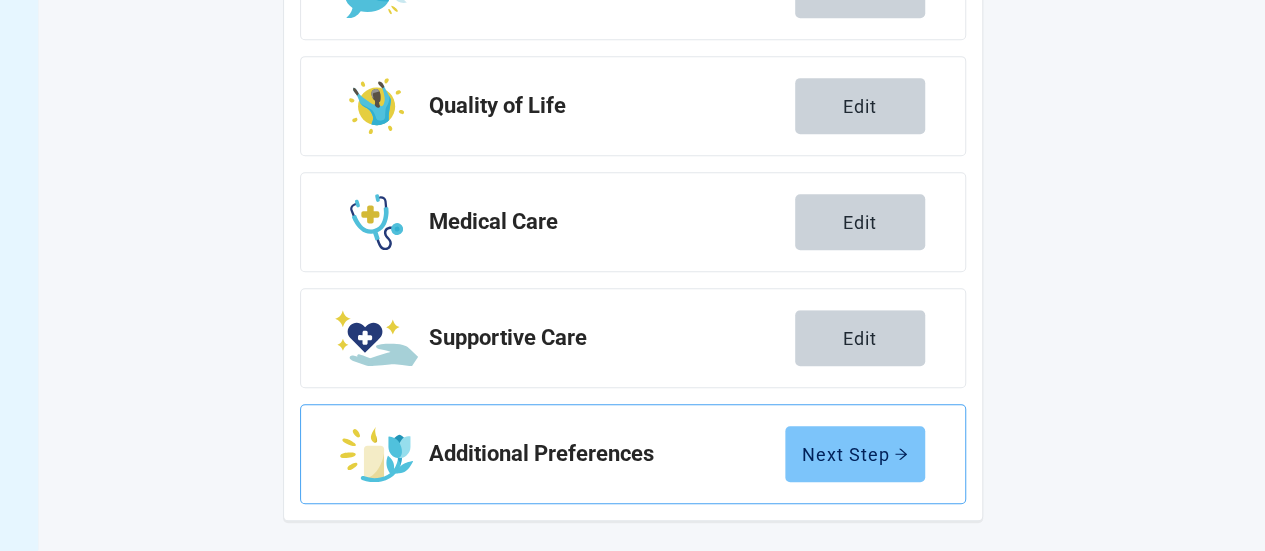 click on "Next Step" at bounding box center (855, 454) 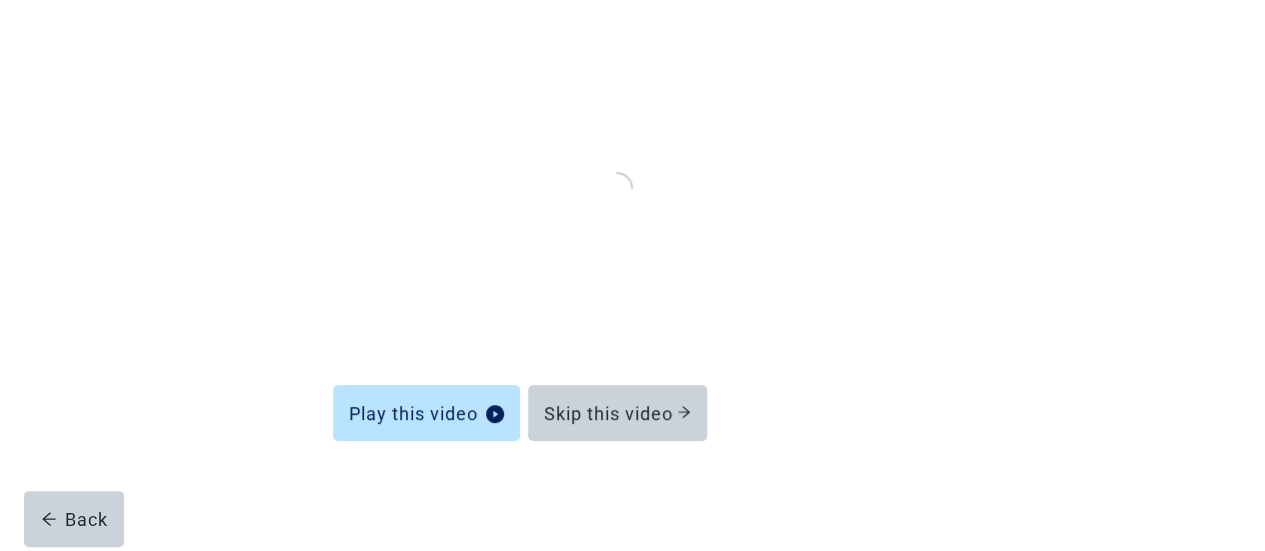 scroll, scrollTop: 220, scrollLeft: 0, axis: vertical 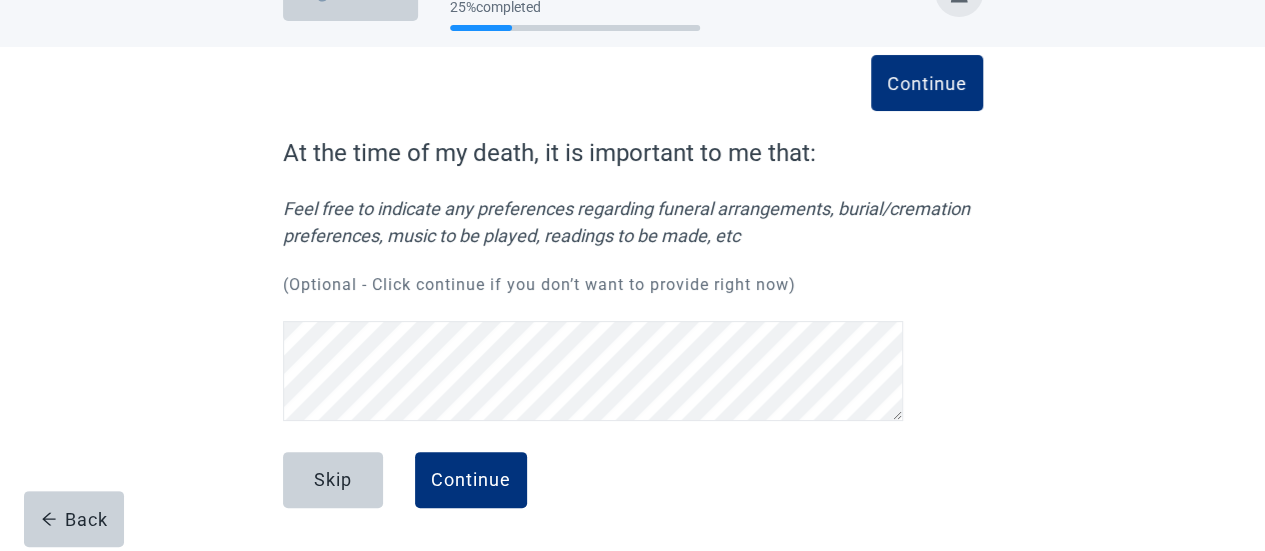 click on "Continue At the time of my death, it is important to me that: Feel free to indicate any preferences regarding funeral arrangements, burial/cremation preferences, music to be played, readings to be made, etc (Optional - Click continue if you don’t want to provide right now) Back Skip Continue" at bounding box center (633, 319) 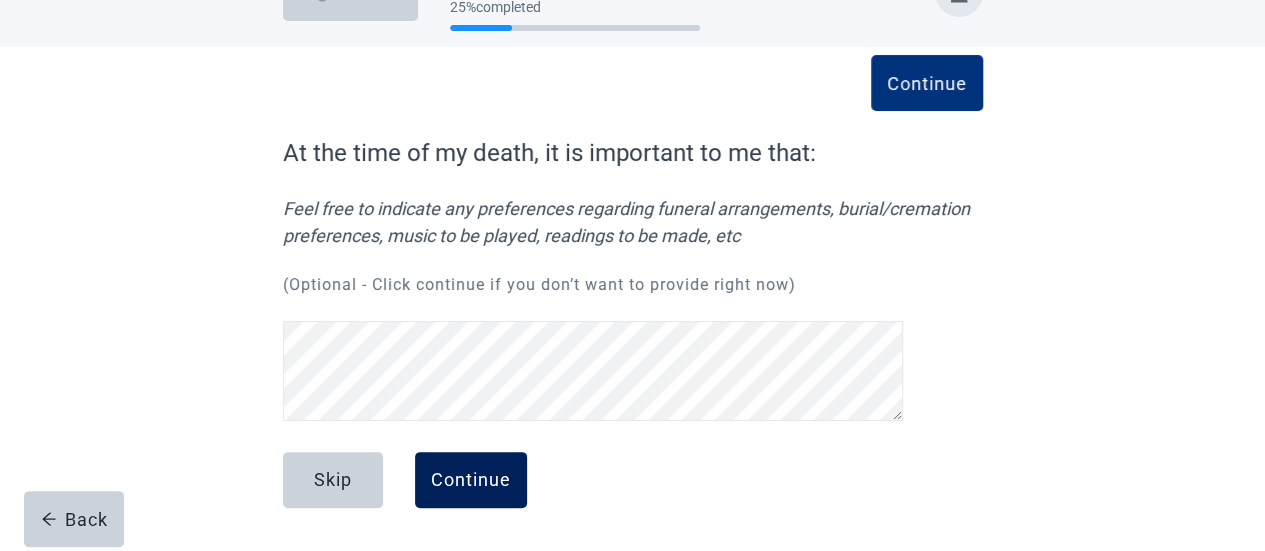 click on "Continue" at bounding box center (471, 480) 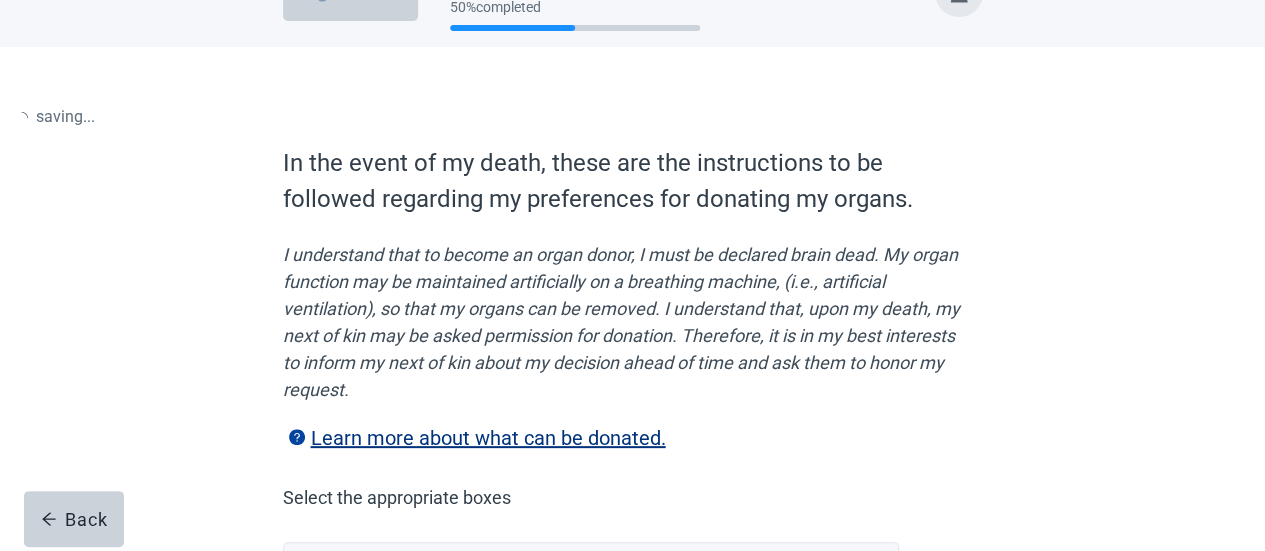 scroll, scrollTop: 0, scrollLeft: 0, axis: both 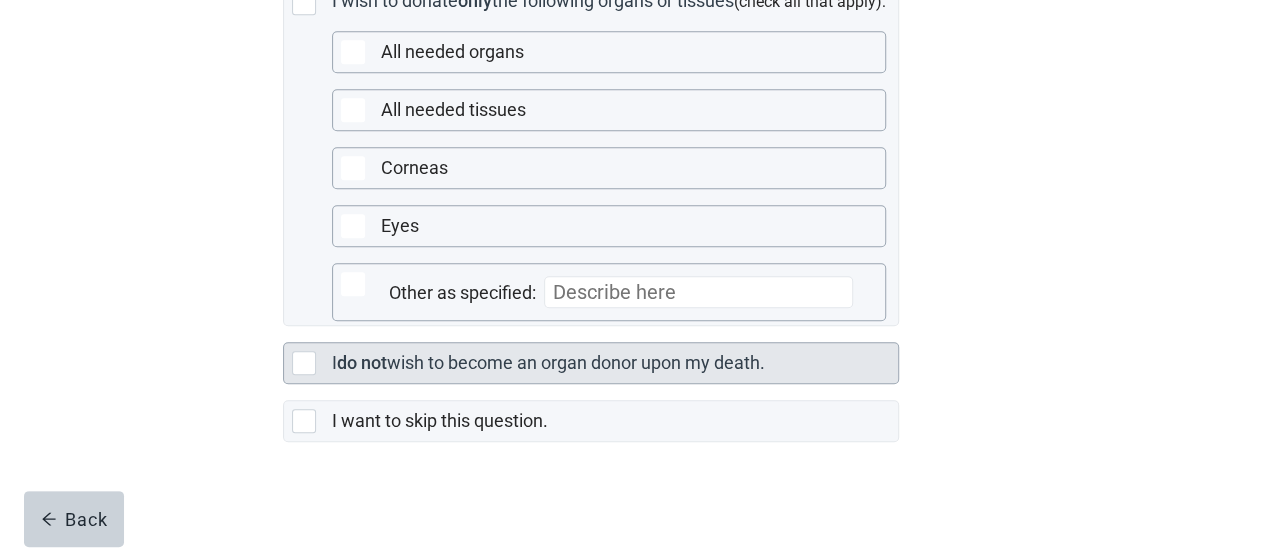 click at bounding box center [304, 363] 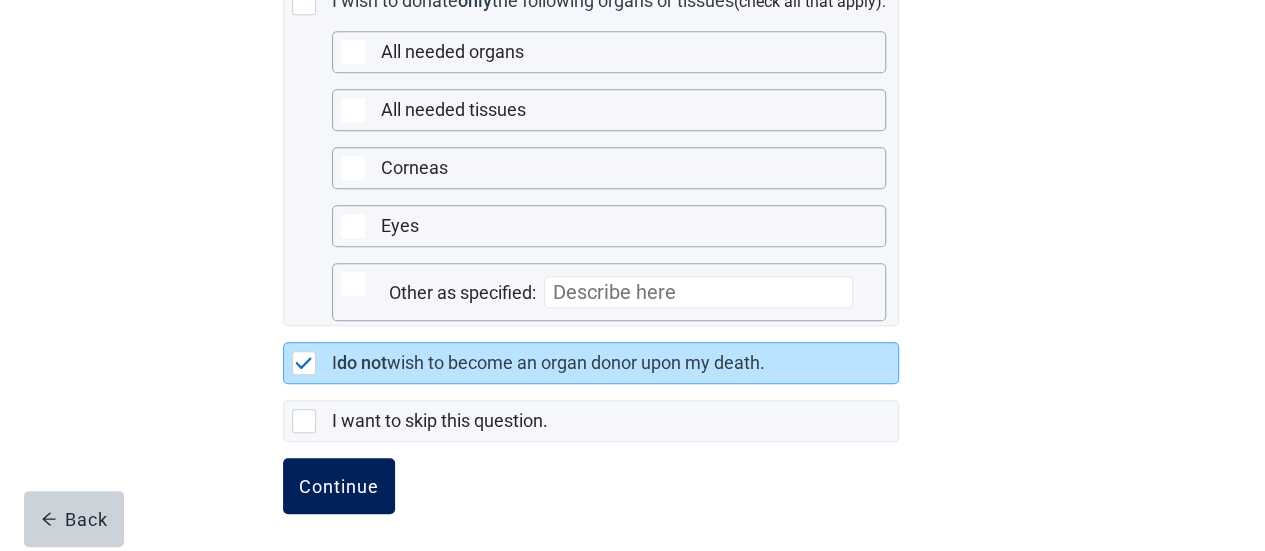 click on "Continue" at bounding box center (339, 486) 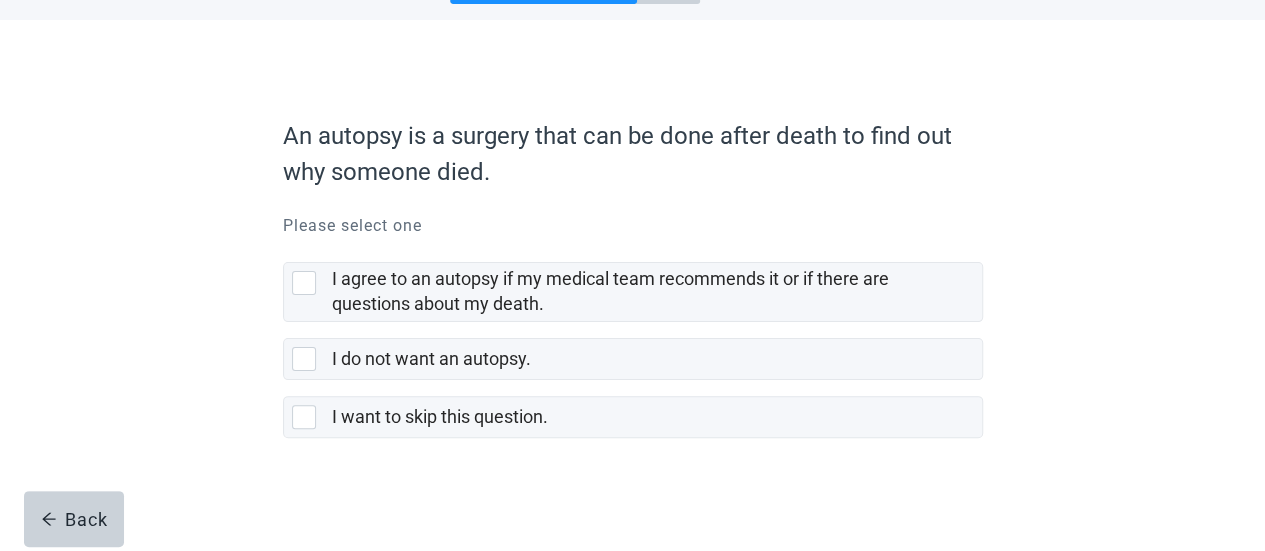 scroll, scrollTop: 84, scrollLeft: 0, axis: vertical 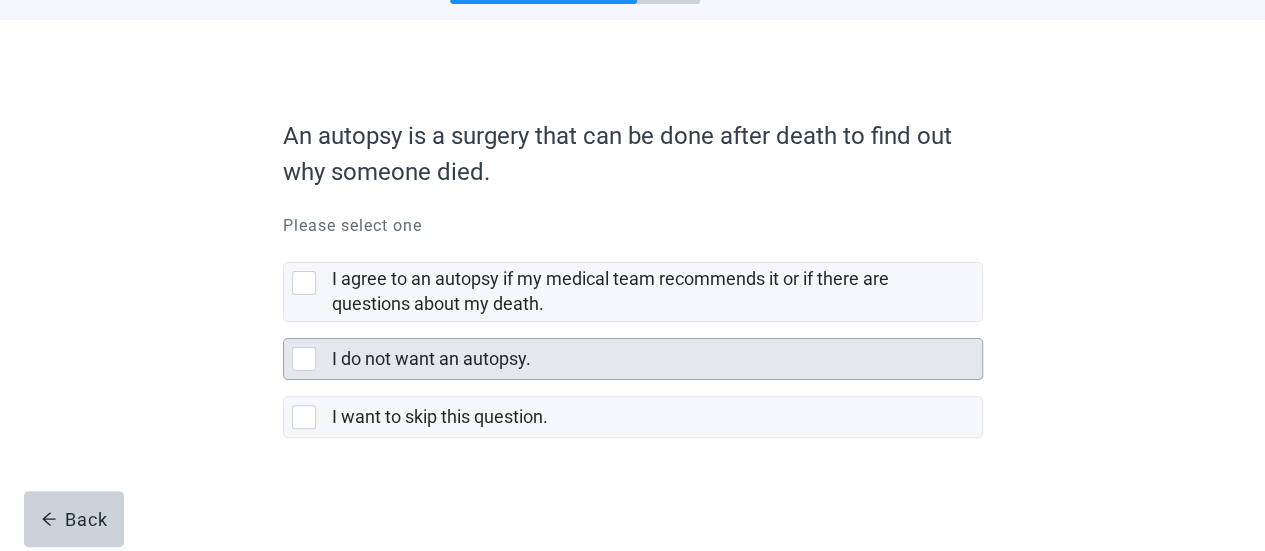 click at bounding box center [304, 359] 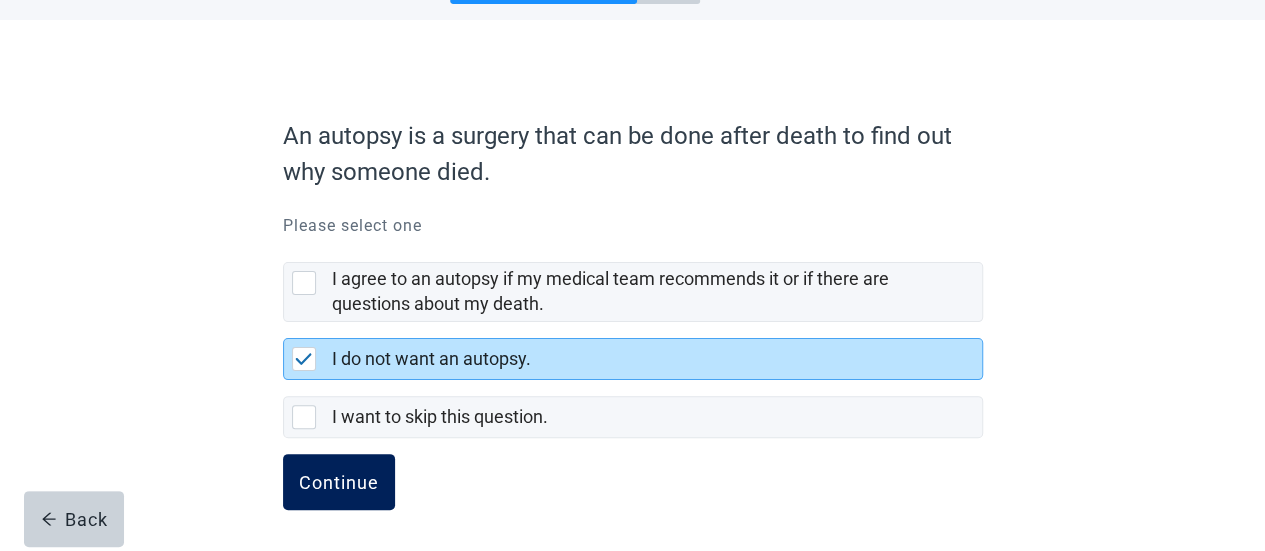 click on "Continue" at bounding box center [339, 482] 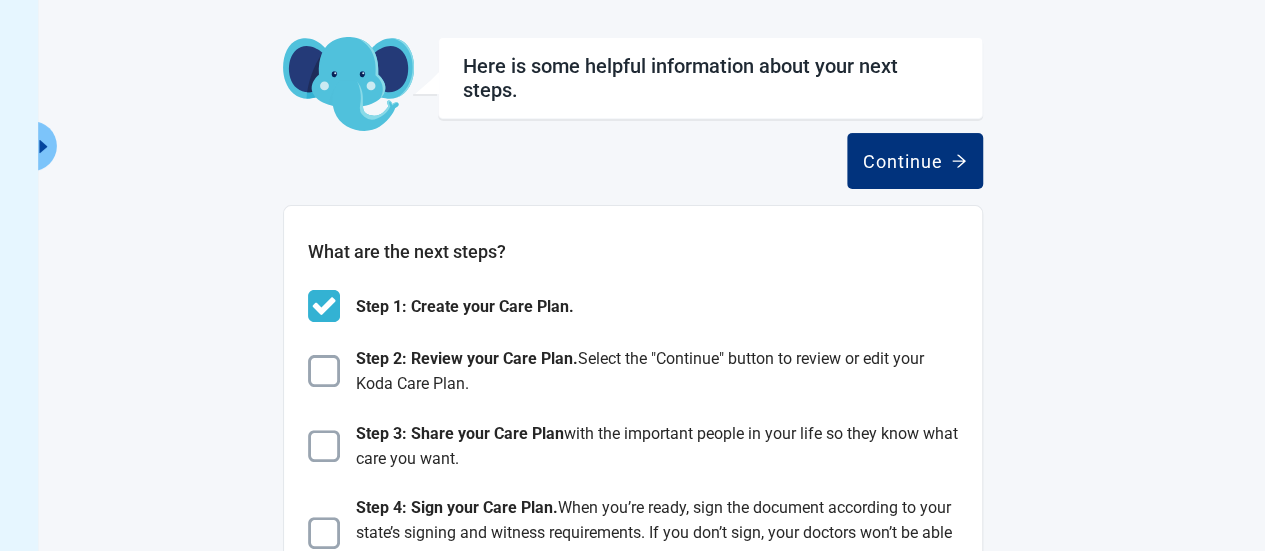 scroll, scrollTop: 0, scrollLeft: 0, axis: both 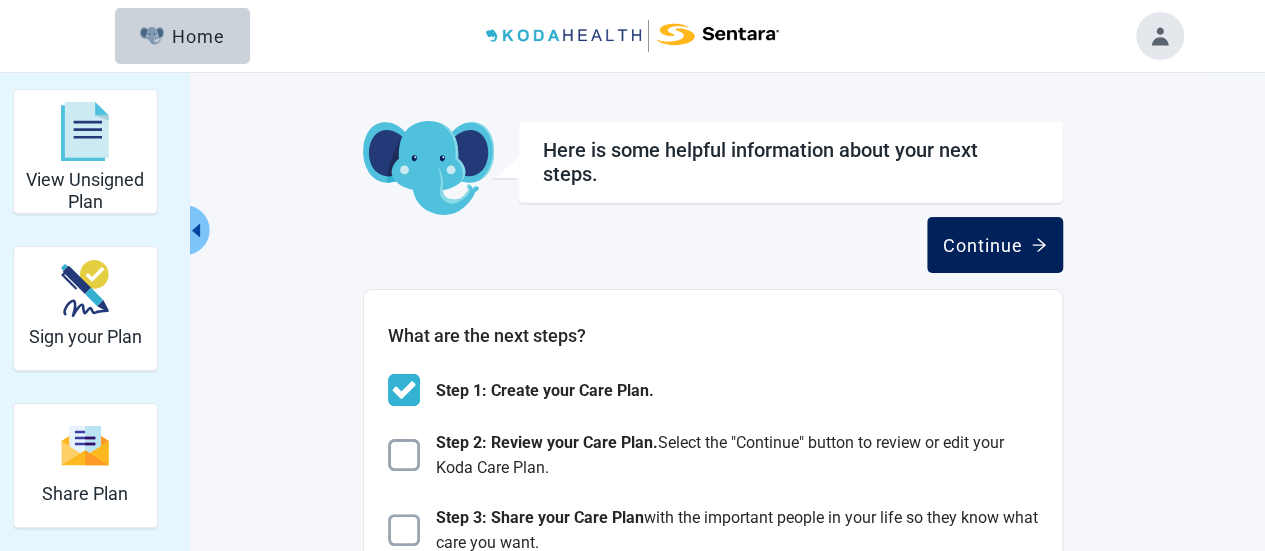 click on "Continue" at bounding box center [995, 245] 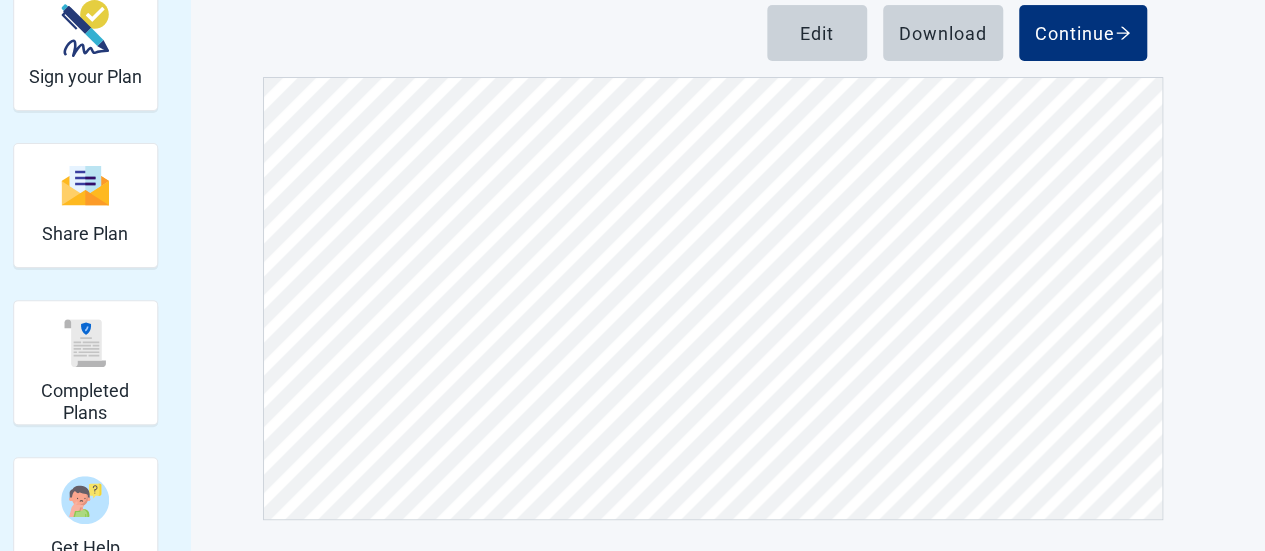 scroll, scrollTop: 0, scrollLeft: 0, axis: both 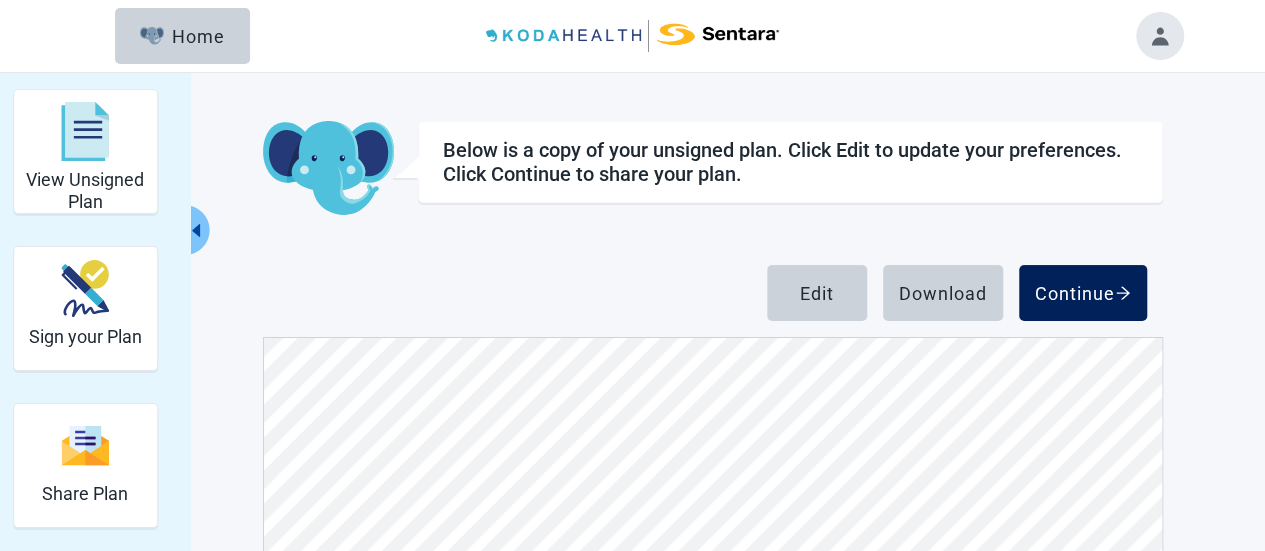click on "Continue" at bounding box center (1083, 293) 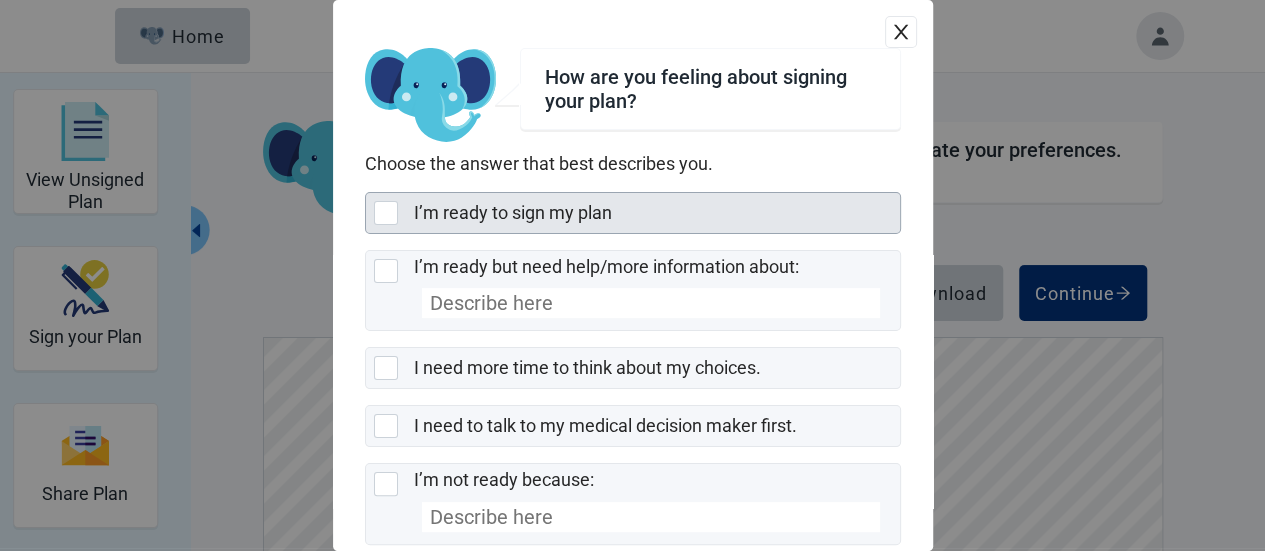 click at bounding box center (386, 213) 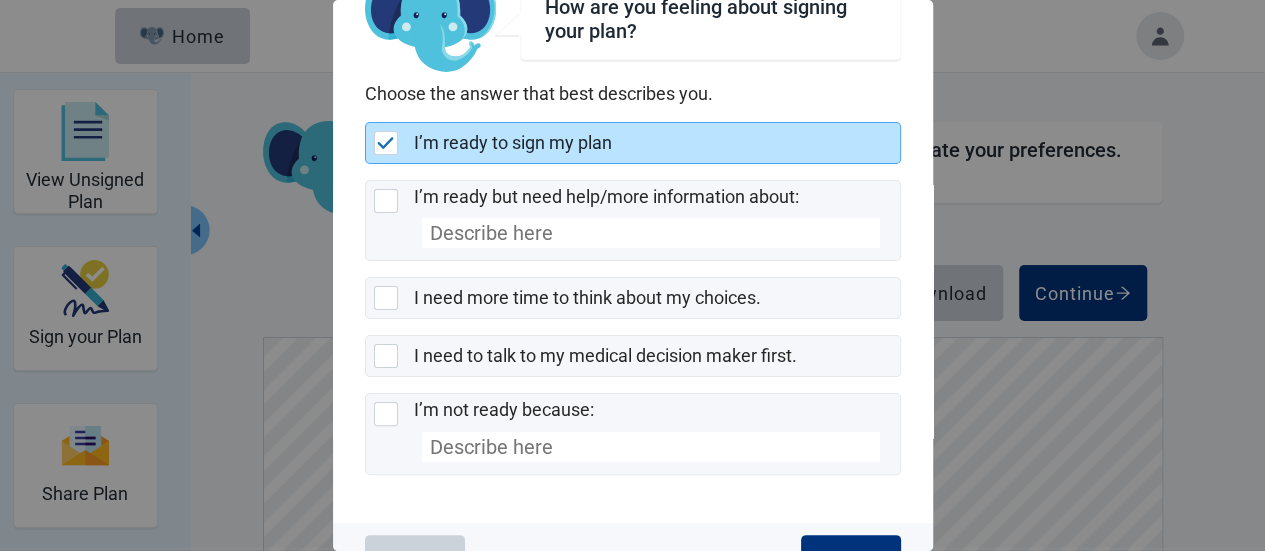 scroll, scrollTop: 118, scrollLeft: 0, axis: vertical 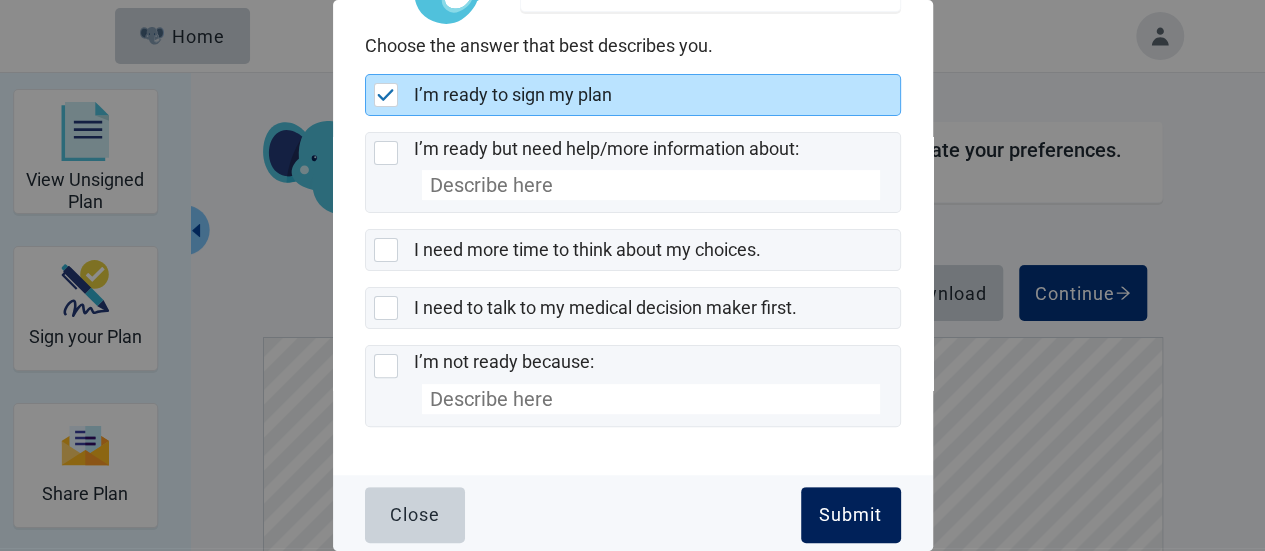 click on "Submit" at bounding box center [850, 515] 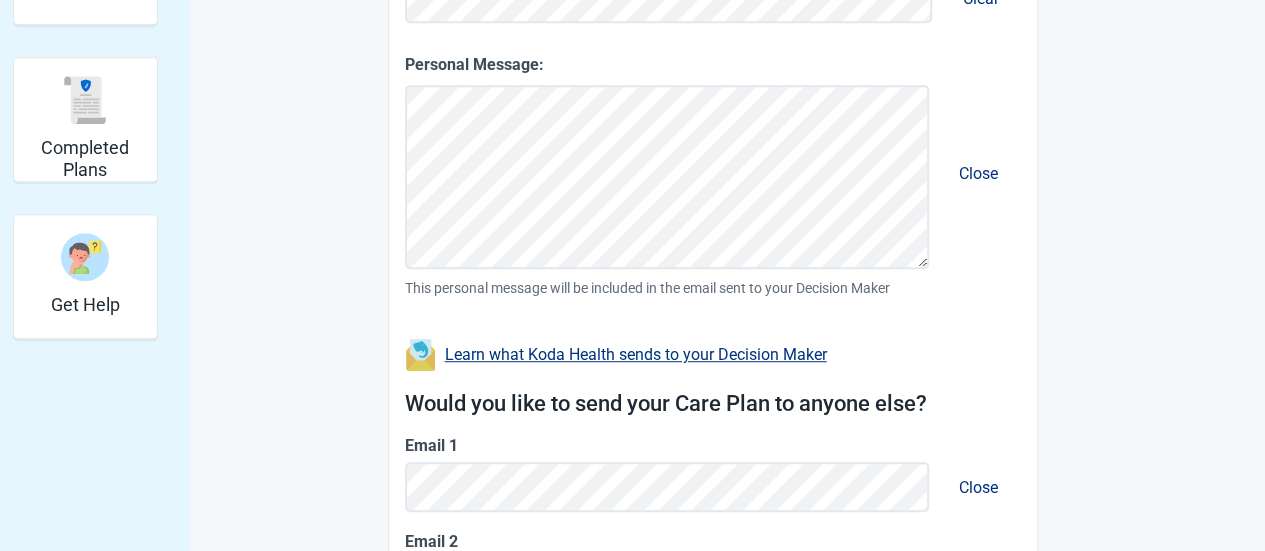scroll, scrollTop: 520, scrollLeft: 0, axis: vertical 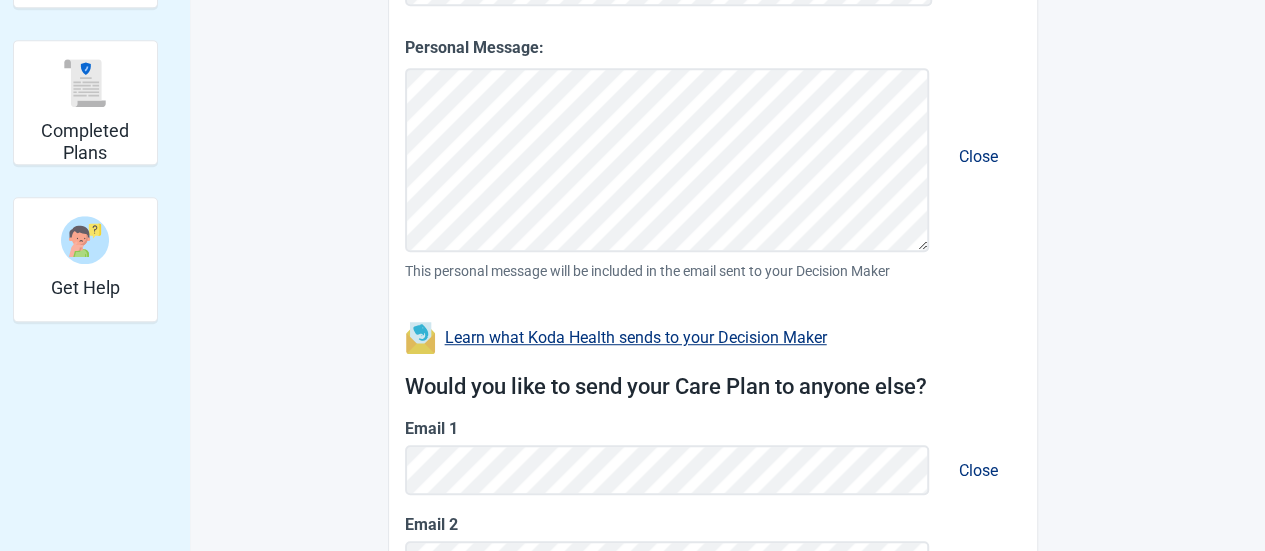 click on "Close" at bounding box center [978, 156] 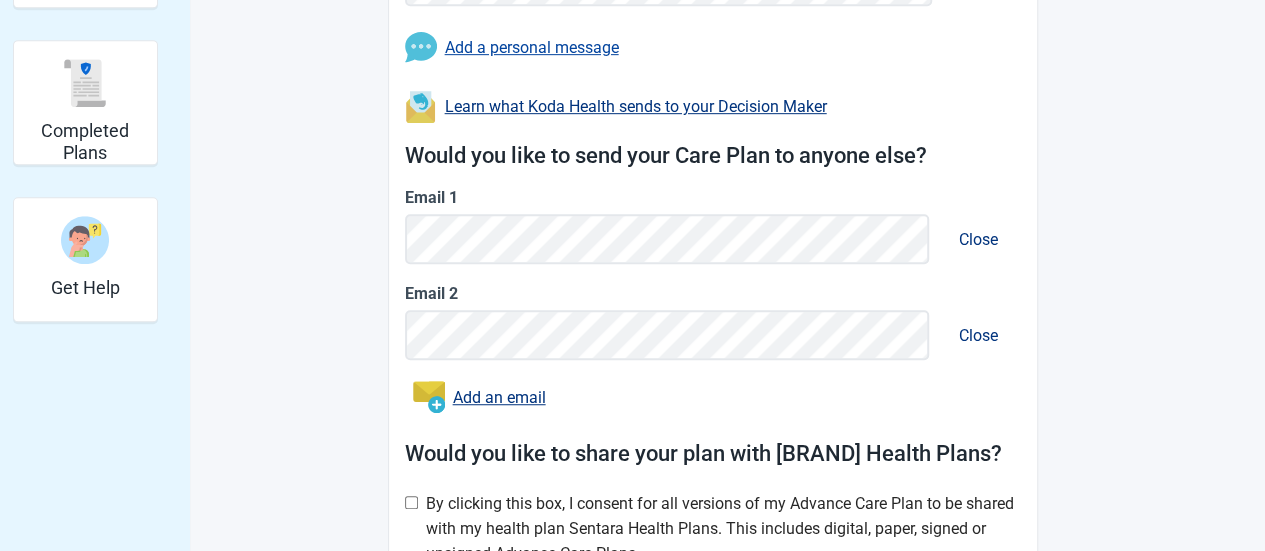 click on "Close" at bounding box center [978, 239] 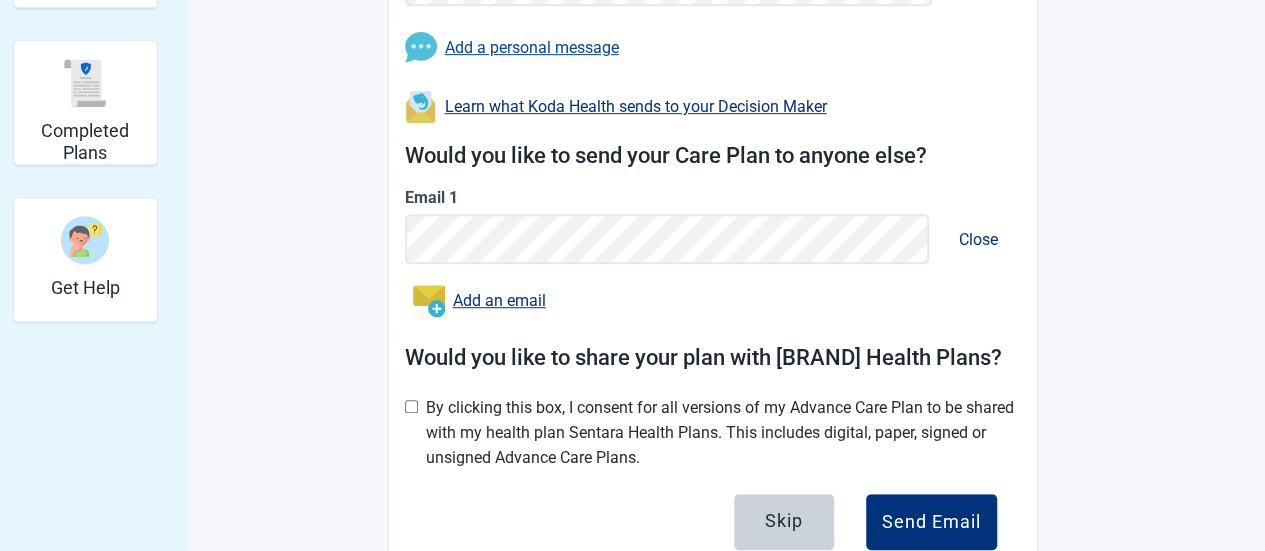click on "Close" at bounding box center (978, 239) 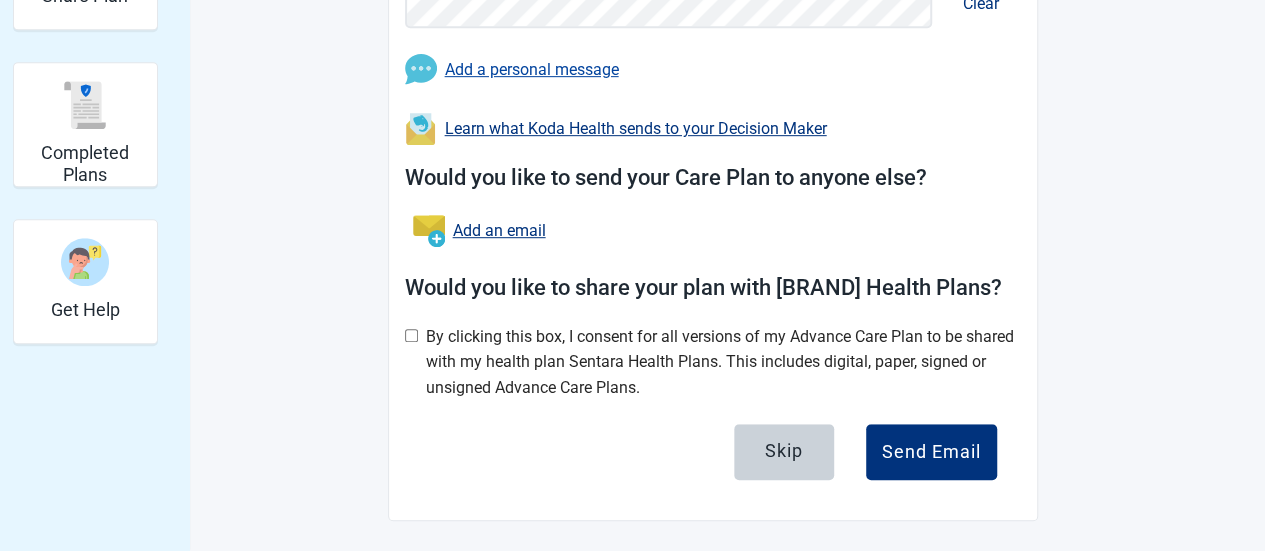 click at bounding box center (411, 335) 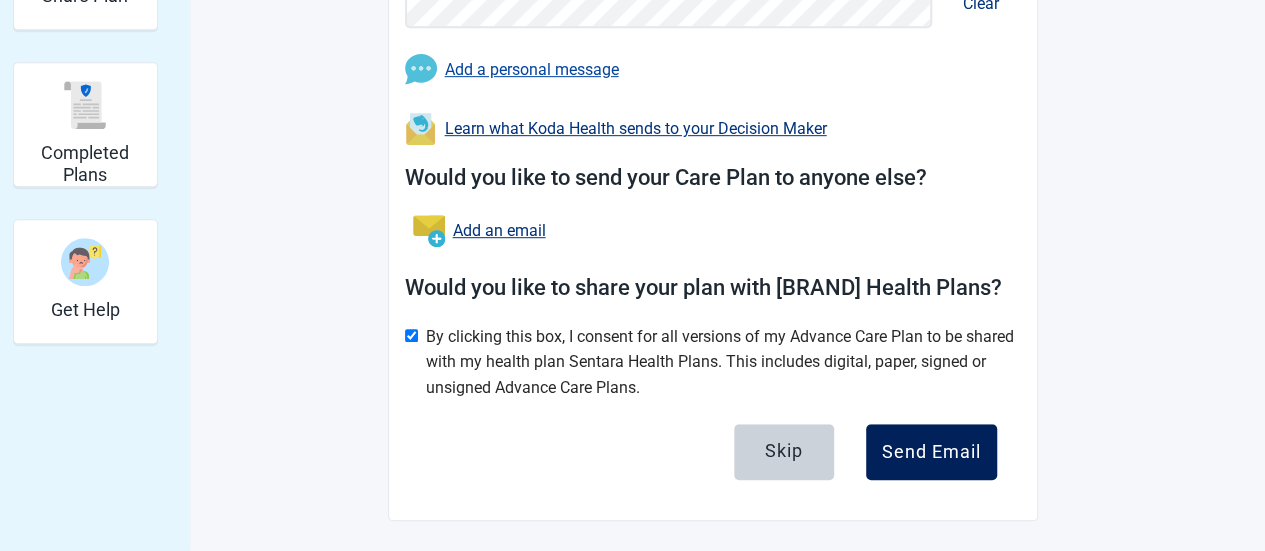click on "Send Email" at bounding box center [931, 452] 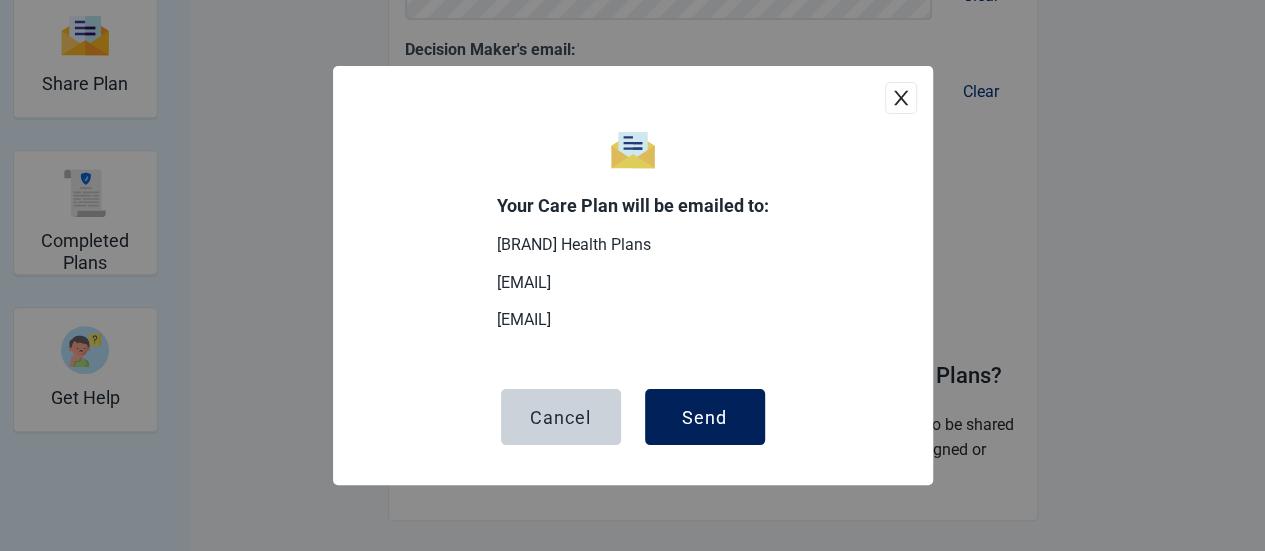 click on "Send" at bounding box center [704, 417] 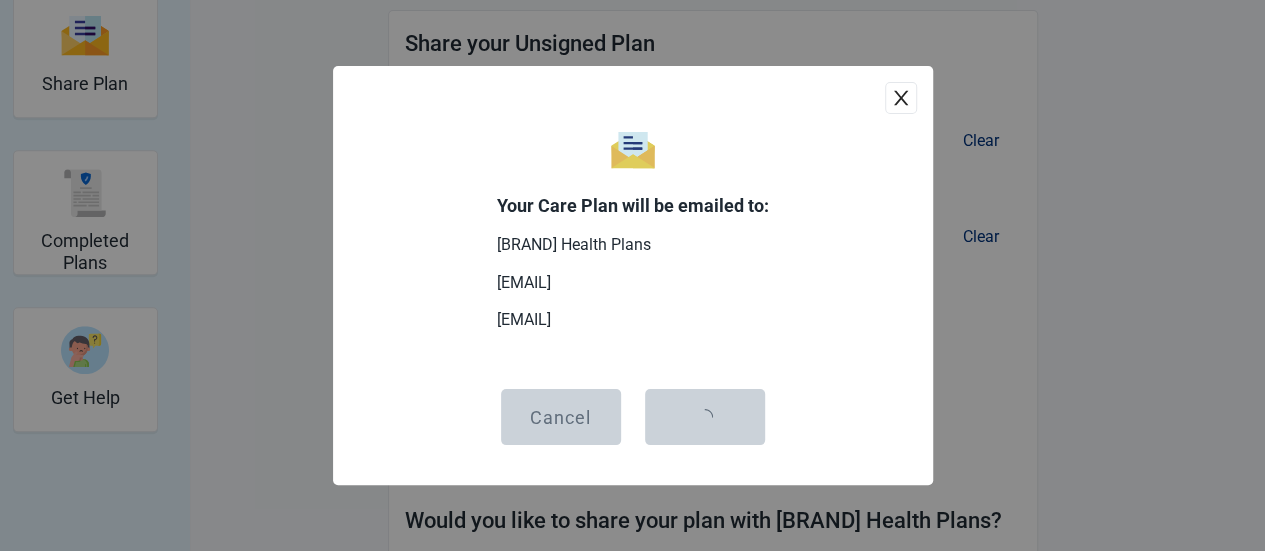 scroll, scrollTop: 554, scrollLeft: 0, axis: vertical 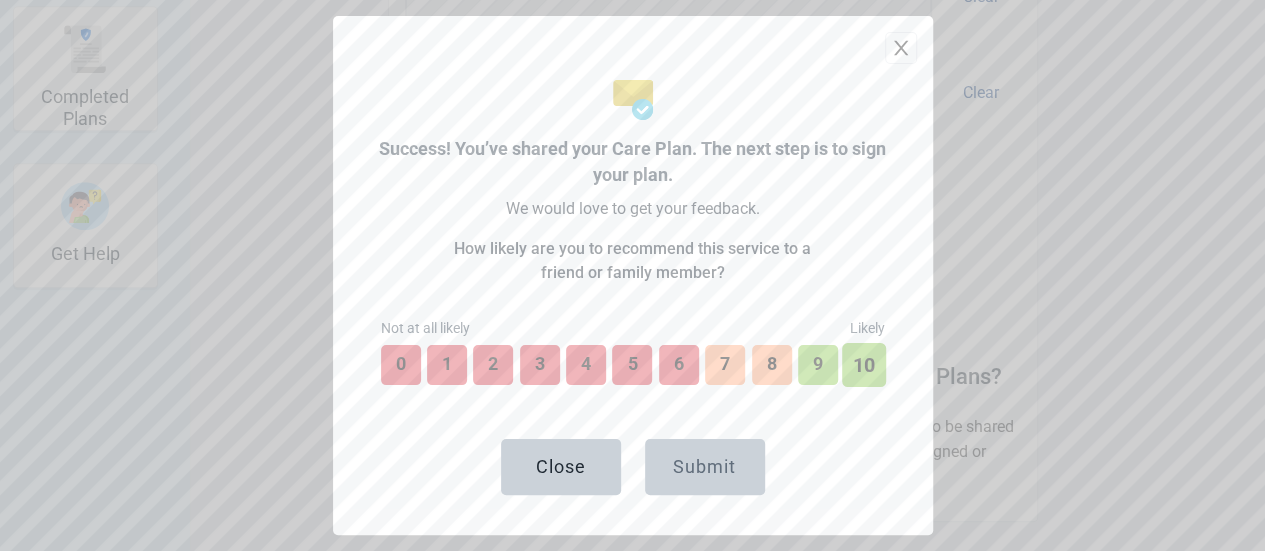 click on "10" at bounding box center [864, 365] 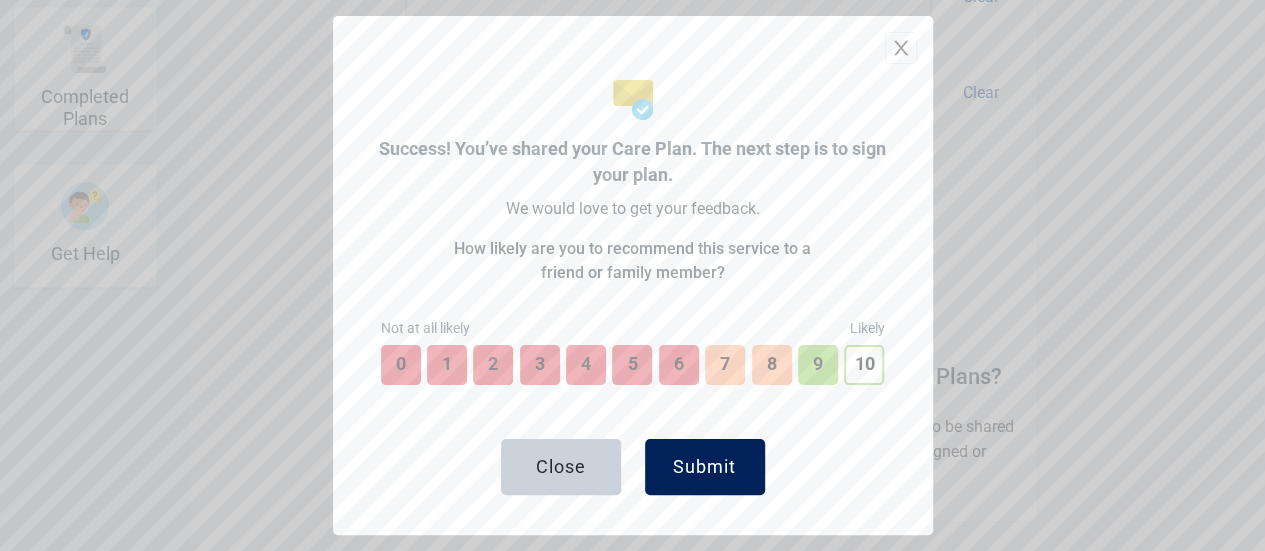 click on "Submit" at bounding box center [704, 467] 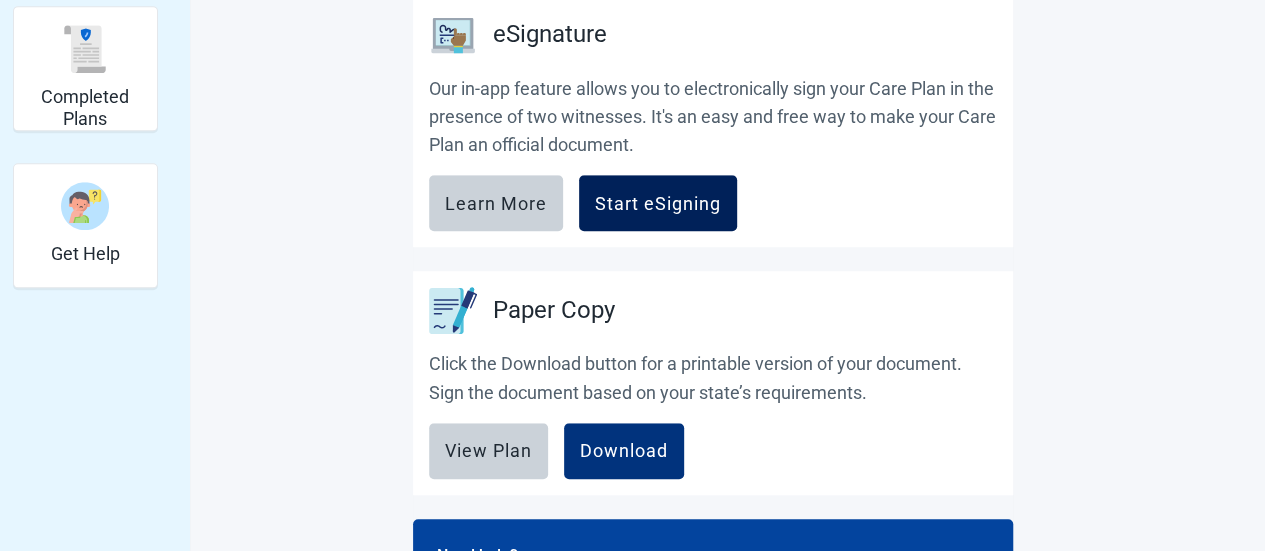 click on "Start eSigning" at bounding box center (658, 203) 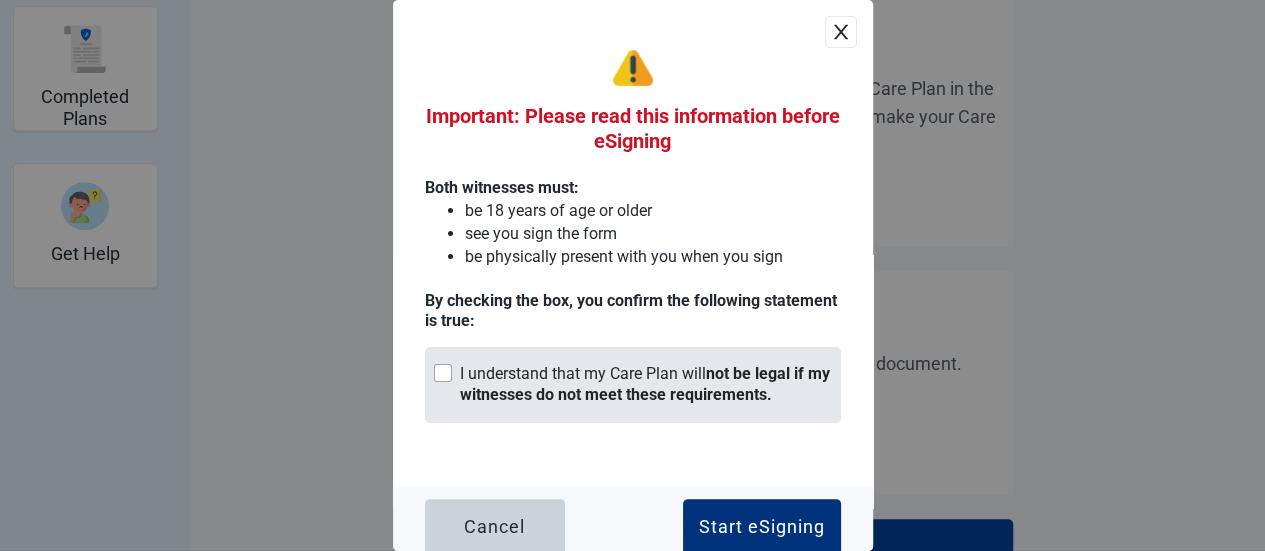 click at bounding box center [443, 373] 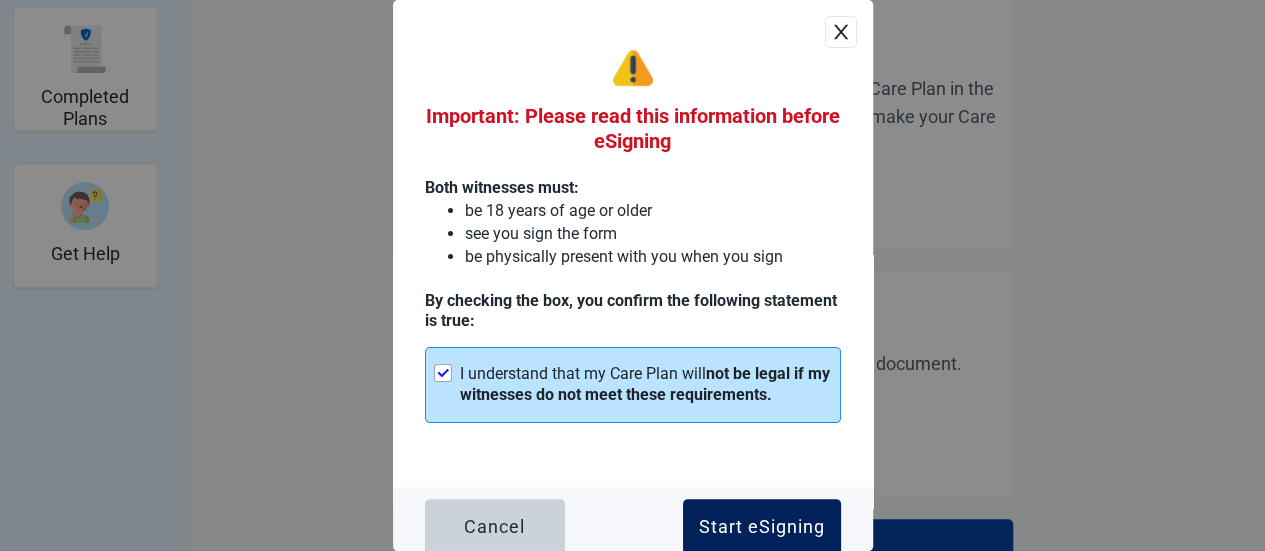 click on "Start eSigning" at bounding box center (762, 527) 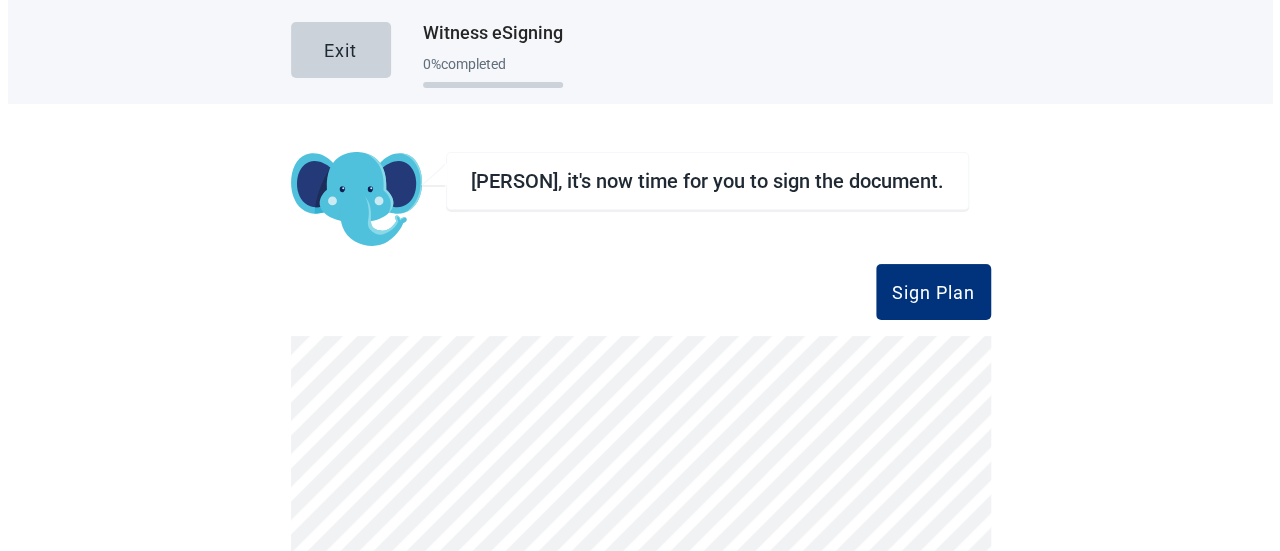 scroll, scrollTop: 0, scrollLeft: 0, axis: both 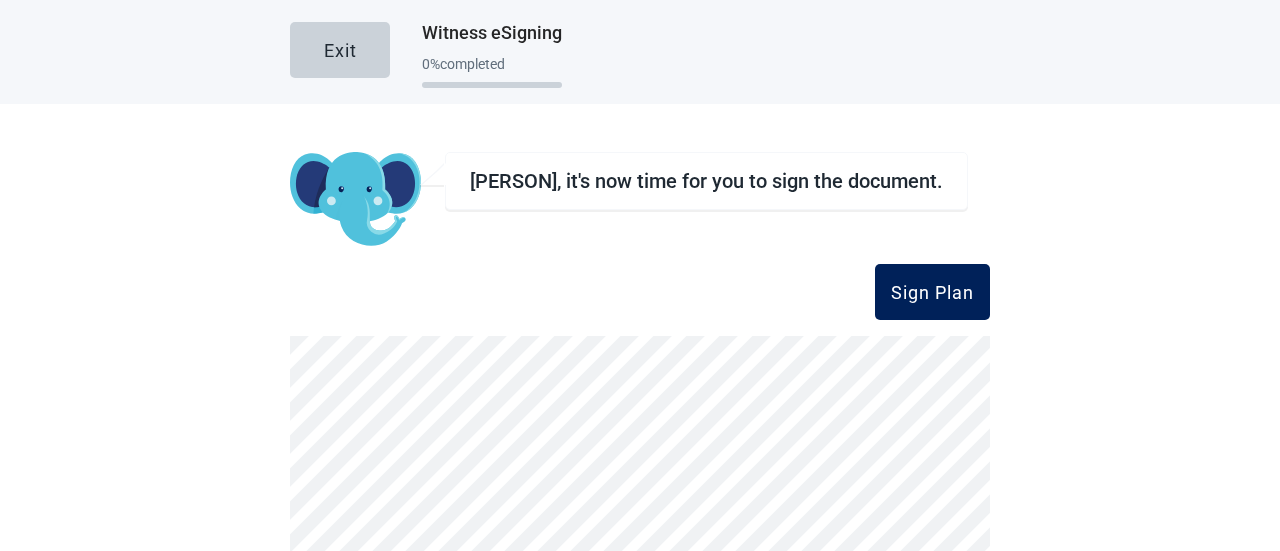 click on "Sign Plan" at bounding box center [932, 292] 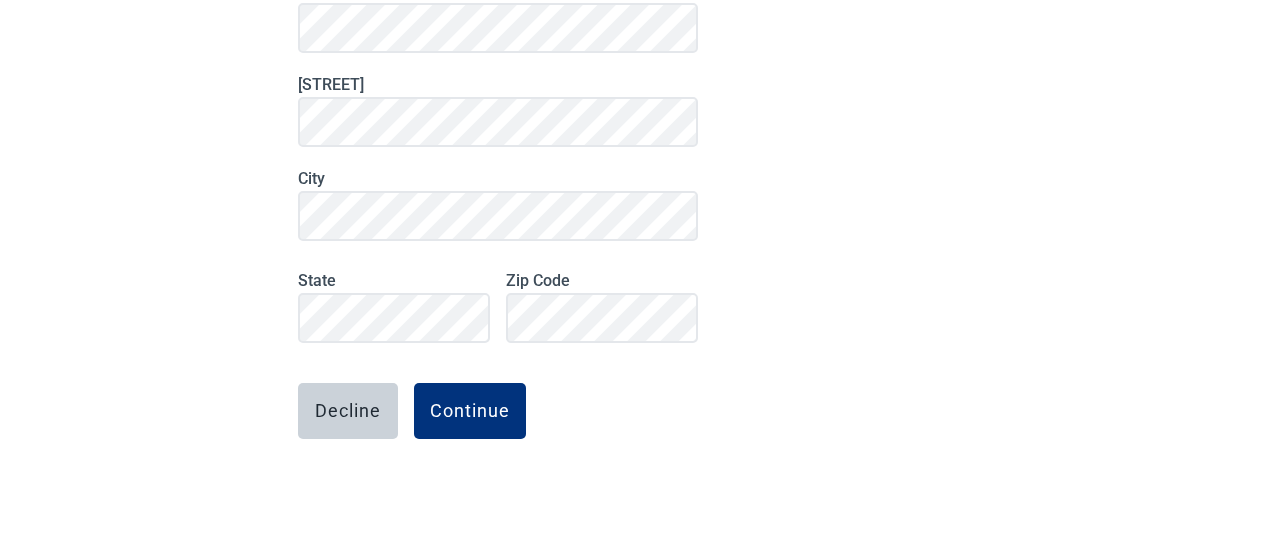 scroll, scrollTop: 351, scrollLeft: 0, axis: vertical 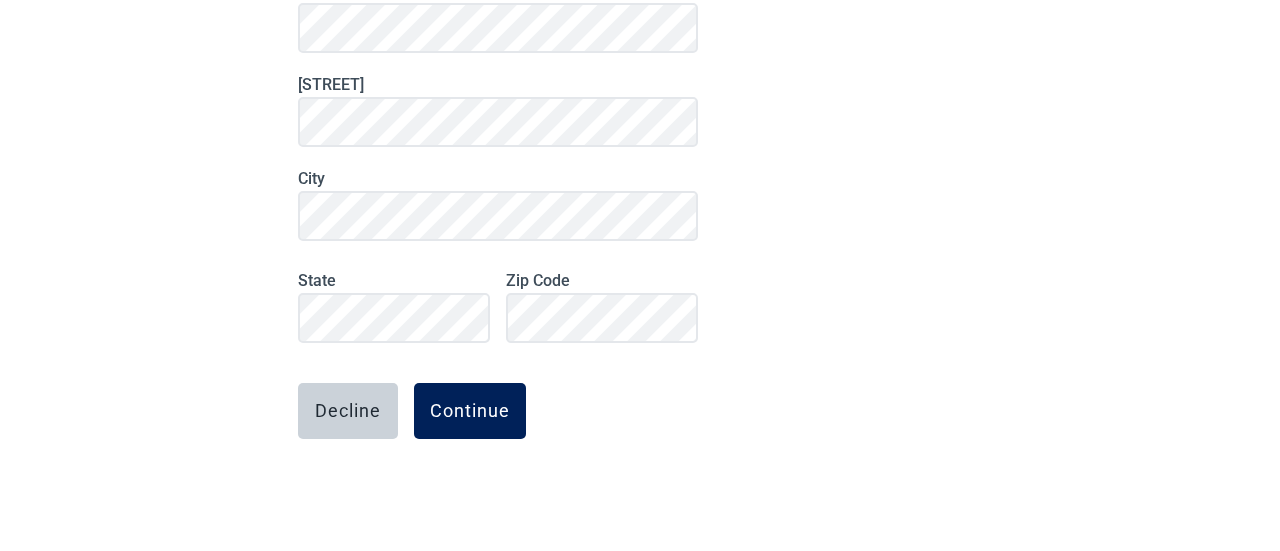 click on "Continue" at bounding box center (470, 411) 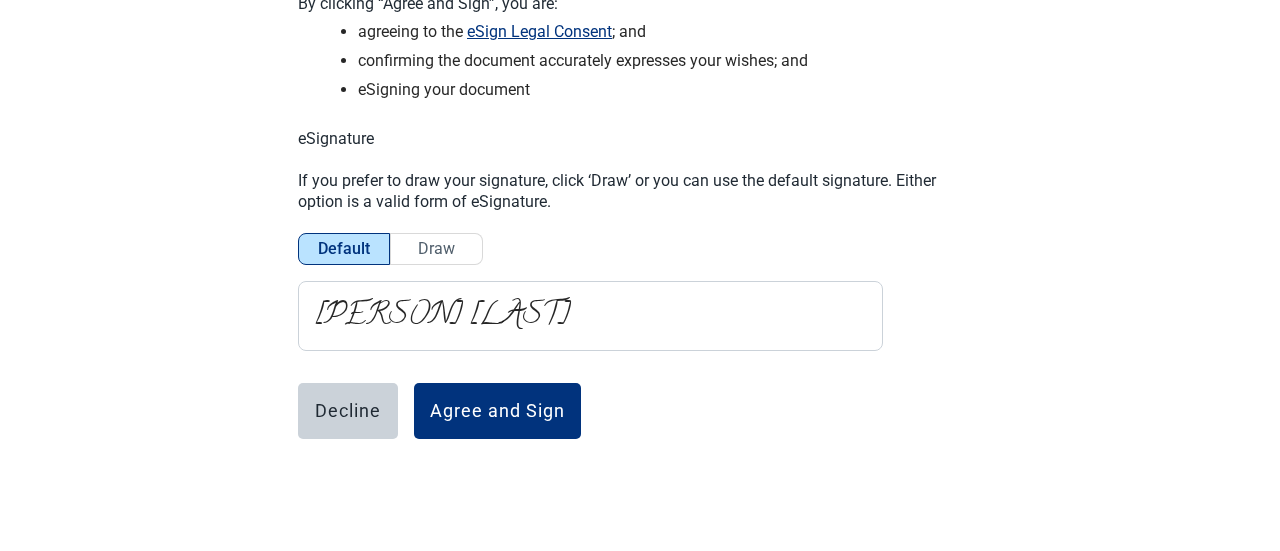 scroll, scrollTop: 199, scrollLeft: 0, axis: vertical 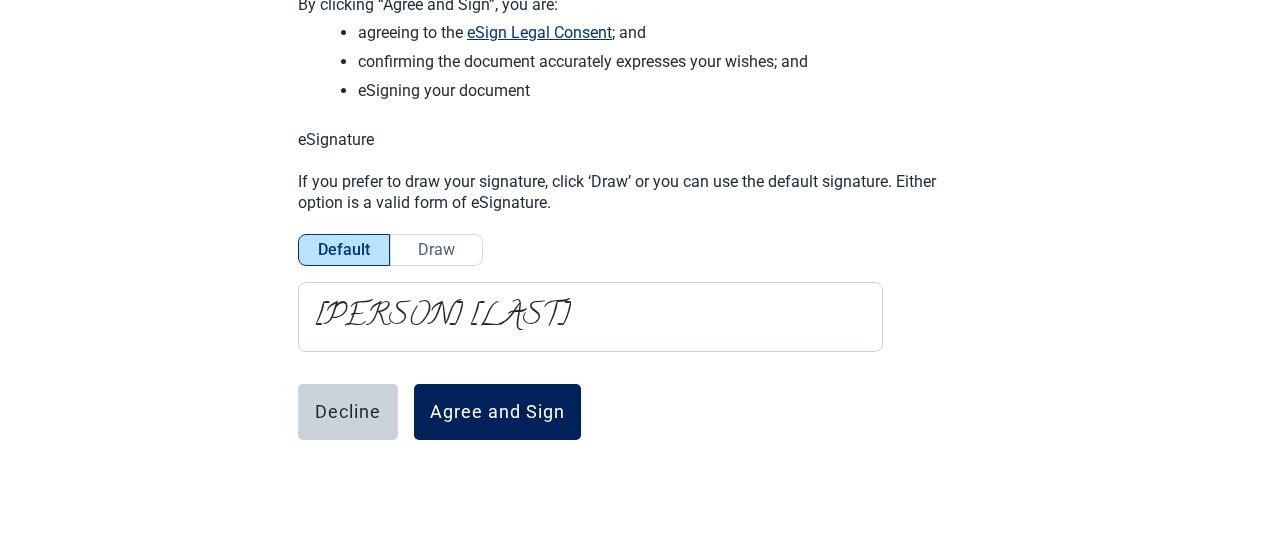 click on "Agree and Sign" at bounding box center (497, 412) 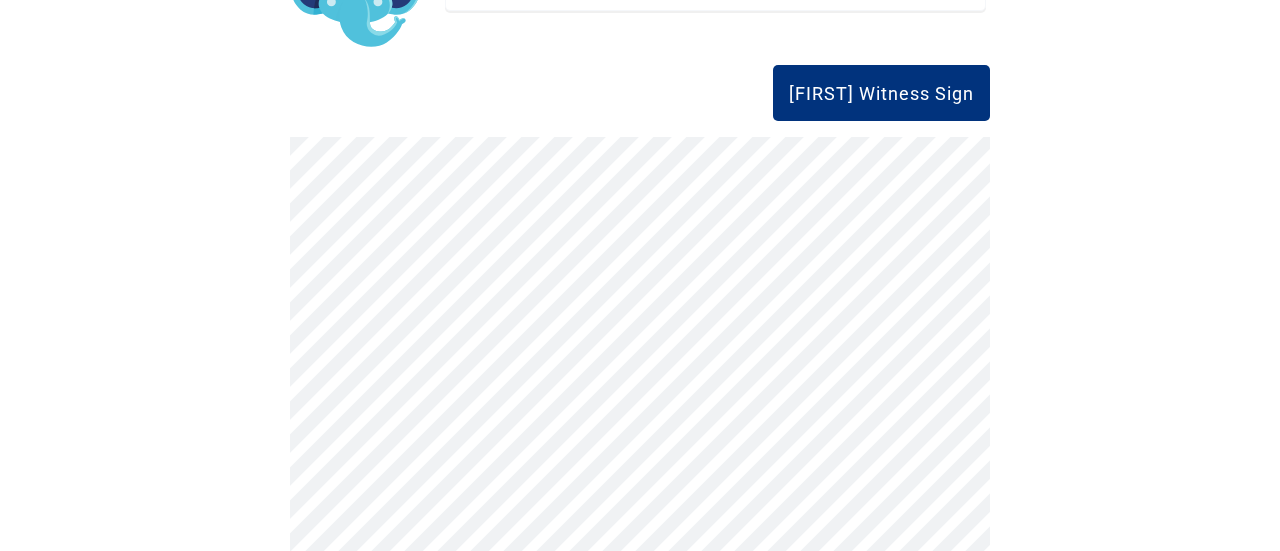 scroll, scrollTop: 227, scrollLeft: 0, axis: vertical 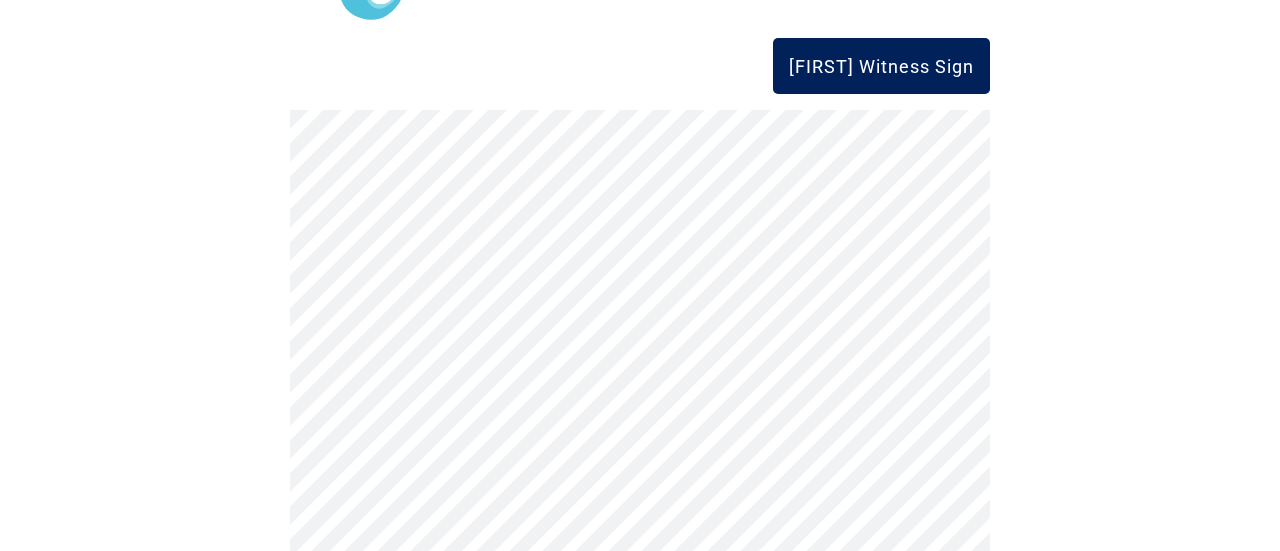 click on "[FIRST] Witness Sign" at bounding box center [881, 66] 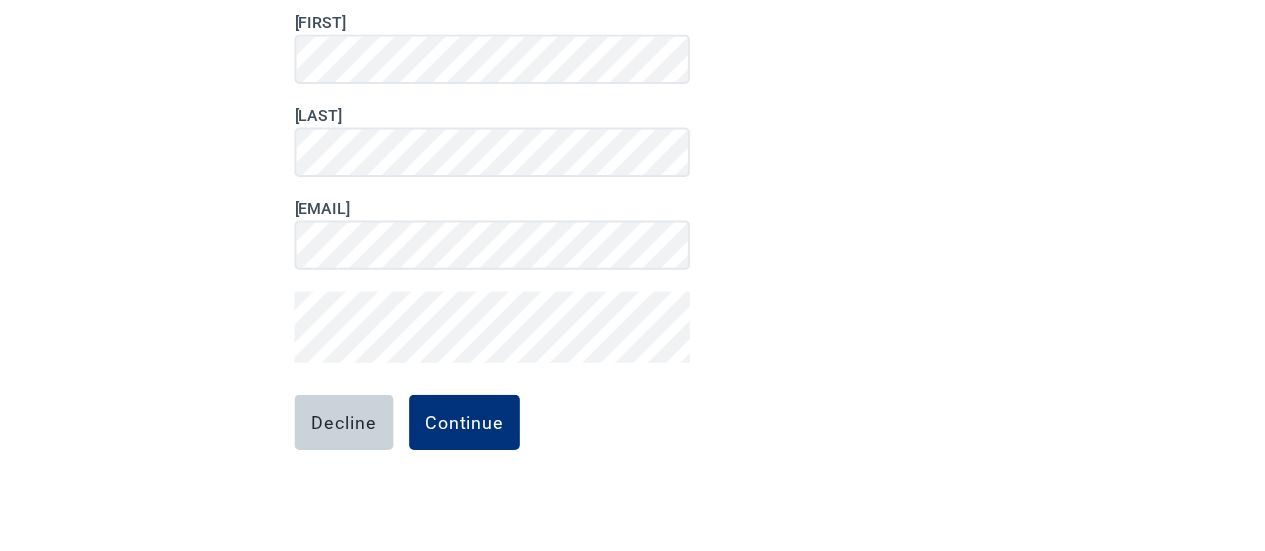 scroll, scrollTop: 0, scrollLeft: 0, axis: both 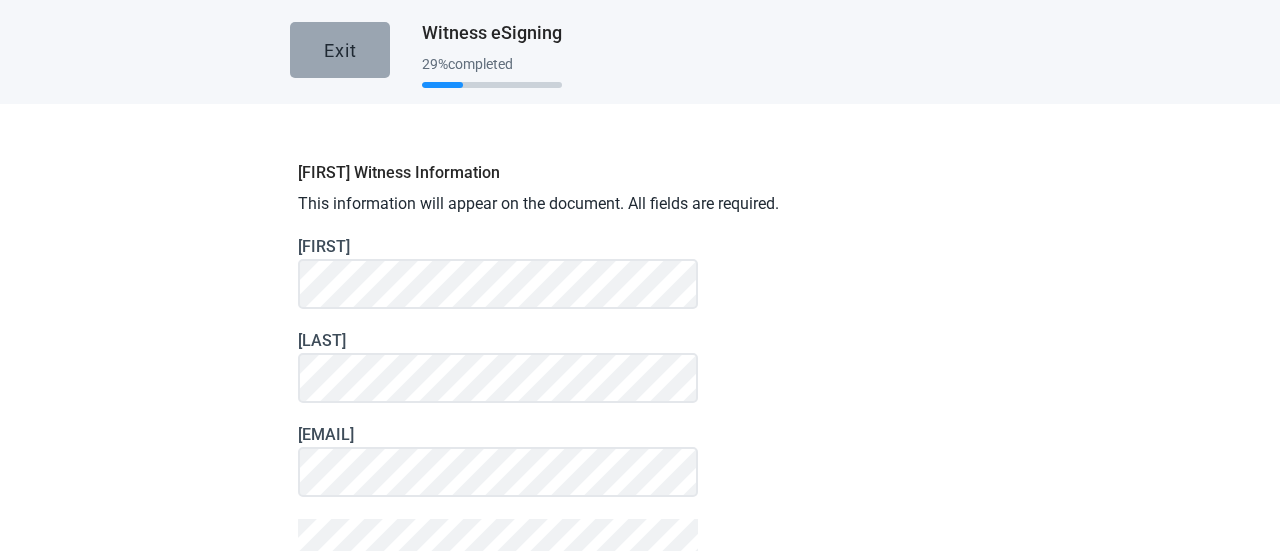 click on "Exit" at bounding box center [340, 50] 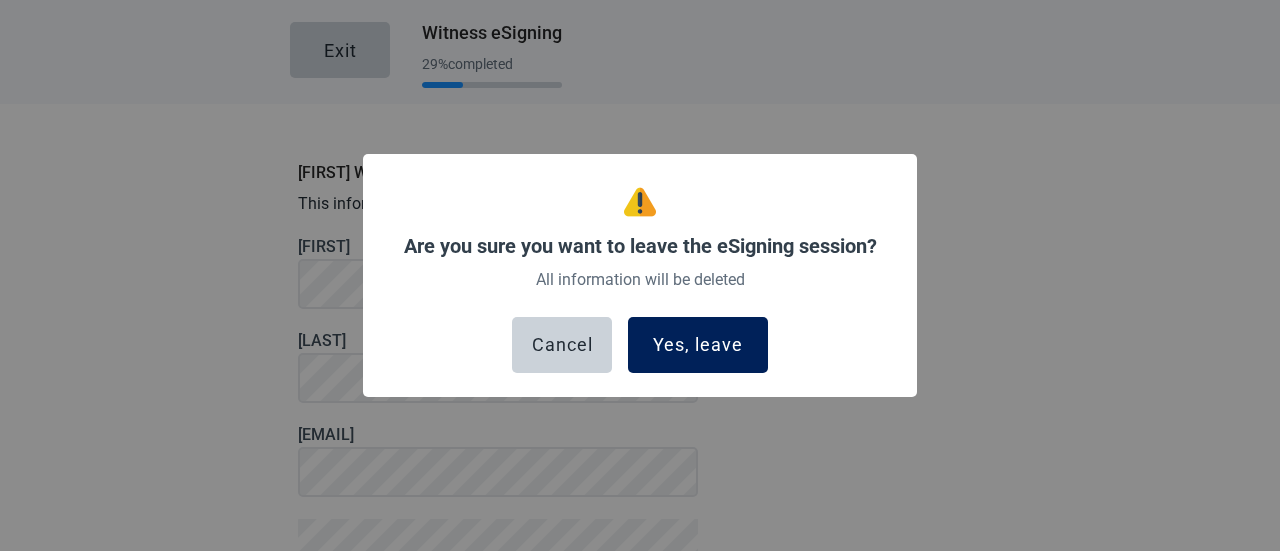 click on "Yes, leave" at bounding box center [698, 345] 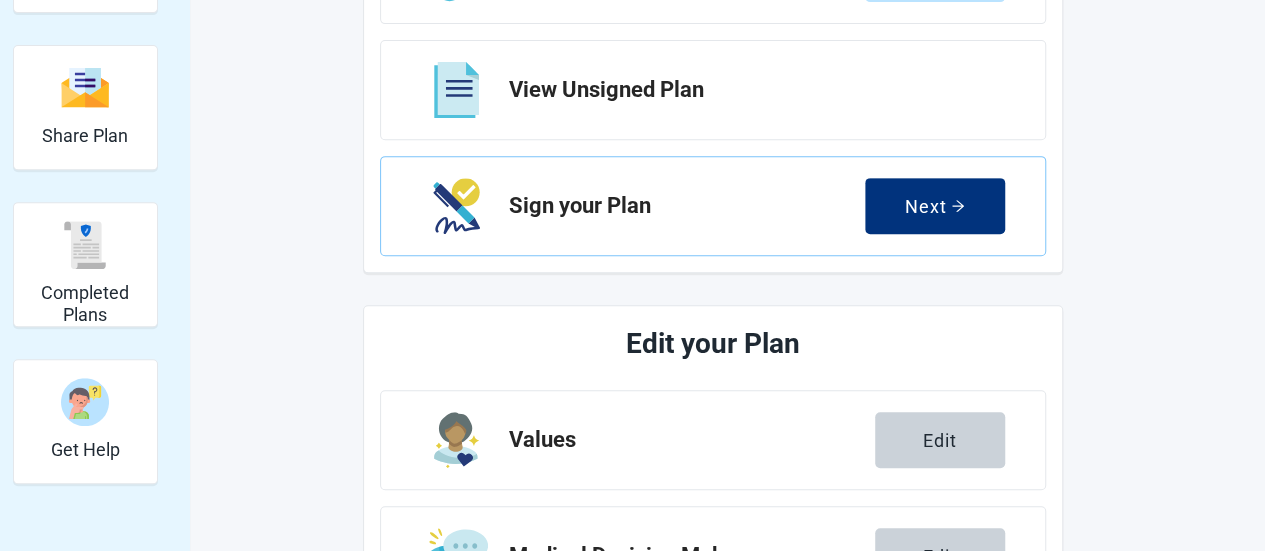 scroll, scrollTop: 360, scrollLeft: 0, axis: vertical 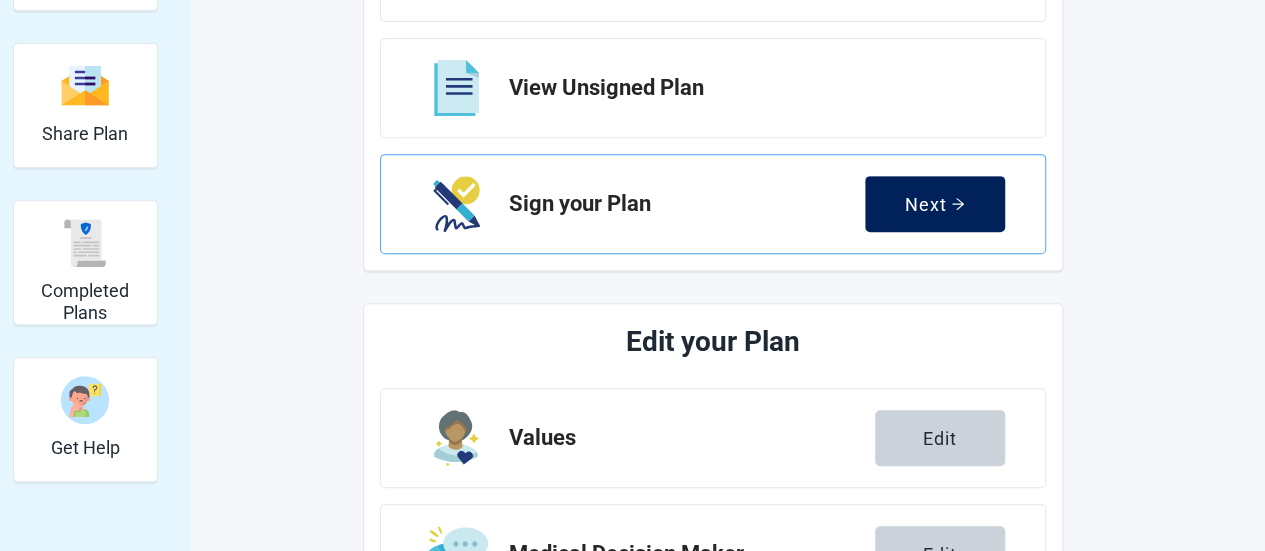 click on "Next" at bounding box center [935, 204] 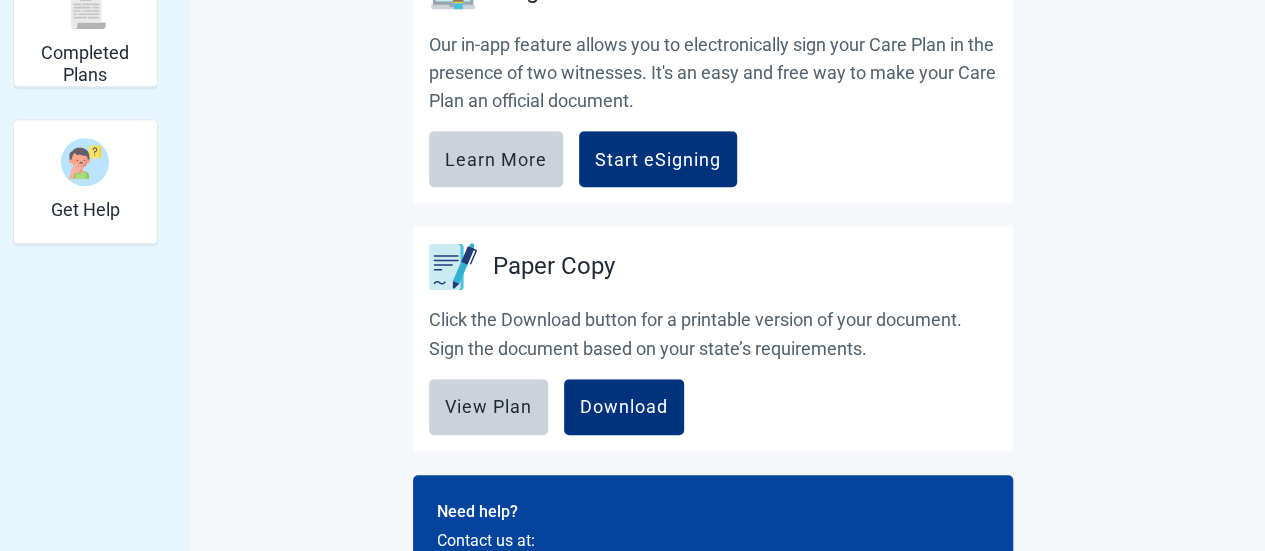 scroll, scrollTop: 600, scrollLeft: 0, axis: vertical 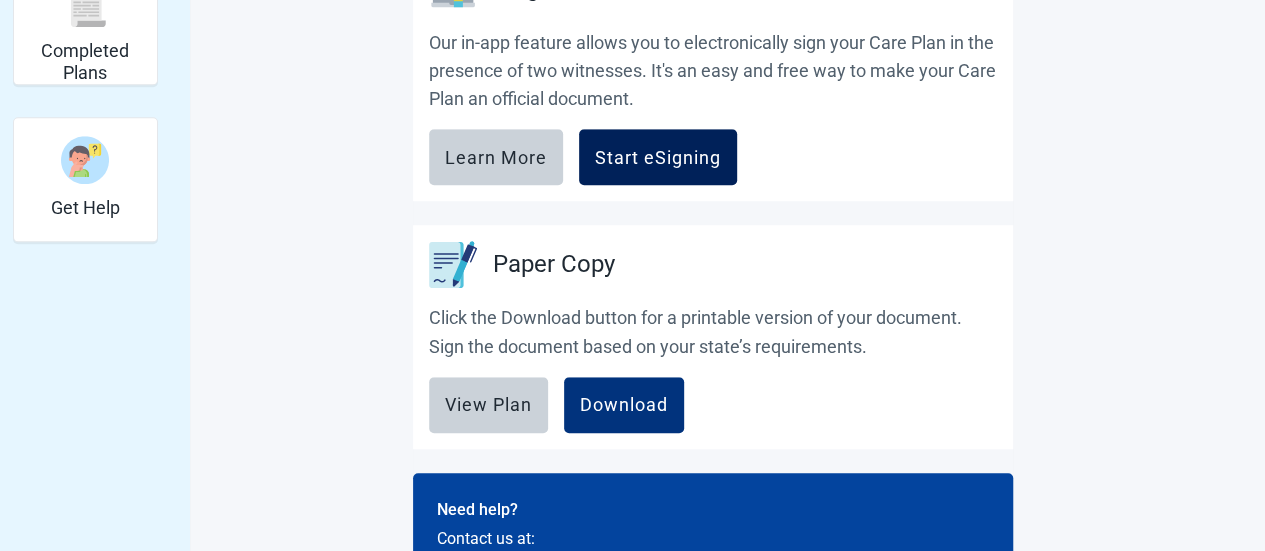 click on "Start eSigning" at bounding box center (658, 157) 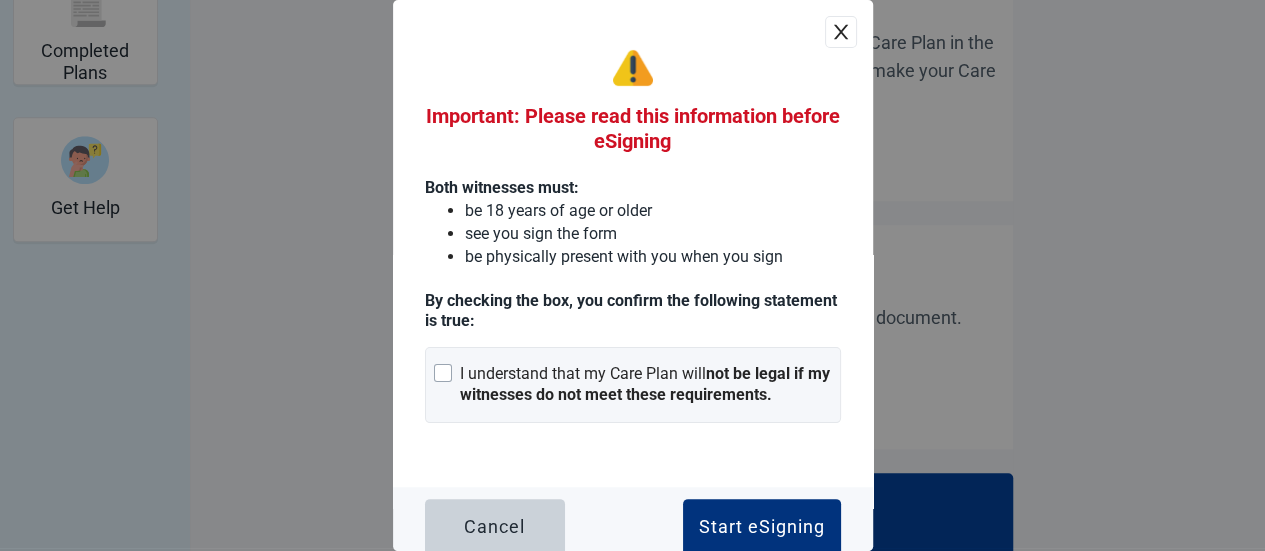 scroll, scrollTop: 13, scrollLeft: 0, axis: vertical 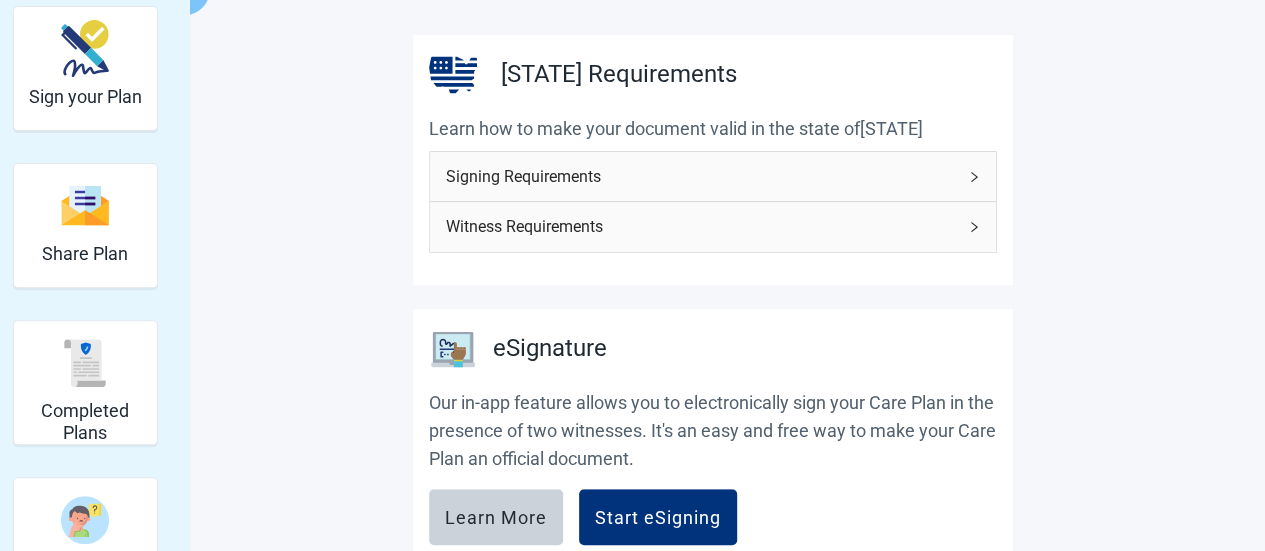 click 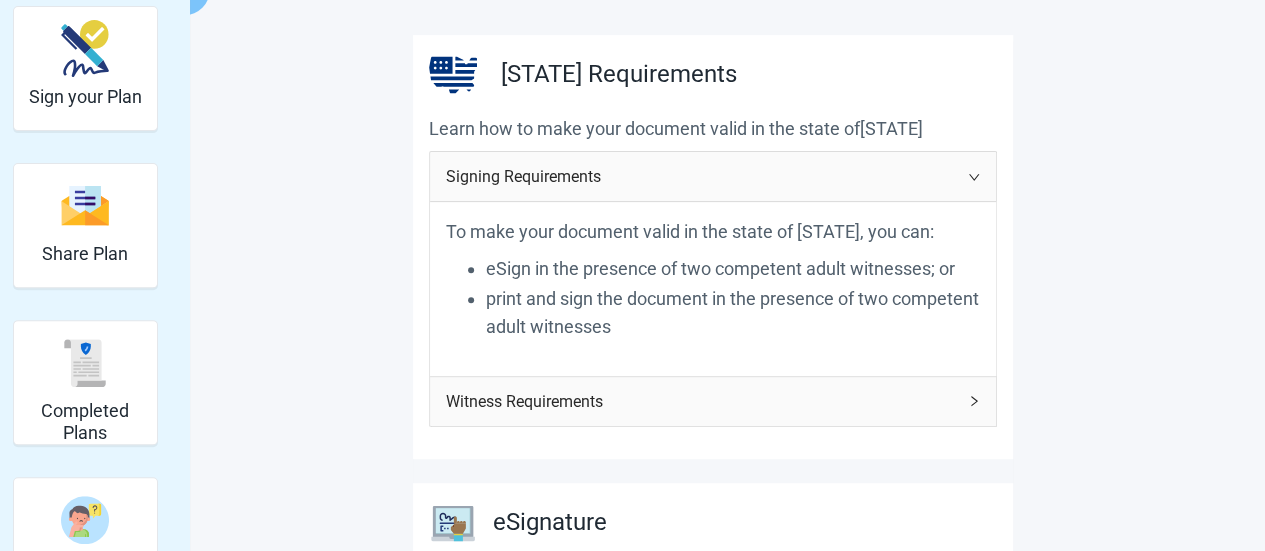 click 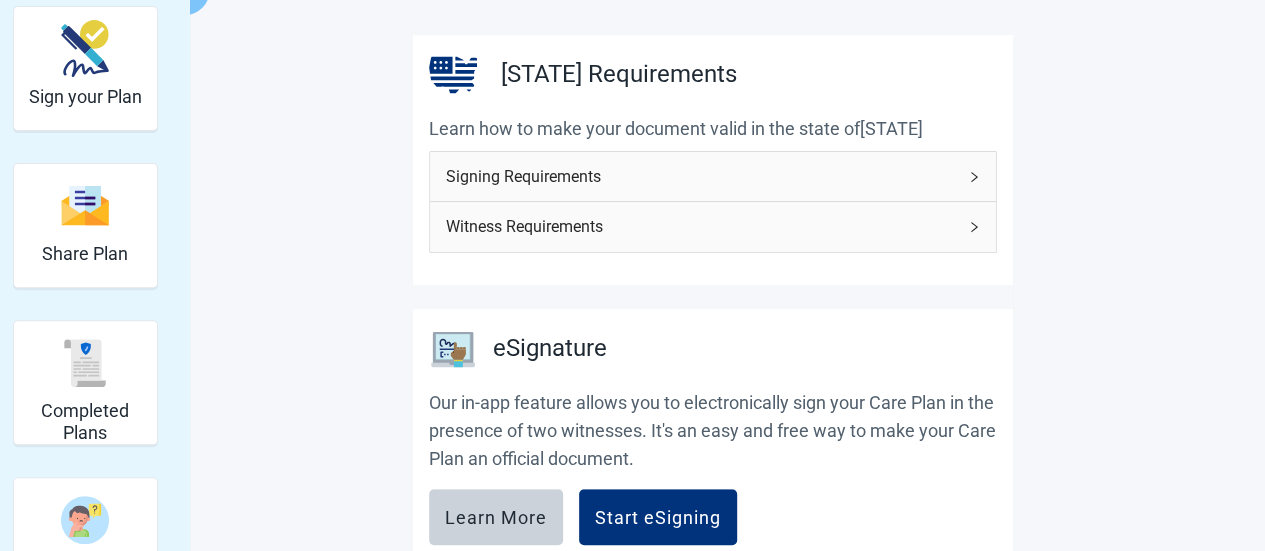 click 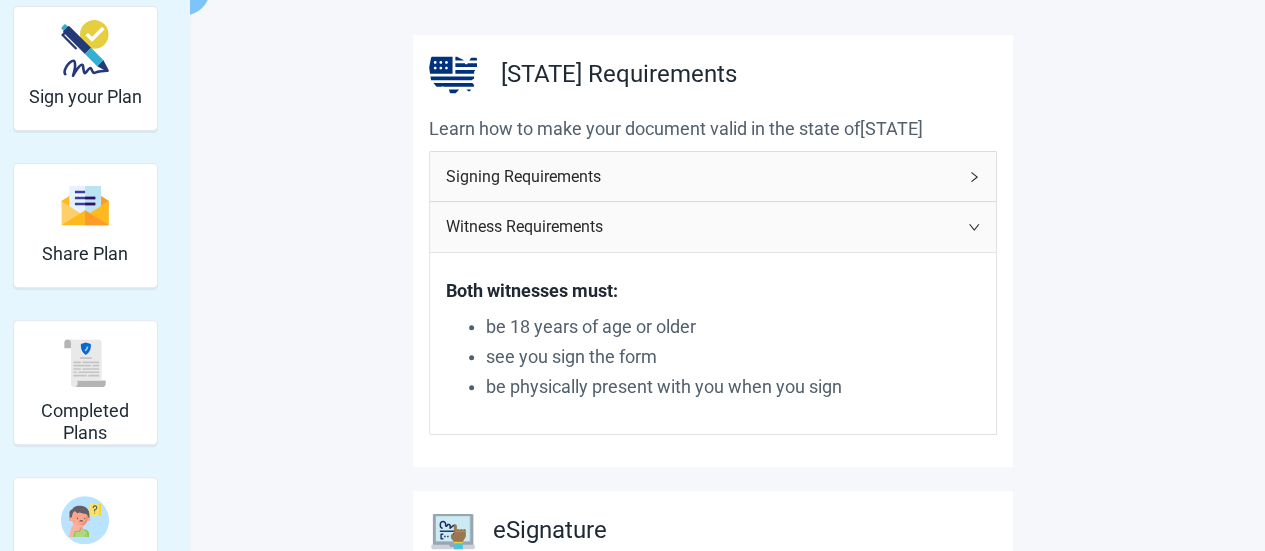 click 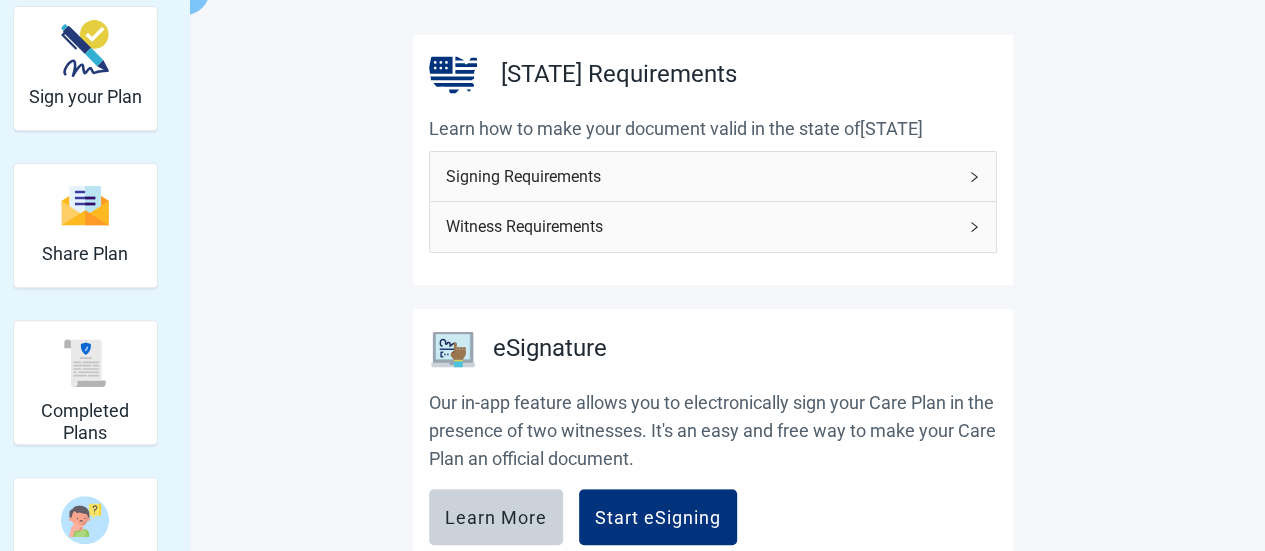 scroll, scrollTop: 0, scrollLeft: 0, axis: both 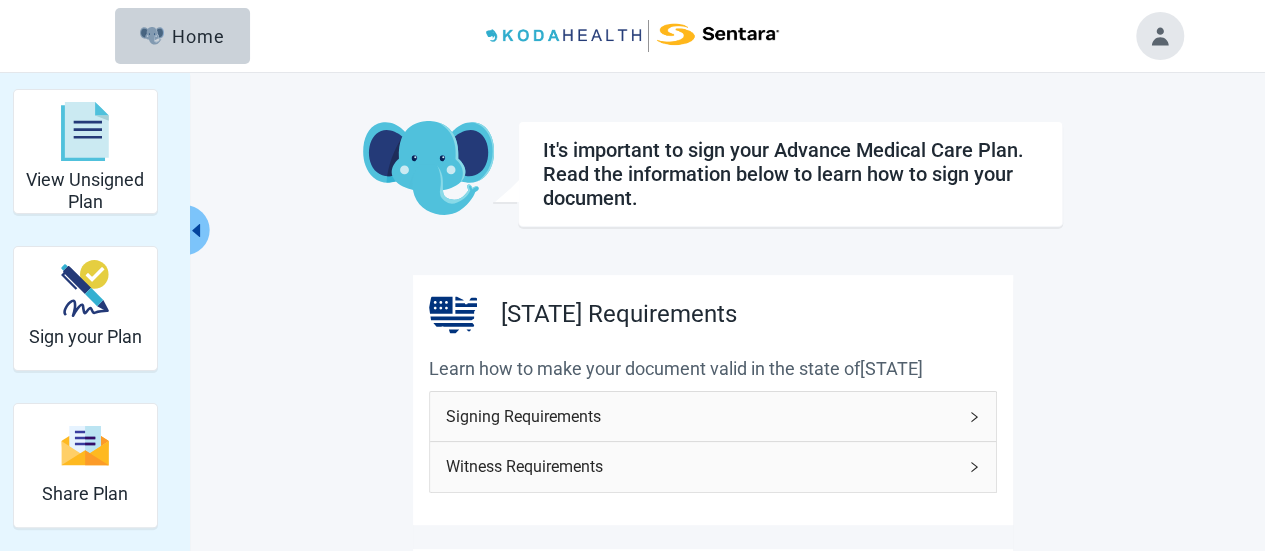 click at bounding box center [1160, 36] 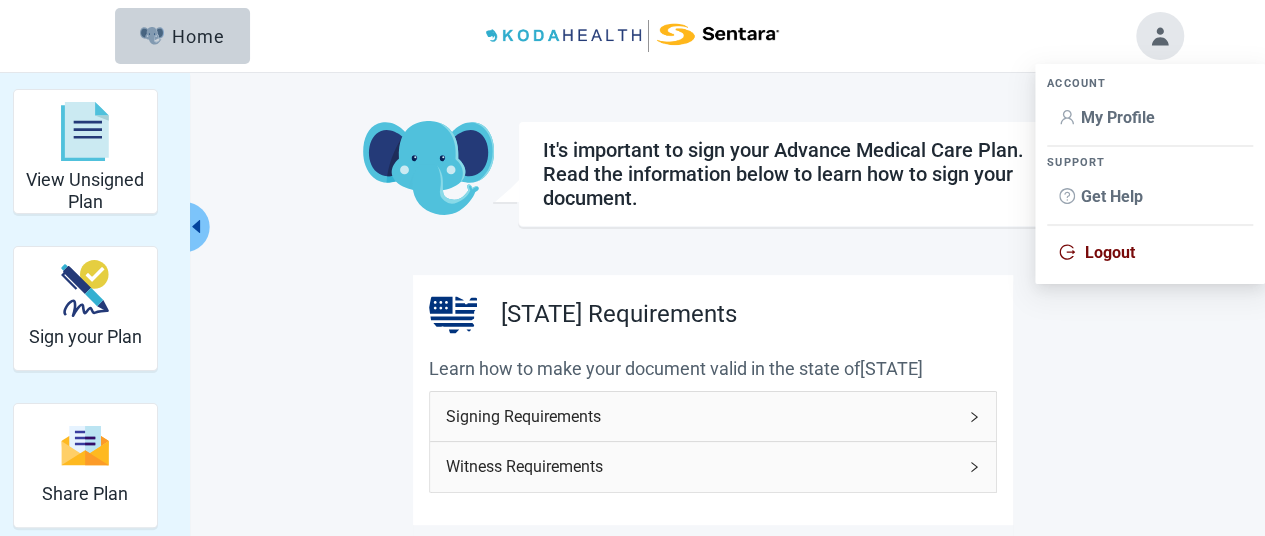 click on "My Profile" at bounding box center [1118, 117] 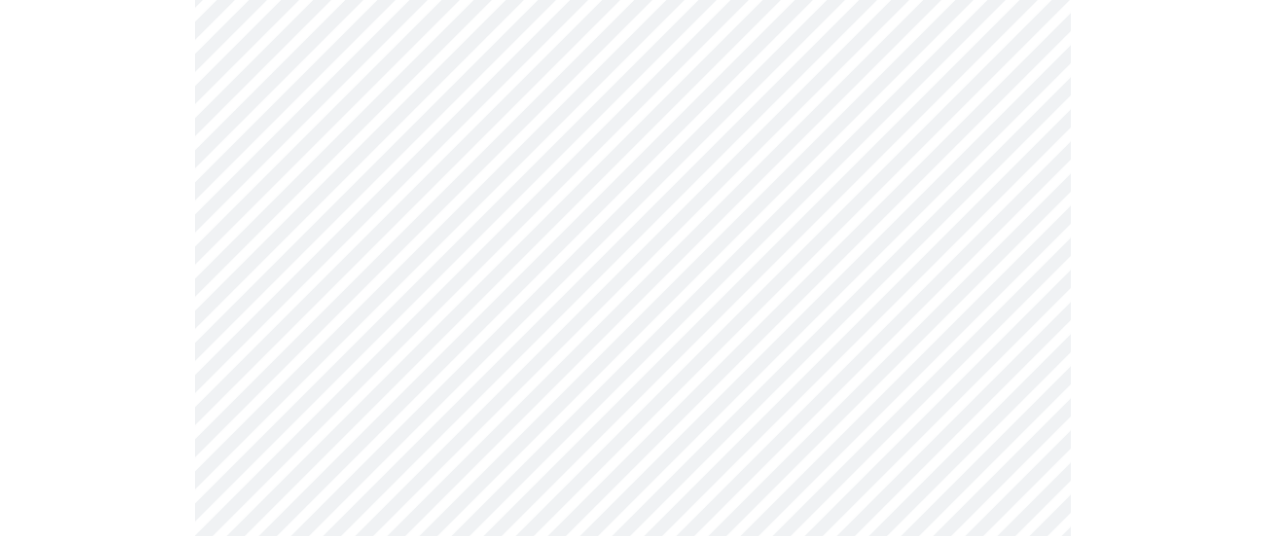 scroll, scrollTop: 0, scrollLeft: 0, axis: both 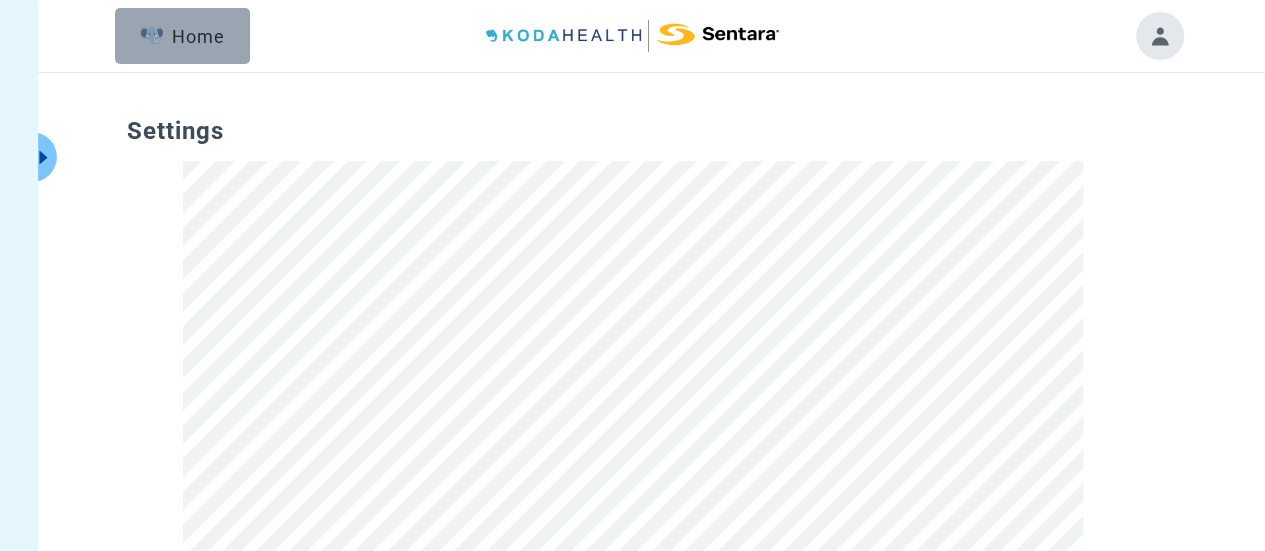click on "Home" at bounding box center [183, 36] 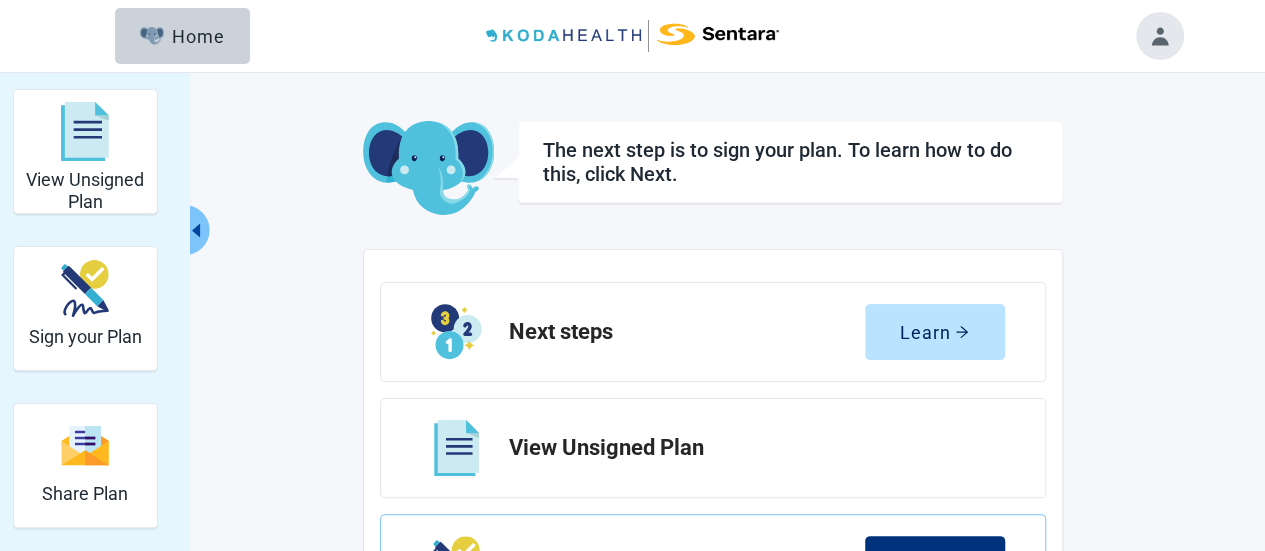 click at bounding box center (1160, 36) 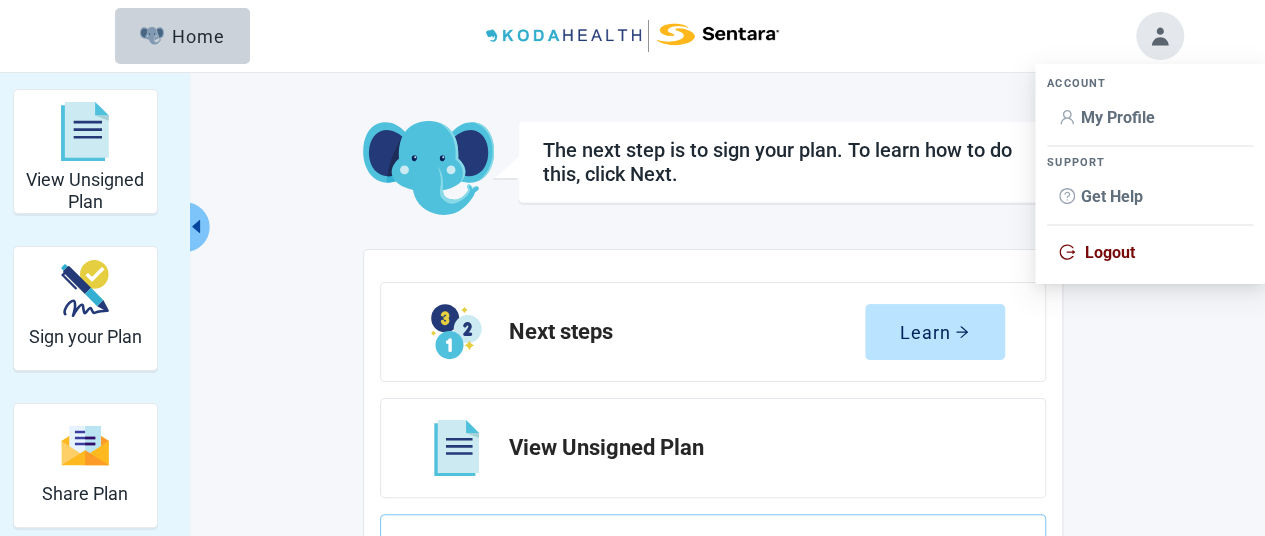 click on "Logout" at bounding box center (1110, 252) 